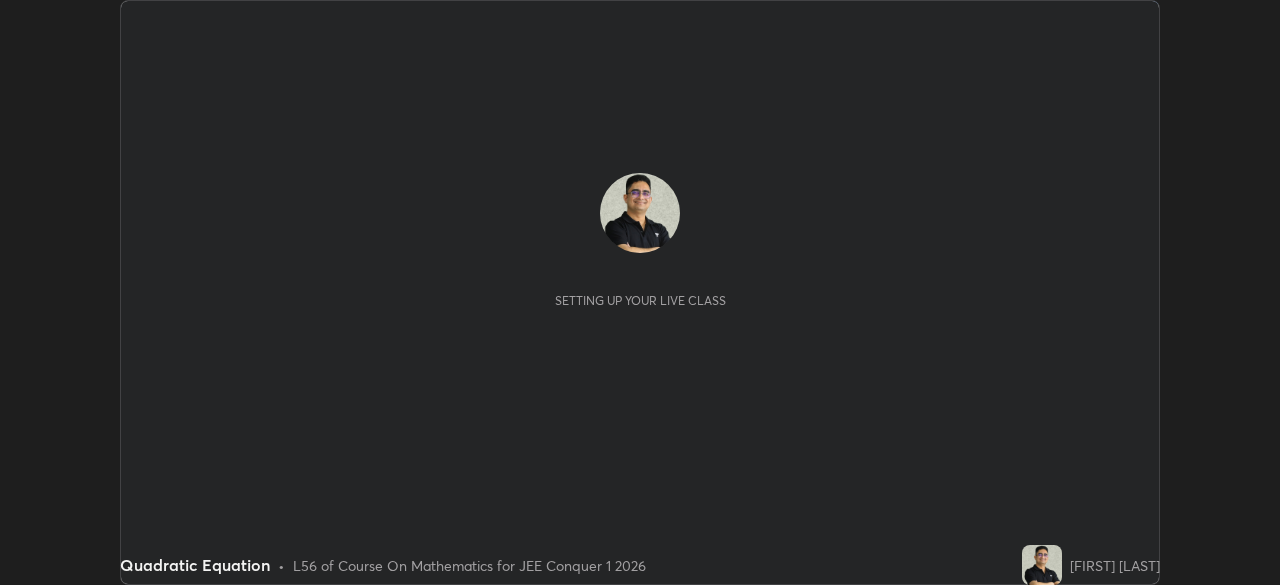 scroll, scrollTop: 0, scrollLeft: 0, axis: both 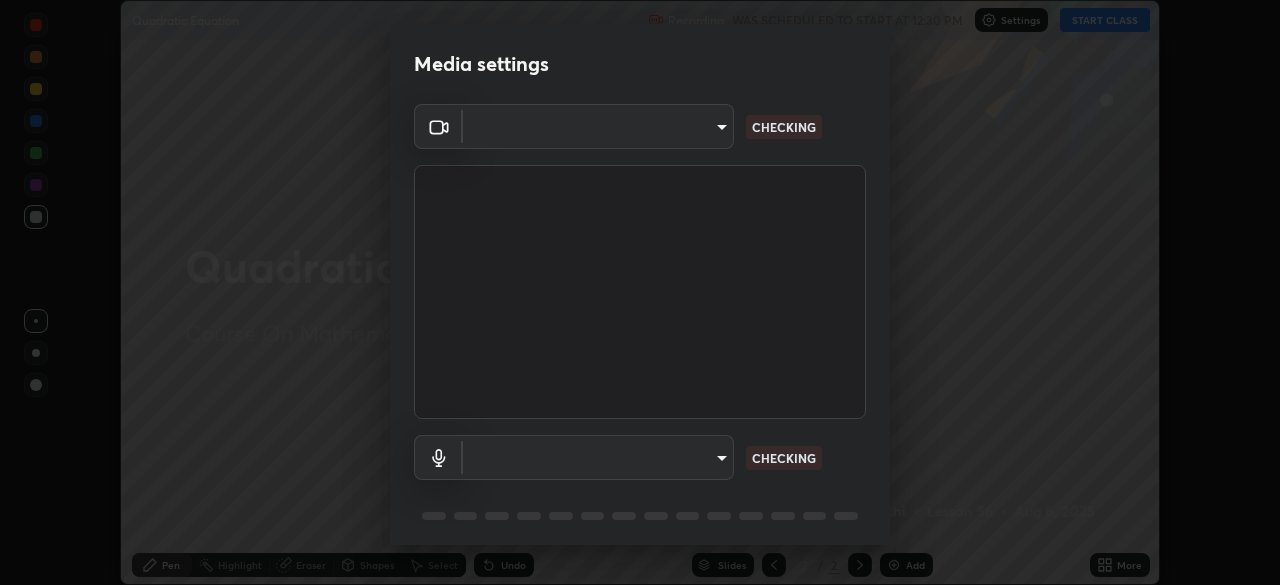 click on "Erase all Quadratic Equation Recording WAS SCHEDULED TO START AT 12:30 PM Settings START CLASS Setting up your live class Quadratic Equation • L56 of Course On Mathematics for JEE Conquer 1 2026 [FIRST] [LAST] Pen Highlight Eraser Shapes Select Undo Slides 2 / 2 Add More No doubts shared Encourage your learners to ask a doubt for better clarity Report an issue Reason for reporting Buffering Chat not working Audio - Video sync issue Educator video quality low ​ Attach an image Report Media settings ​ CHECKING ​ CHECKING 1 / 5 Next" at bounding box center [640, 292] 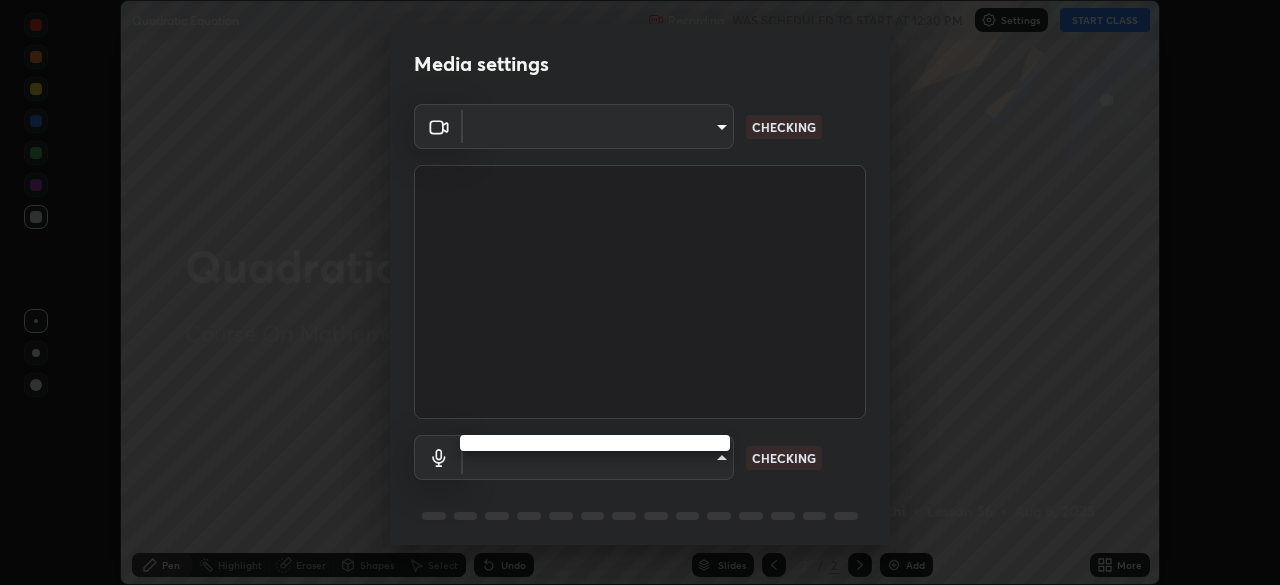 type on "ffb915138f5094fbba49c7dcbdc0b3377f3315ea980a35094b33733fc21d282d" 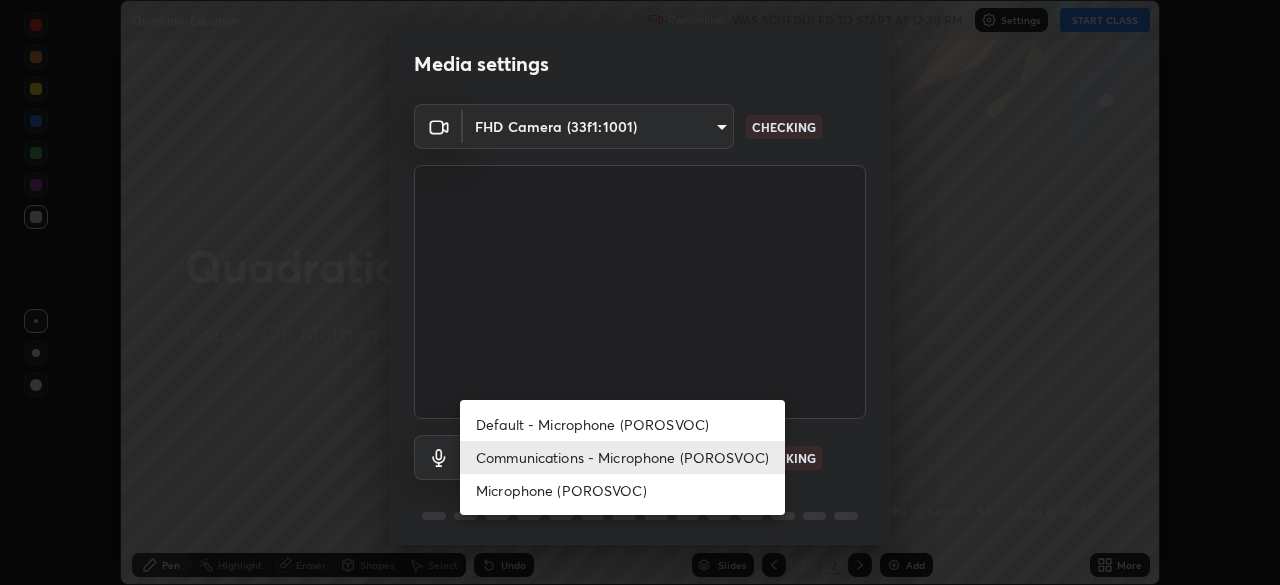click on "Communications - Microphone (POROSVOC)" at bounding box center [622, 457] 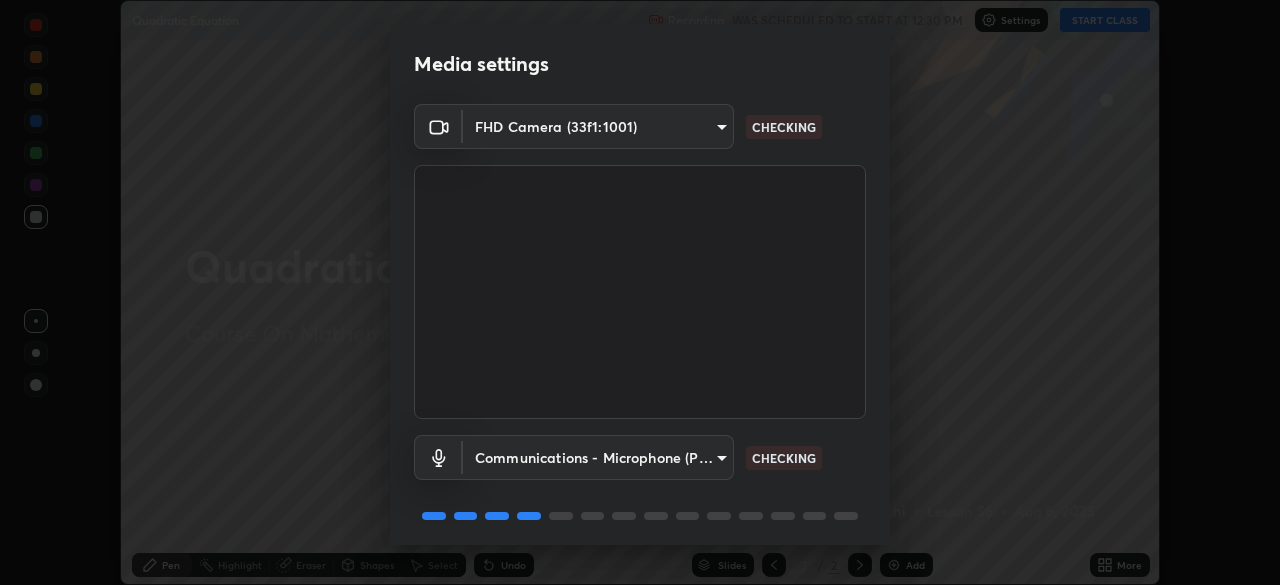 click on "Communications - Microphone (POROSVOC) communications CHECKING" at bounding box center [640, 457] 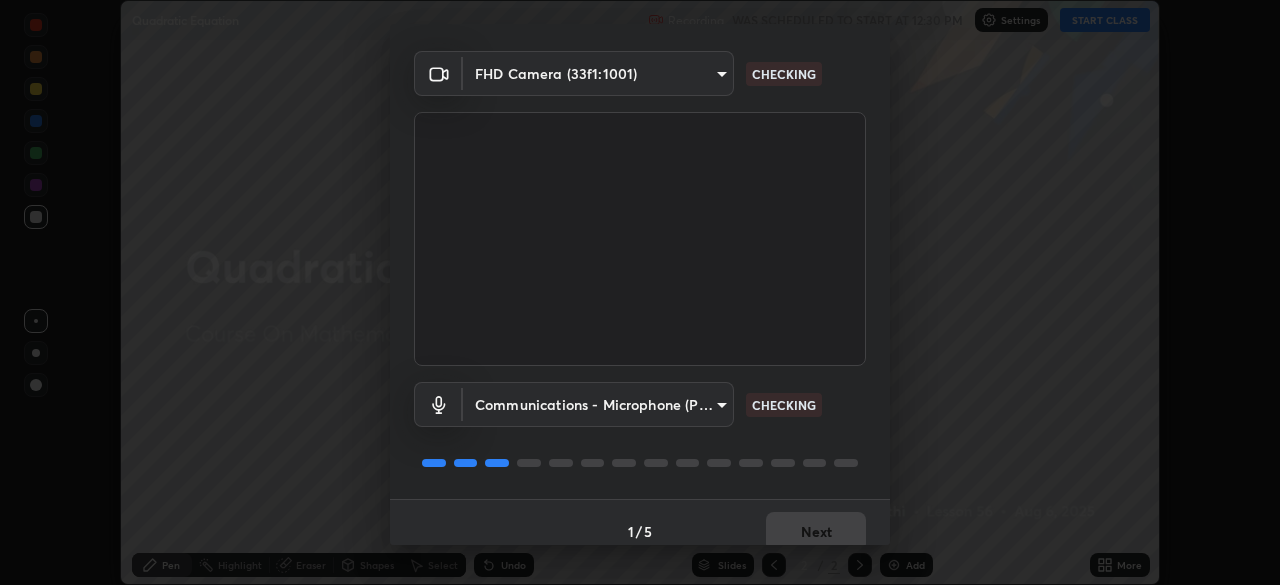 scroll, scrollTop: 71, scrollLeft: 0, axis: vertical 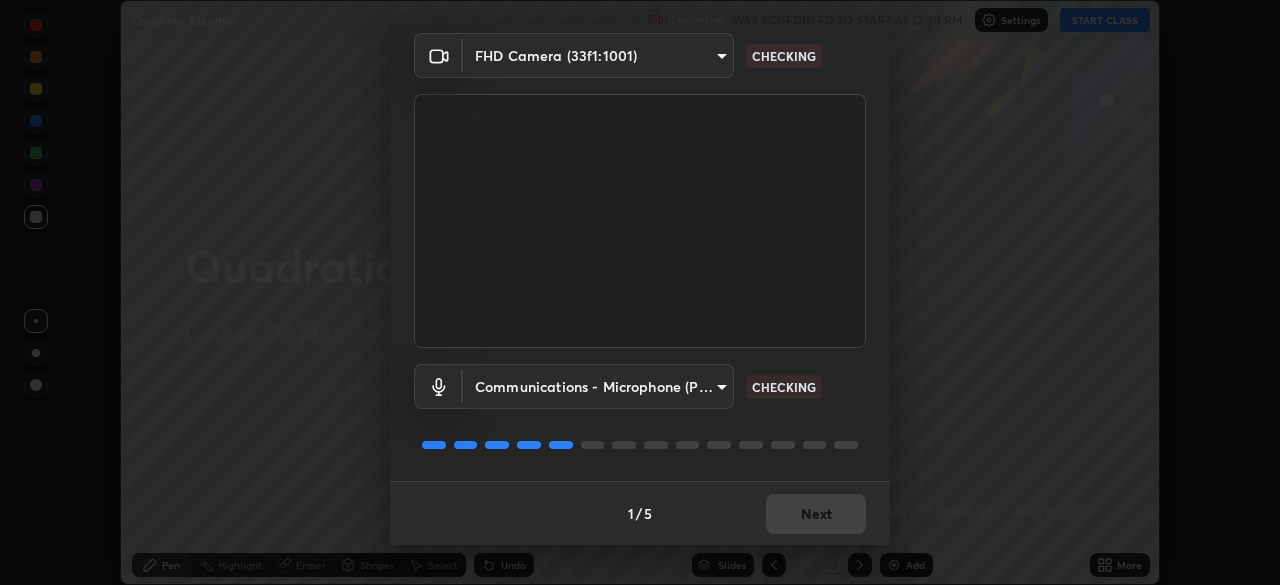 click on "Communications - Microphone (POROSVOC) communications CHECKING" at bounding box center (640, 414) 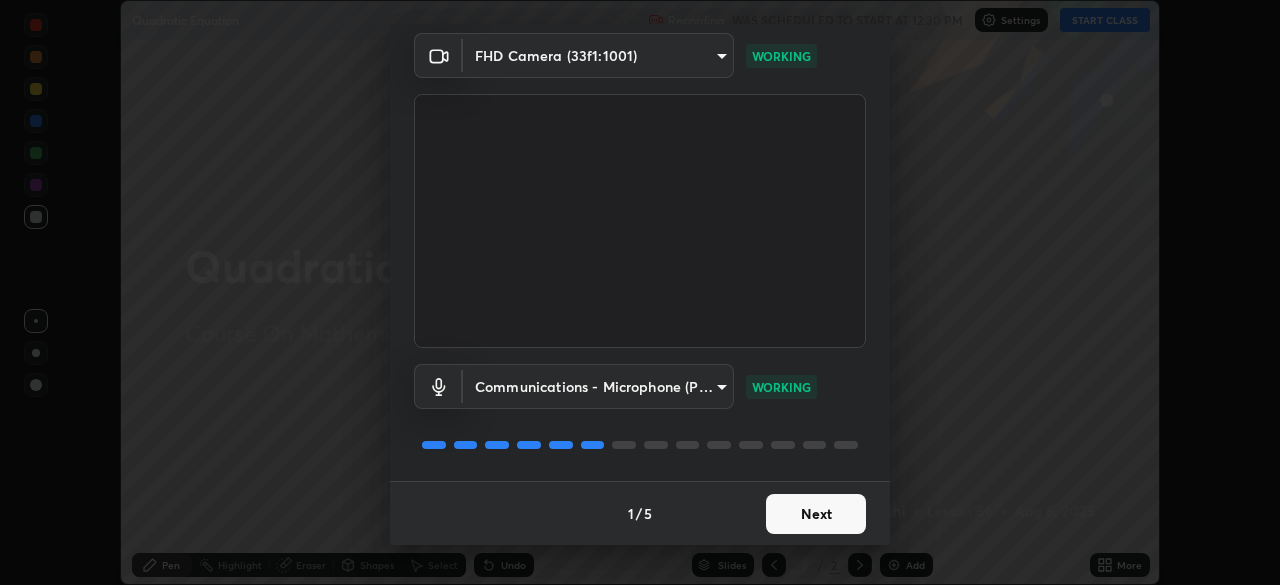click on "Next" at bounding box center (816, 514) 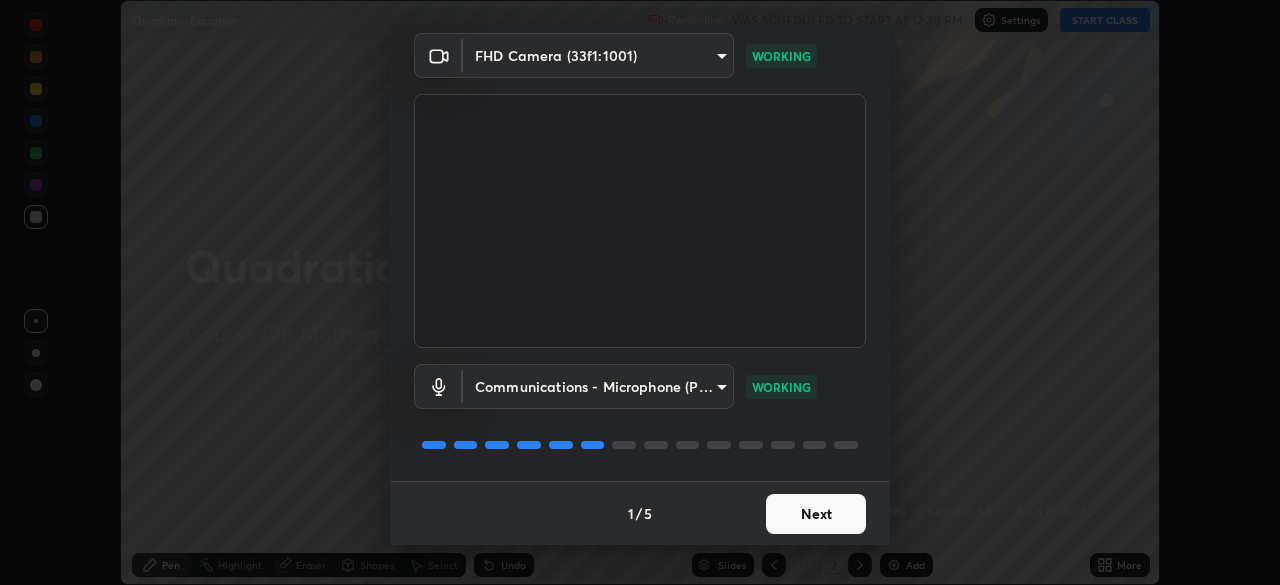 scroll, scrollTop: 0, scrollLeft: 0, axis: both 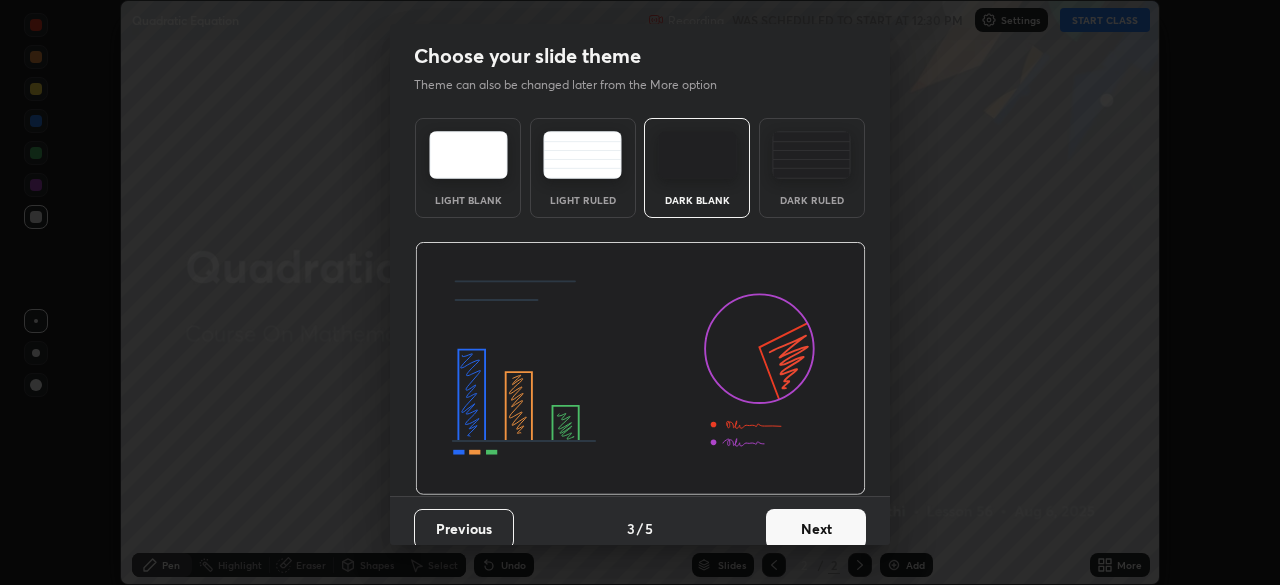click on "Next" at bounding box center [816, 529] 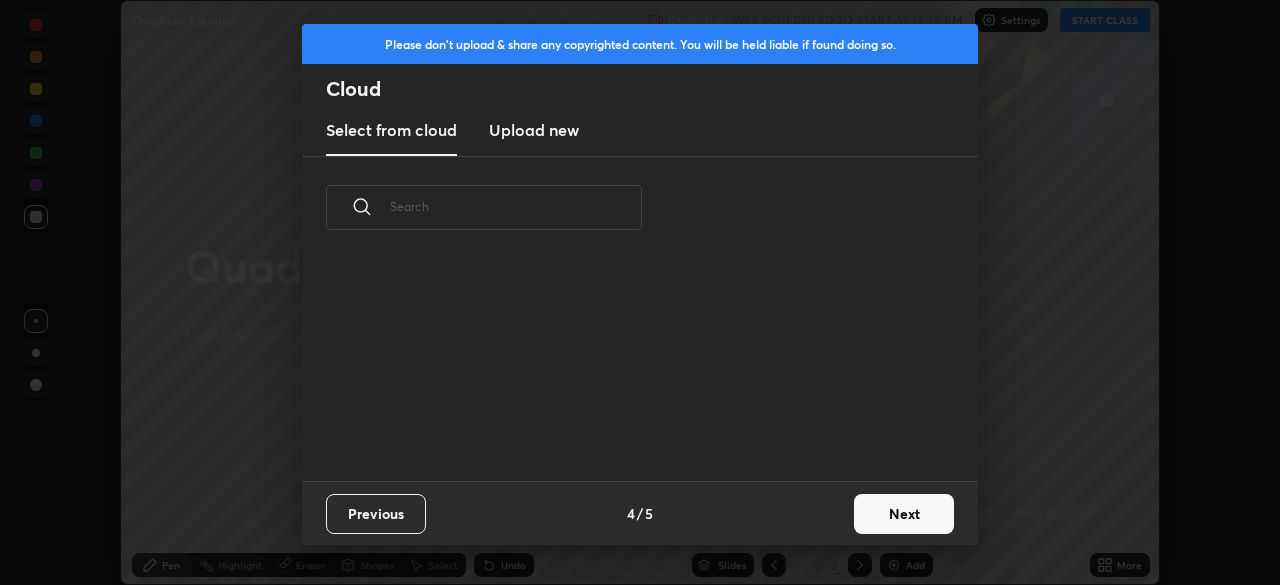 click on "Previous 4 / 5 Next" at bounding box center (640, 513) 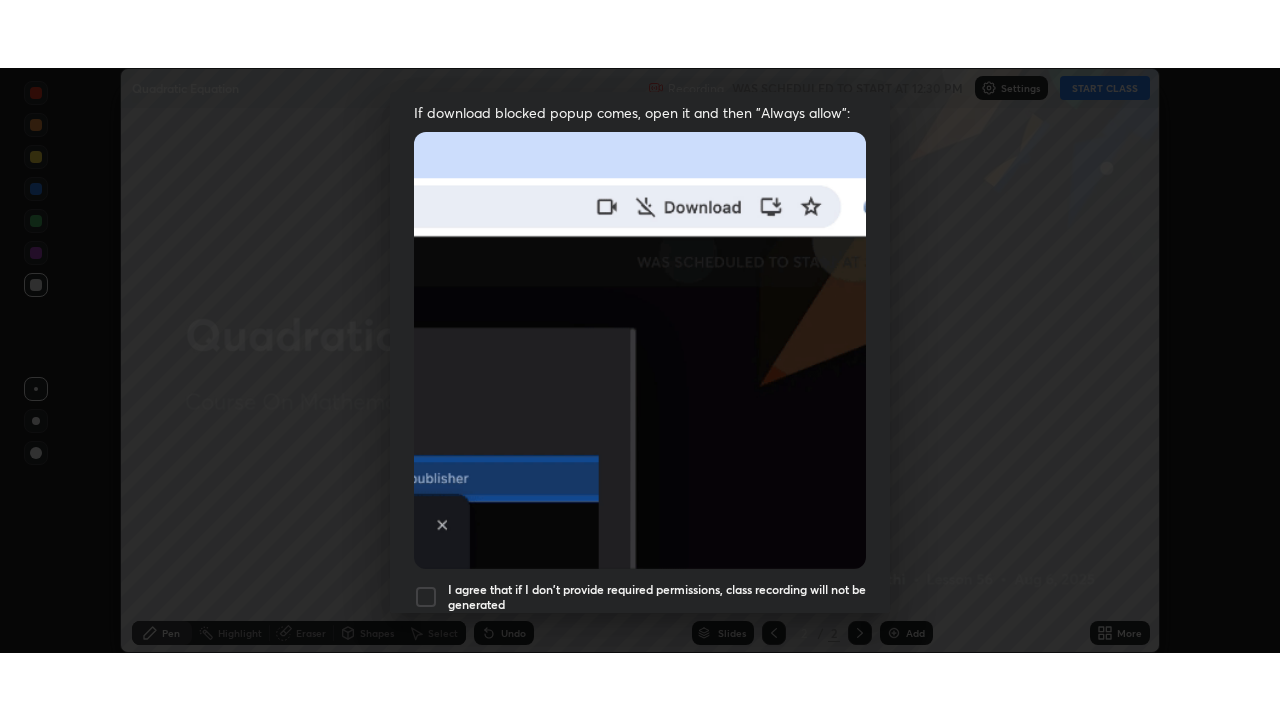 scroll, scrollTop: 479, scrollLeft: 0, axis: vertical 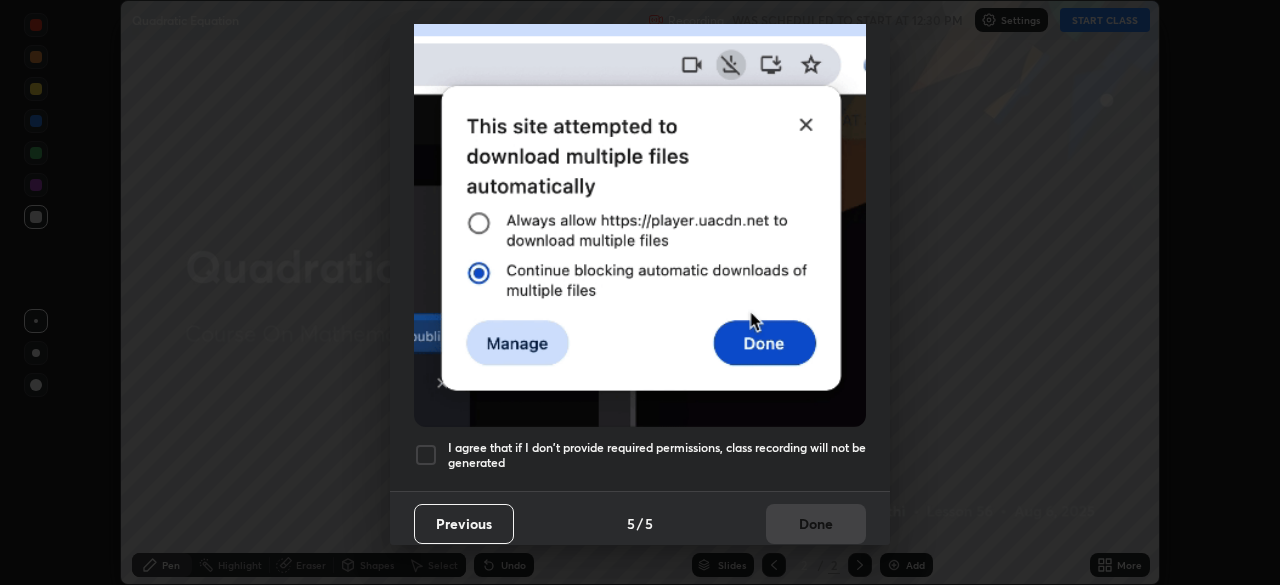 click at bounding box center (426, 455) 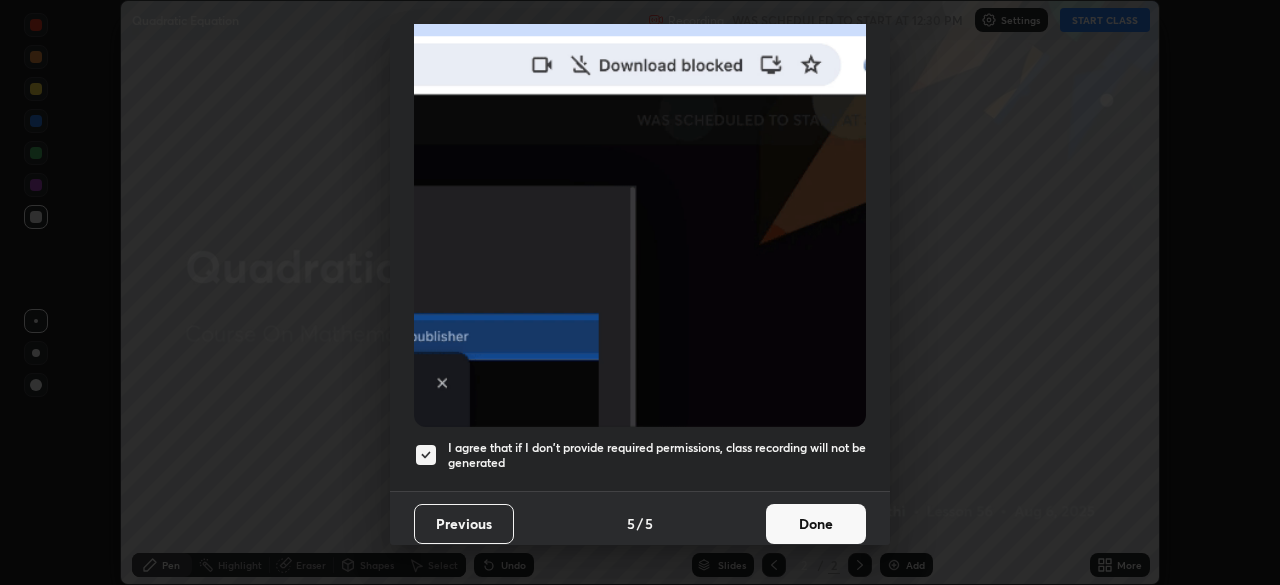 click on "Done" at bounding box center [816, 524] 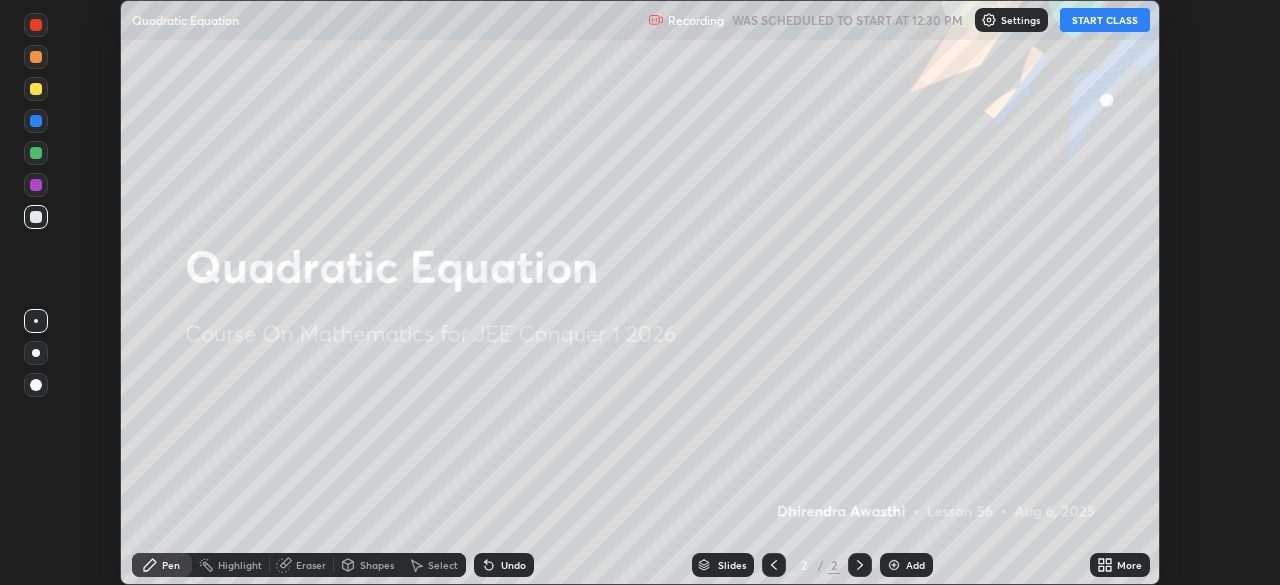 click on "START CLASS" at bounding box center [1105, 20] 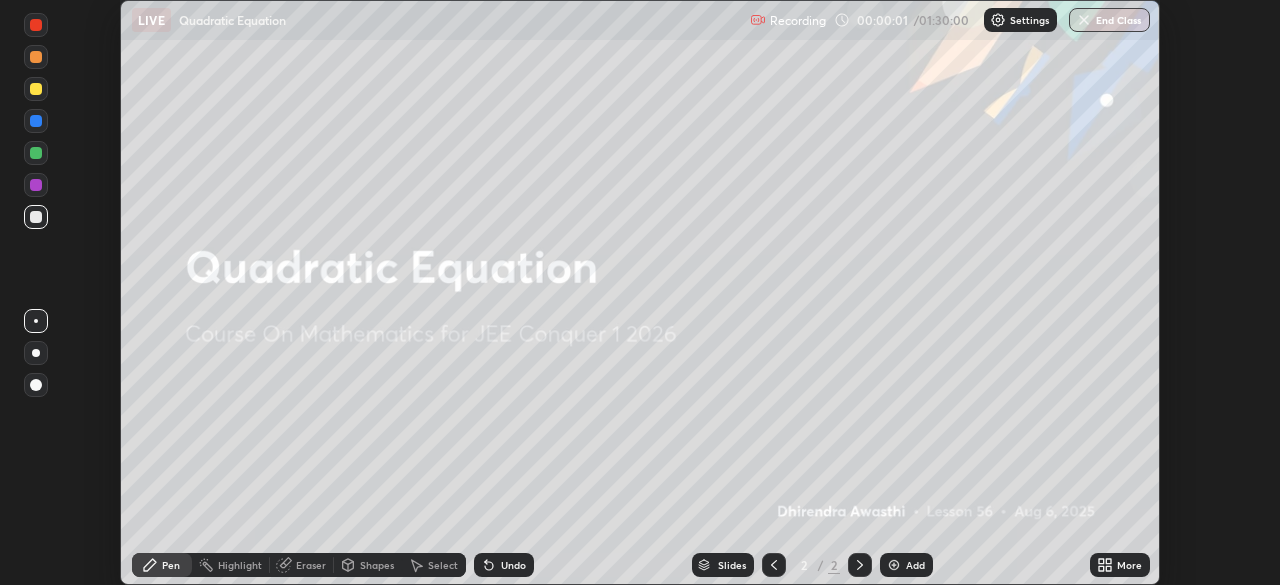 click 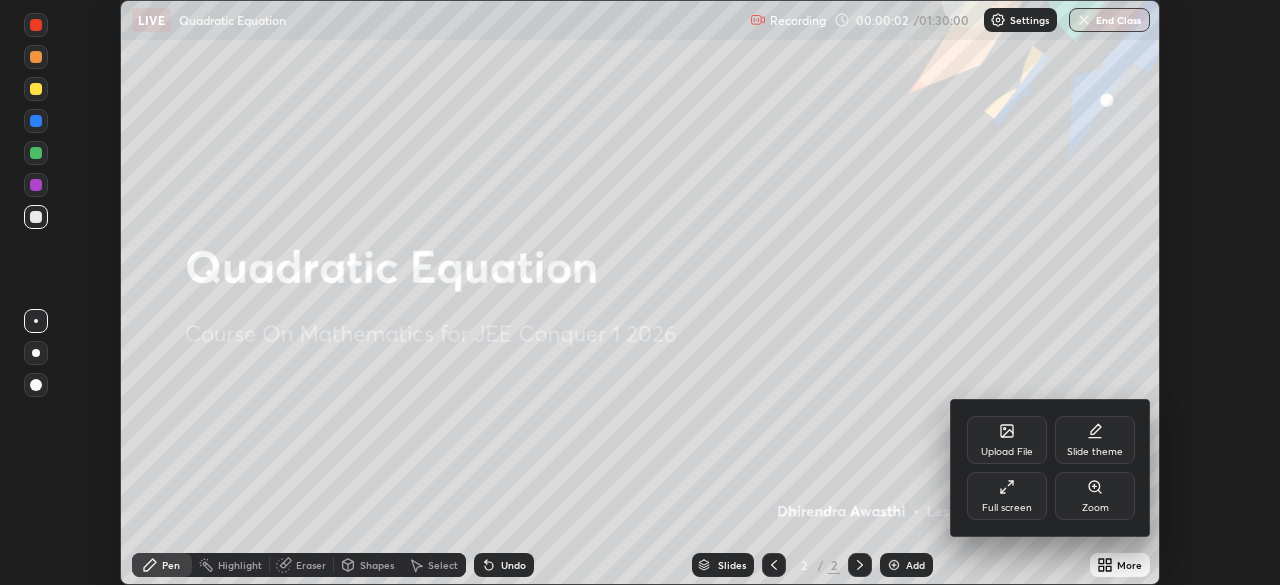 click on "Full screen" at bounding box center [1007, 496] 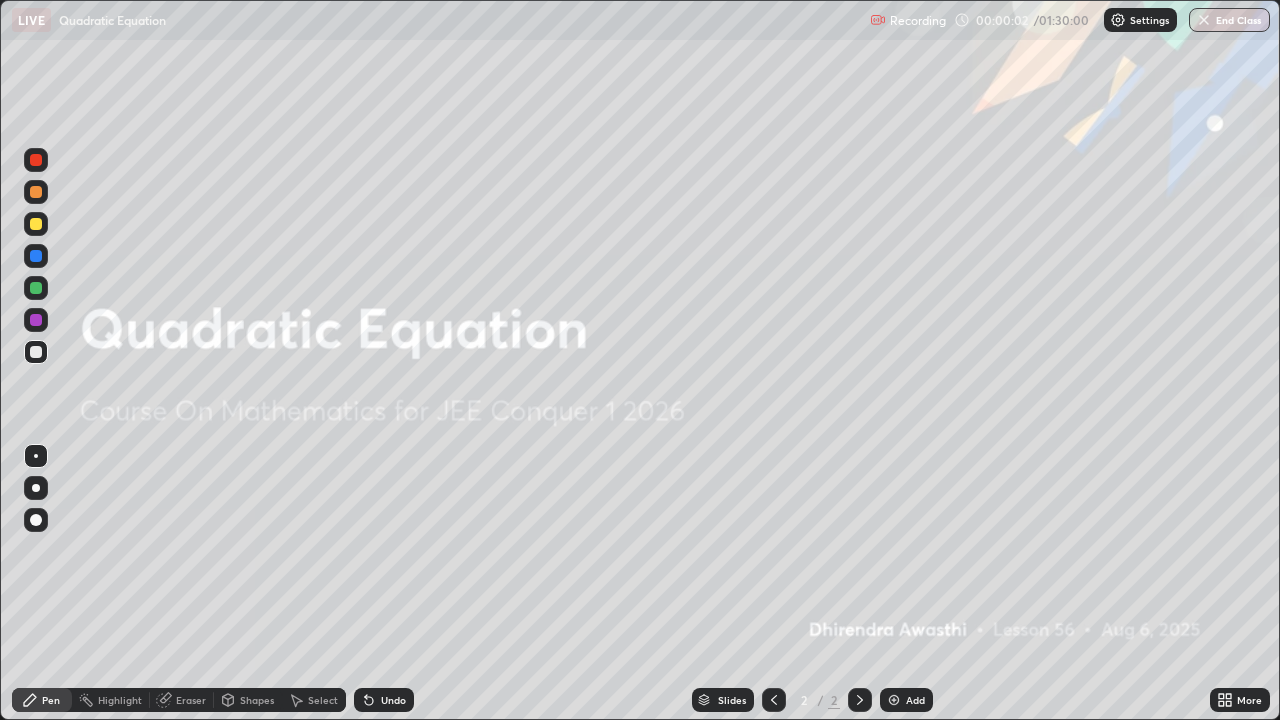 scroll, scrollTop: 99280, scrollLeft: 98720, axis: both 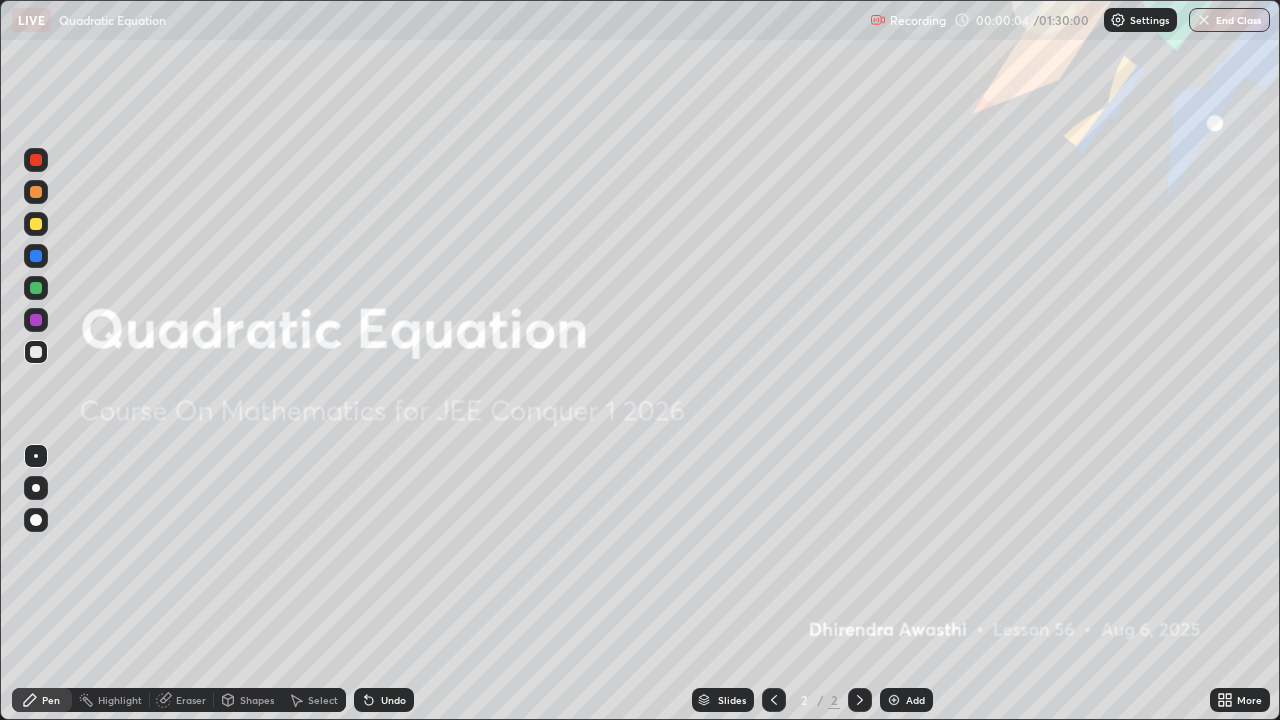 click at bounding box center (894, 700) 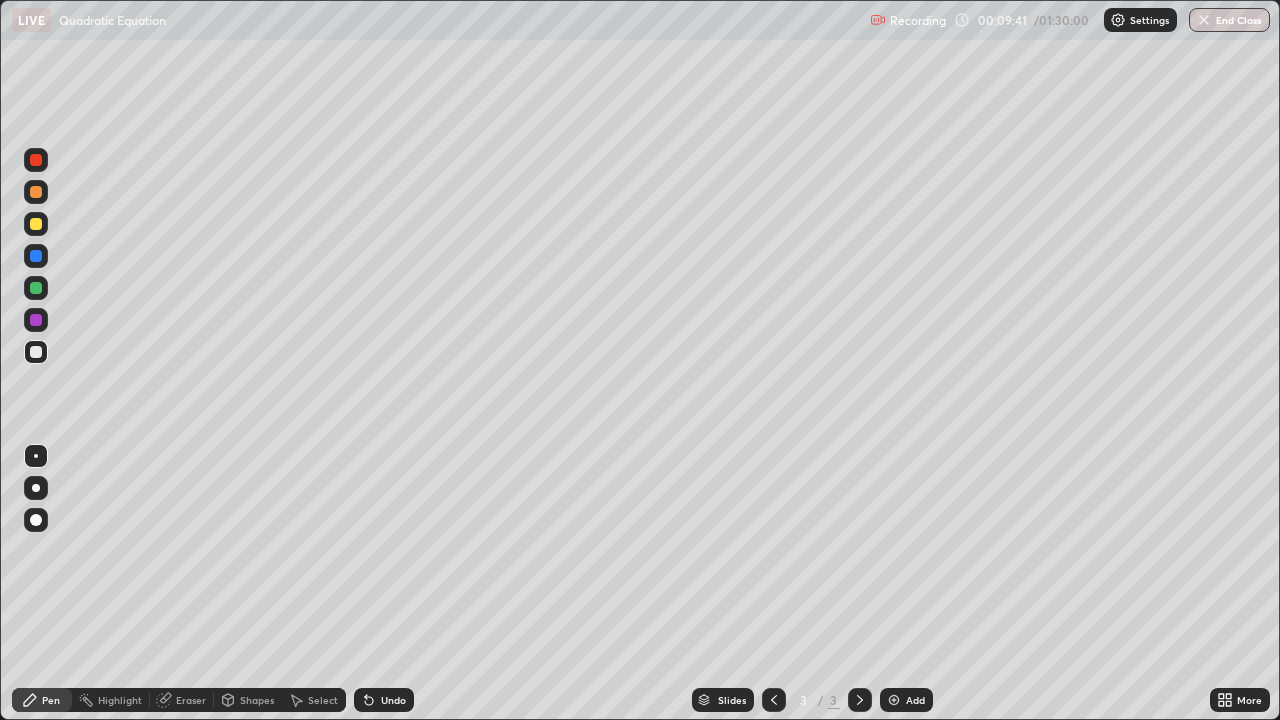 click at bounding box center (36, 320) 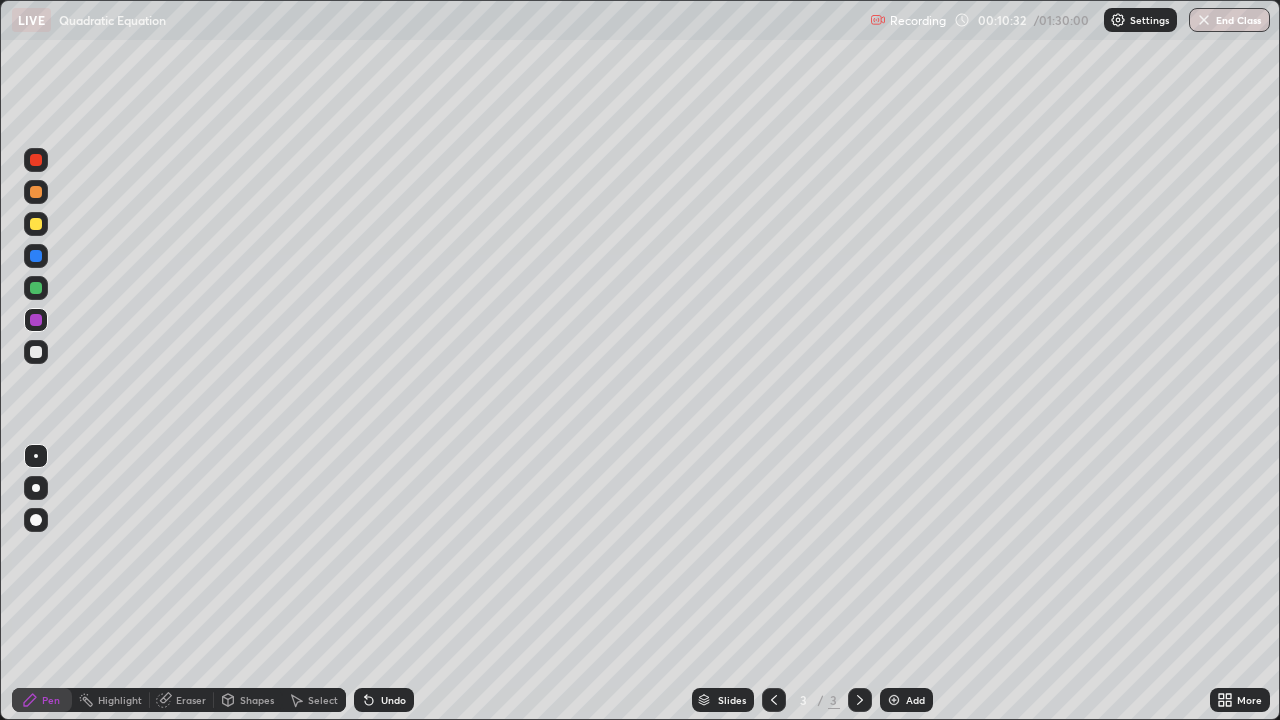 click at bounding box center (36, 352) 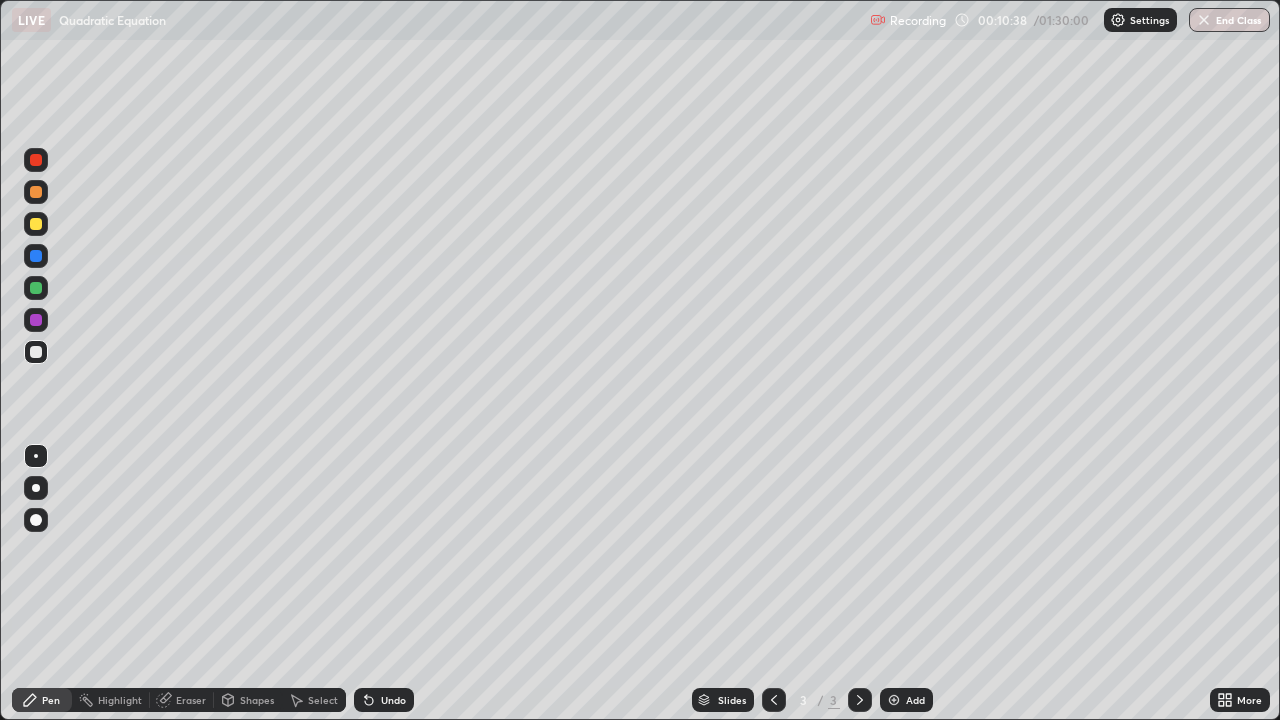click at bounding box center [36, 288] 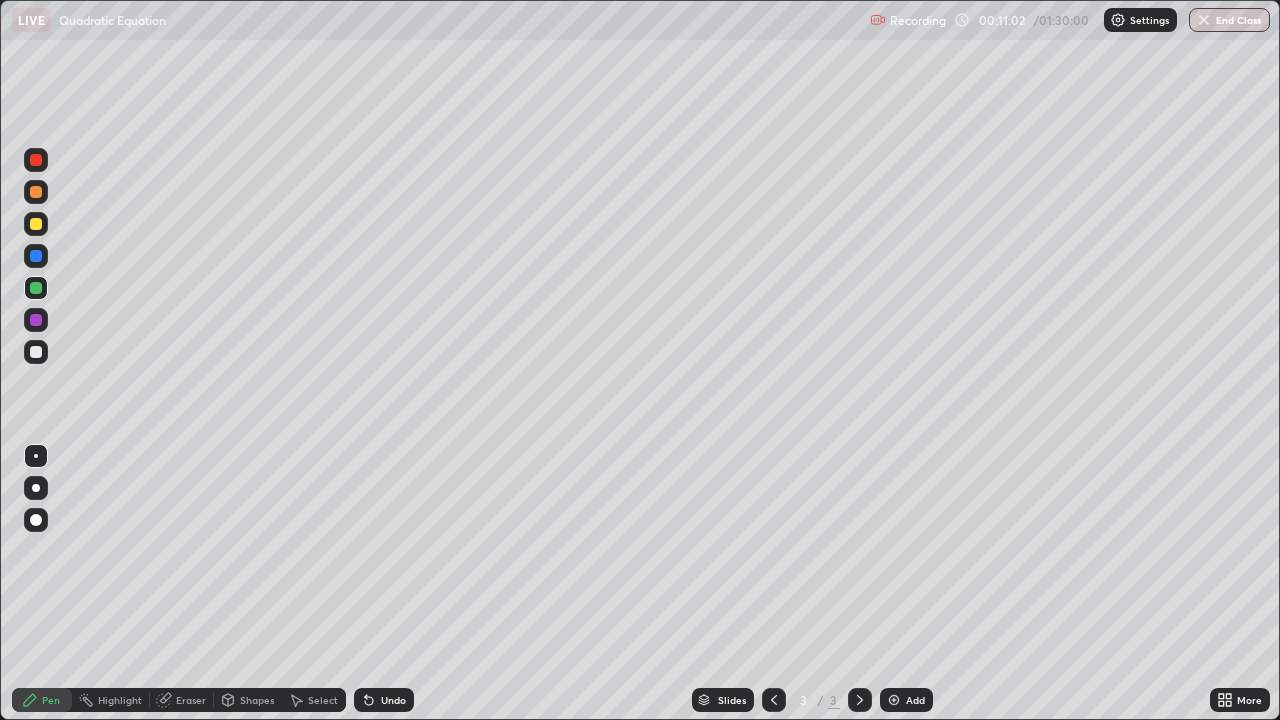 click at bounding box center (36, 224) 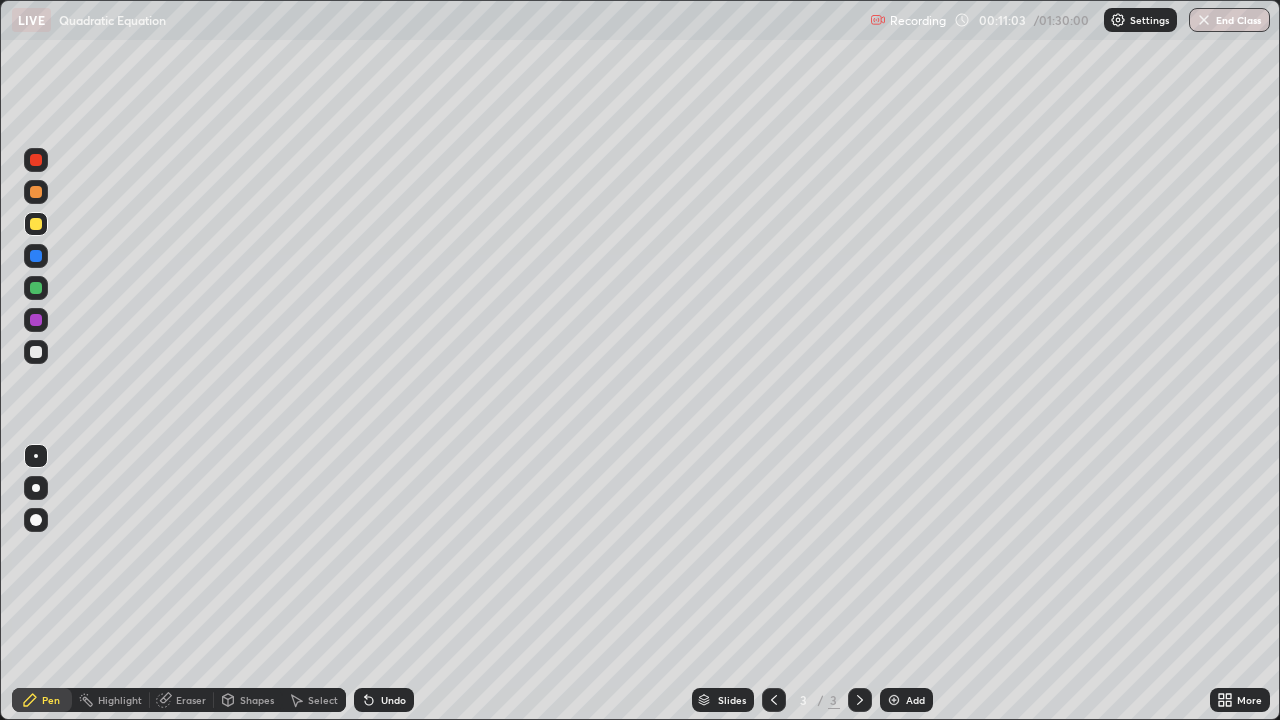 click at bounding box center [36, 224] 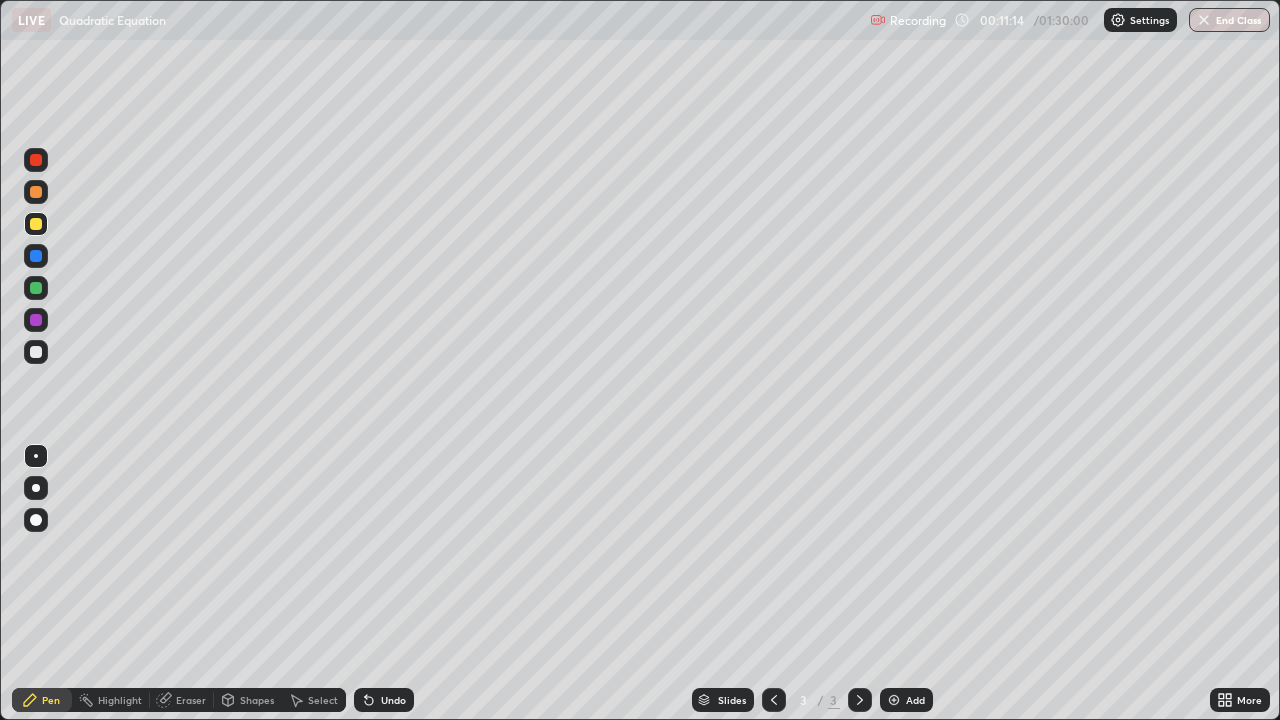 click at bounding box center (36, 352) 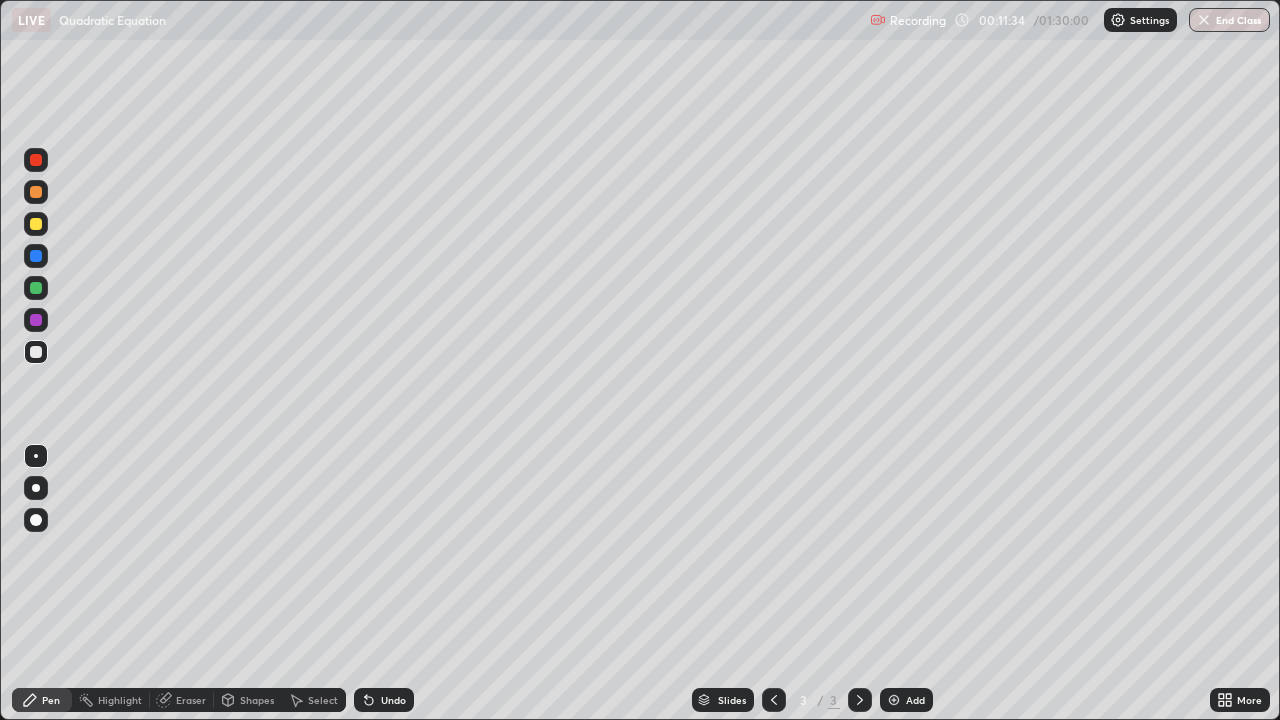 click at bounding box center (36, 224) 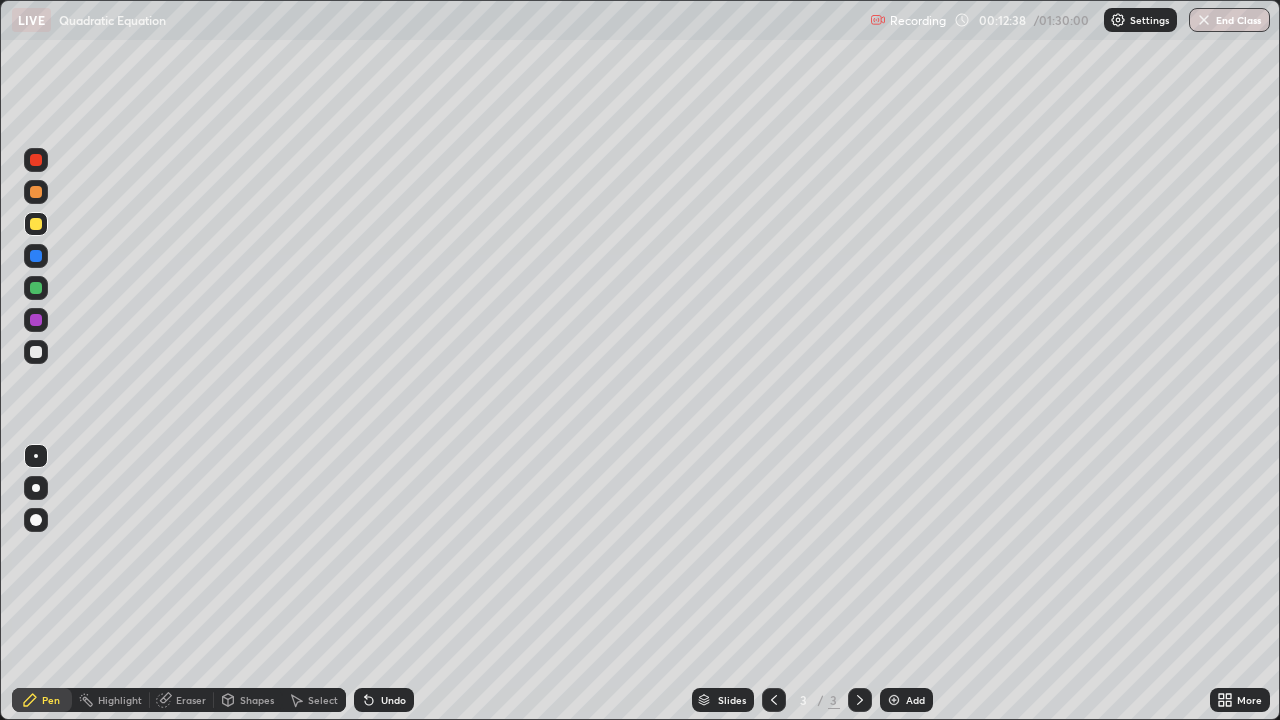 click on "Eraser" at bounding box center [191, 700] 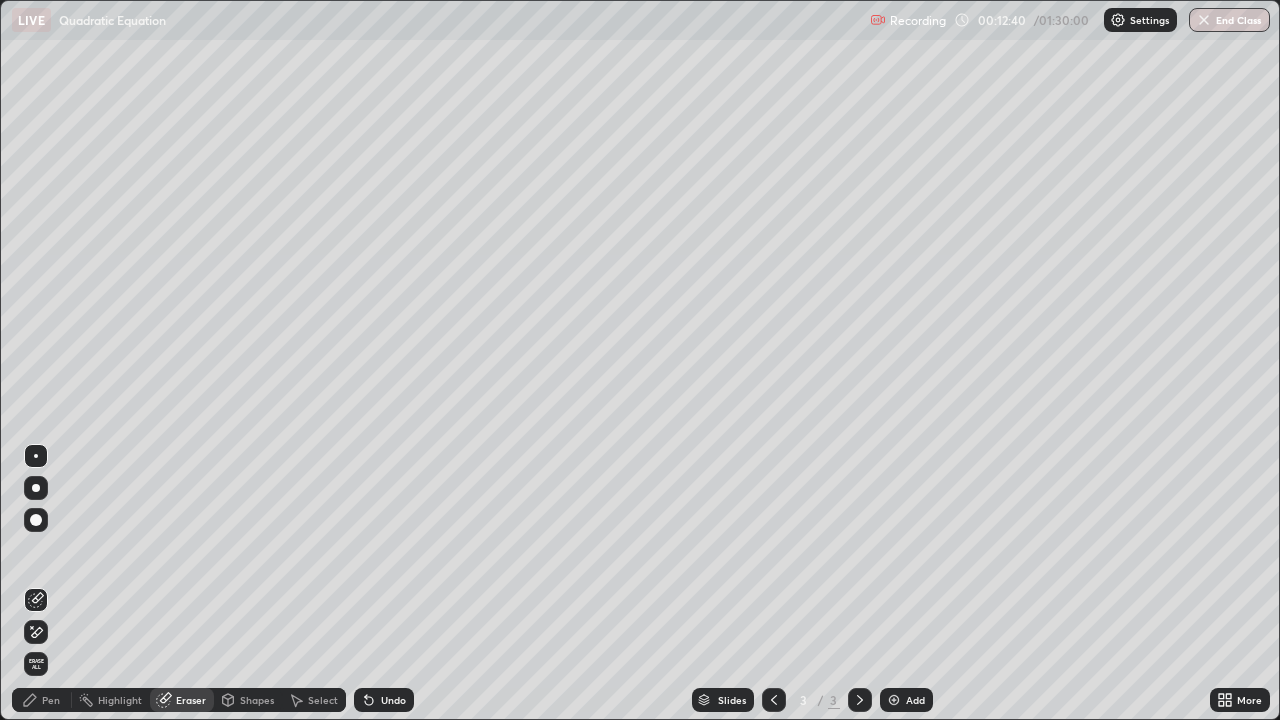 click on "Undo" at bounding box center (393, 700) 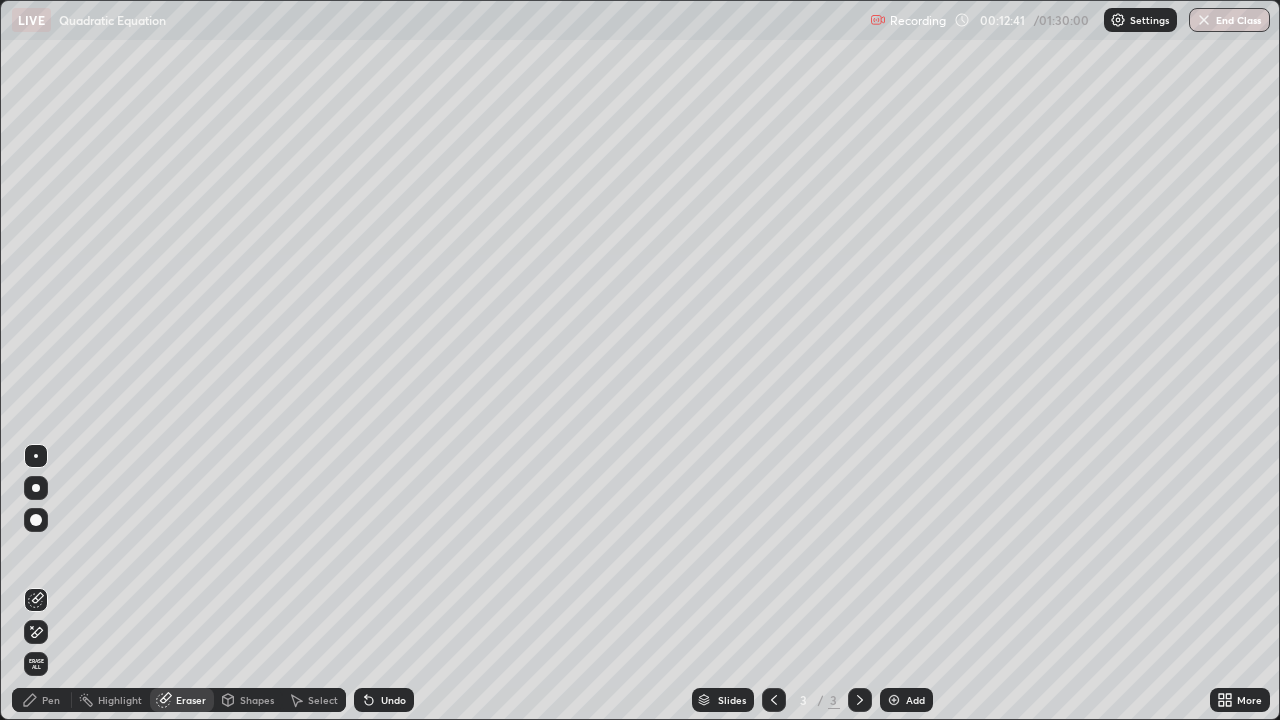 click on "Undo" at bounding box center [393, 700] 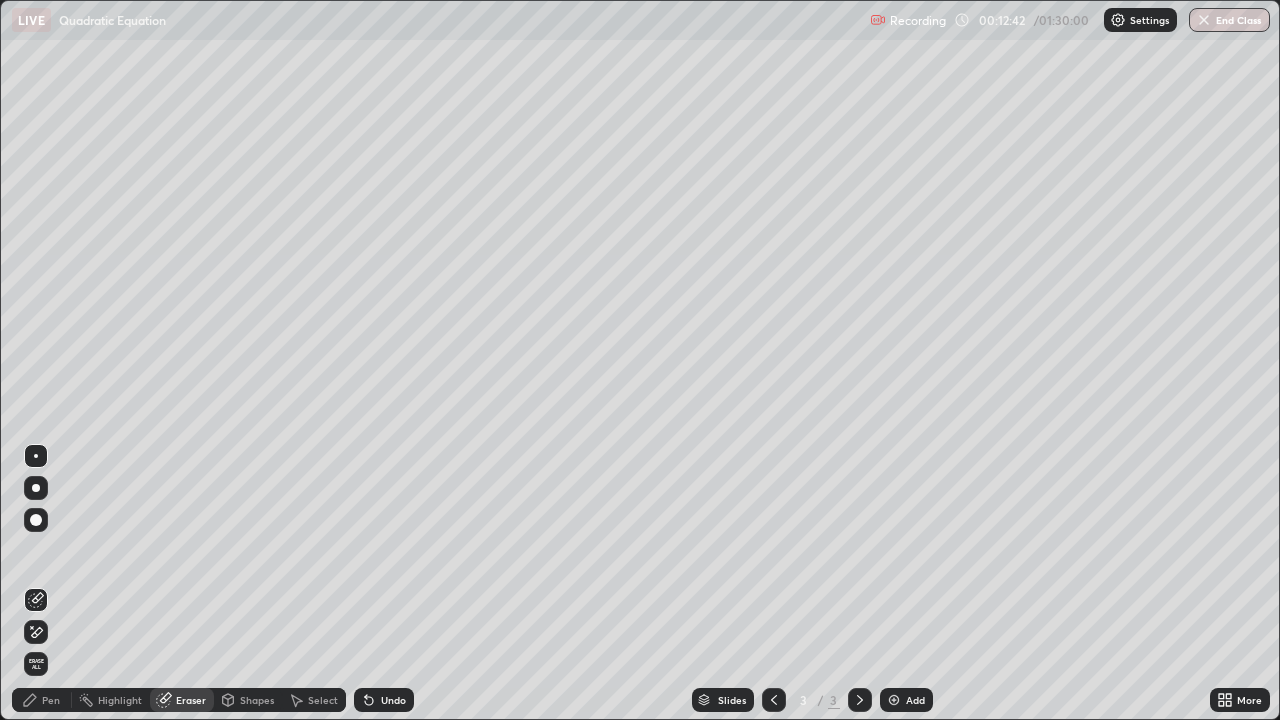 click on "Pen" at bounding box center [42, 700] 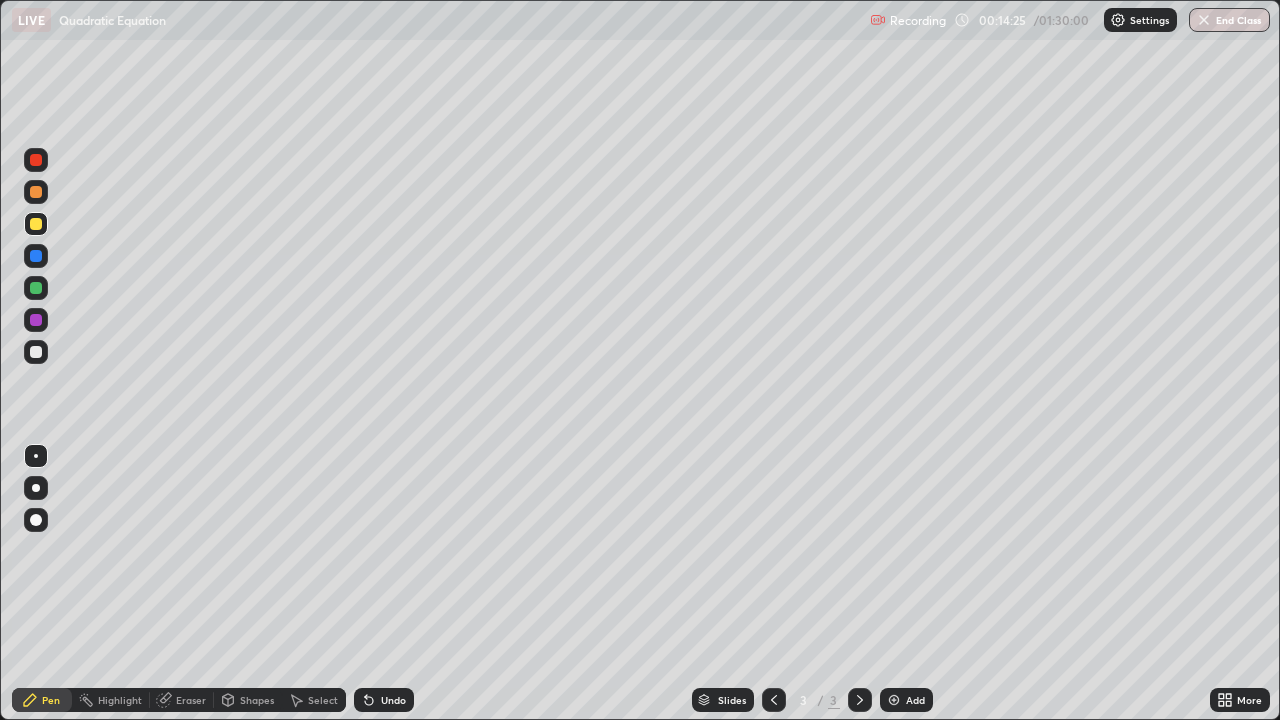click at bounding box center (894, 700) 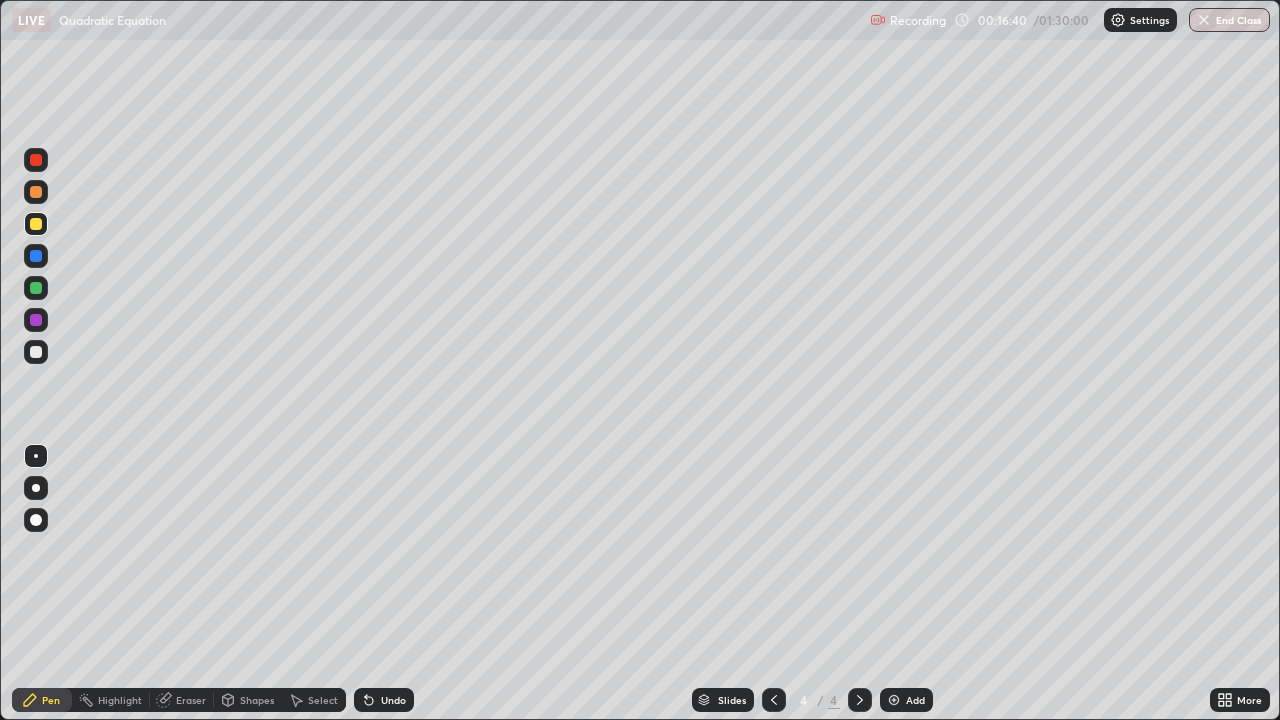click at bounding box center [36, 352] 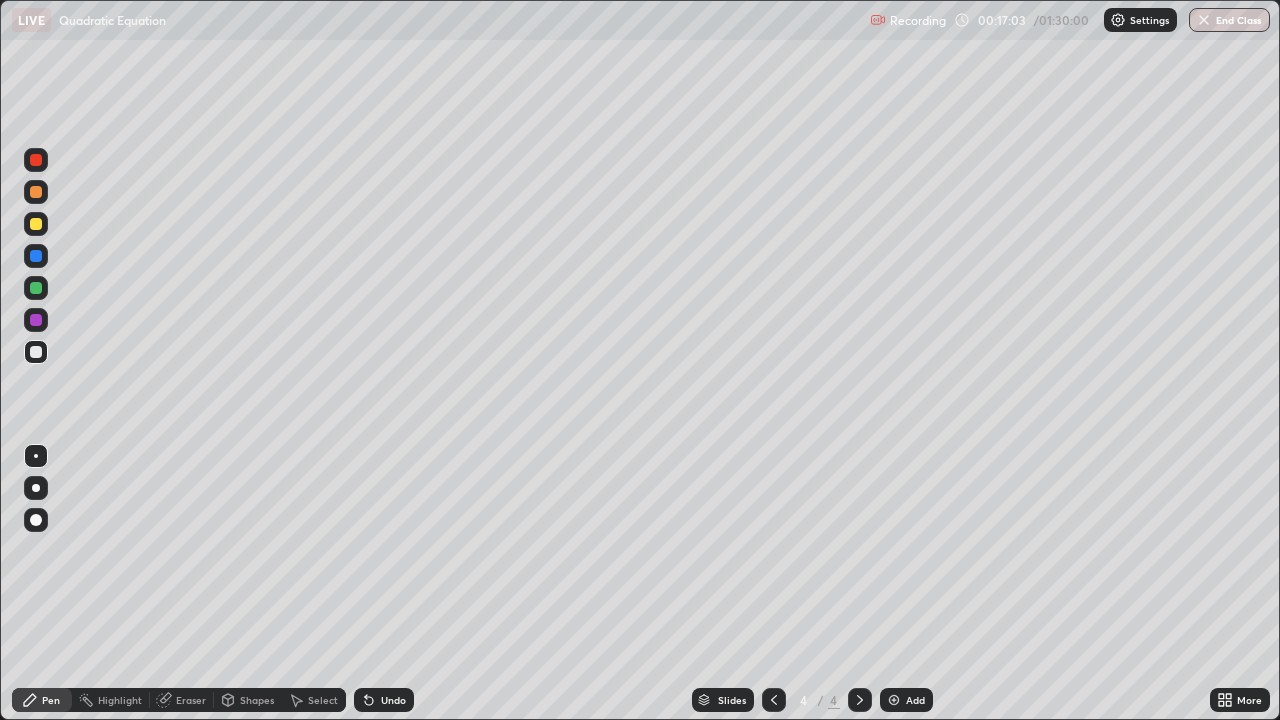 click on "Undo" at bounding box center (393, 700) 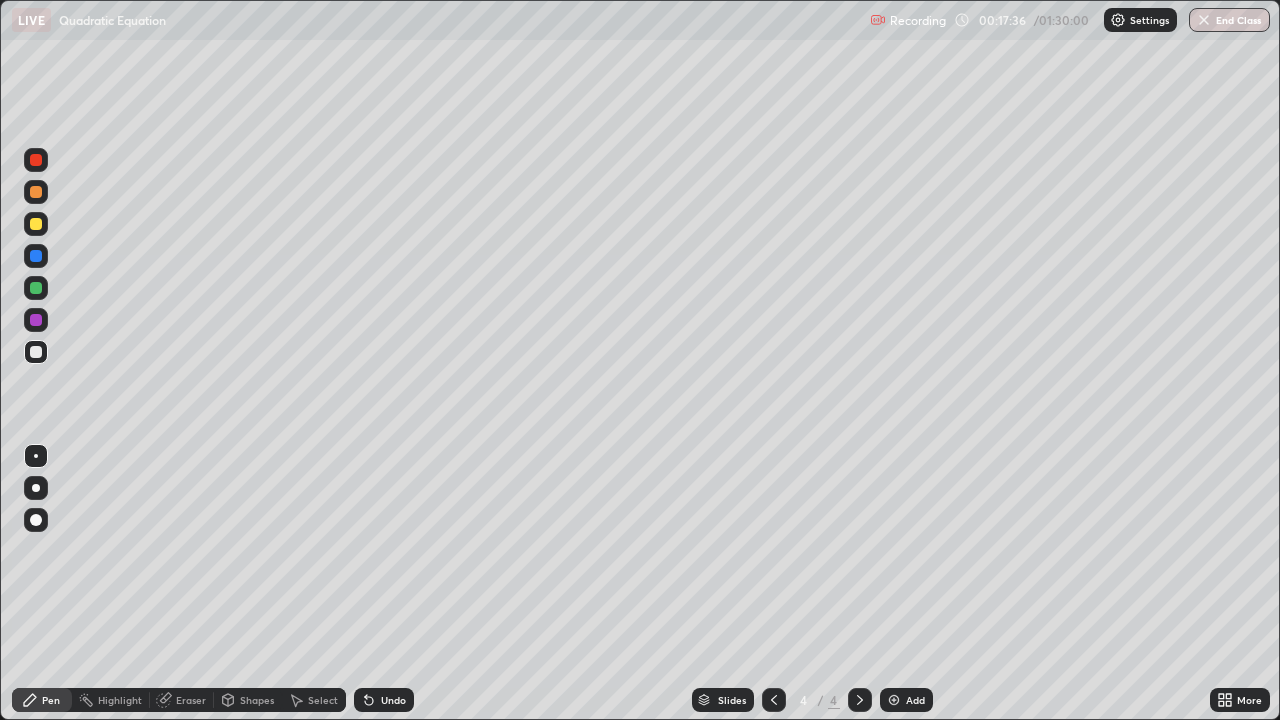 click at bounding box center (894, 700) 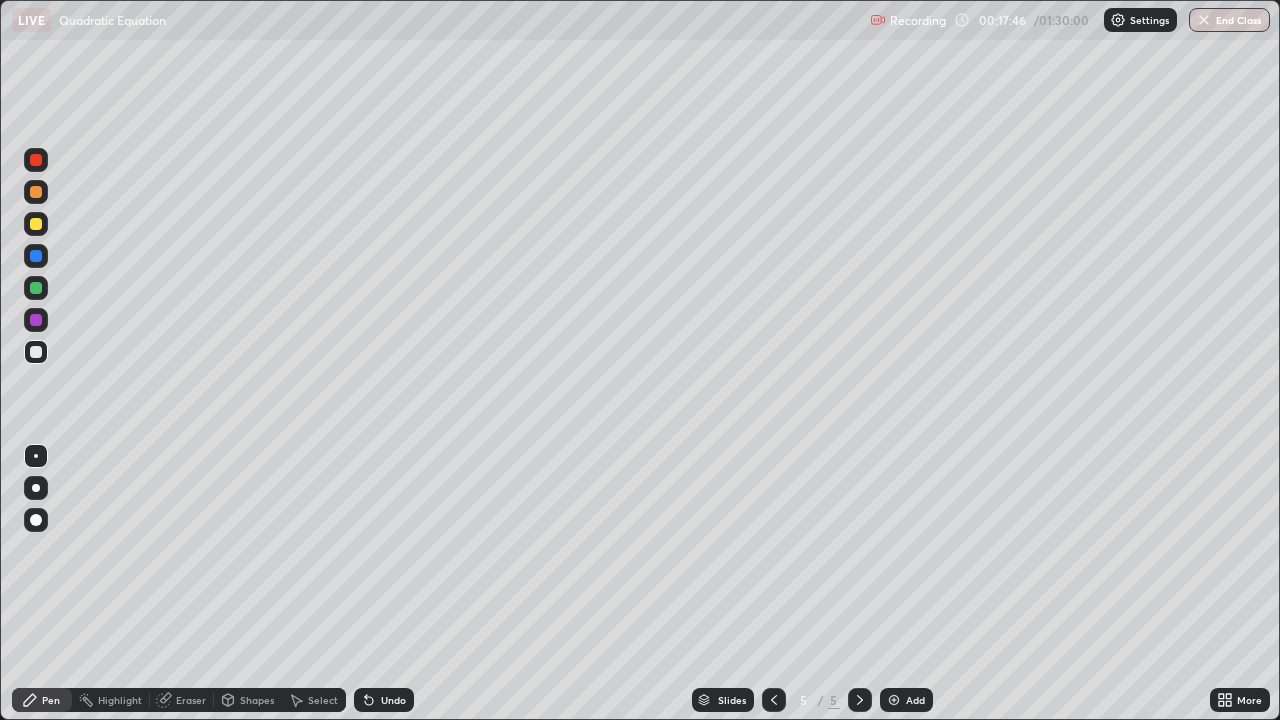 click at bounding box center (36, 352) 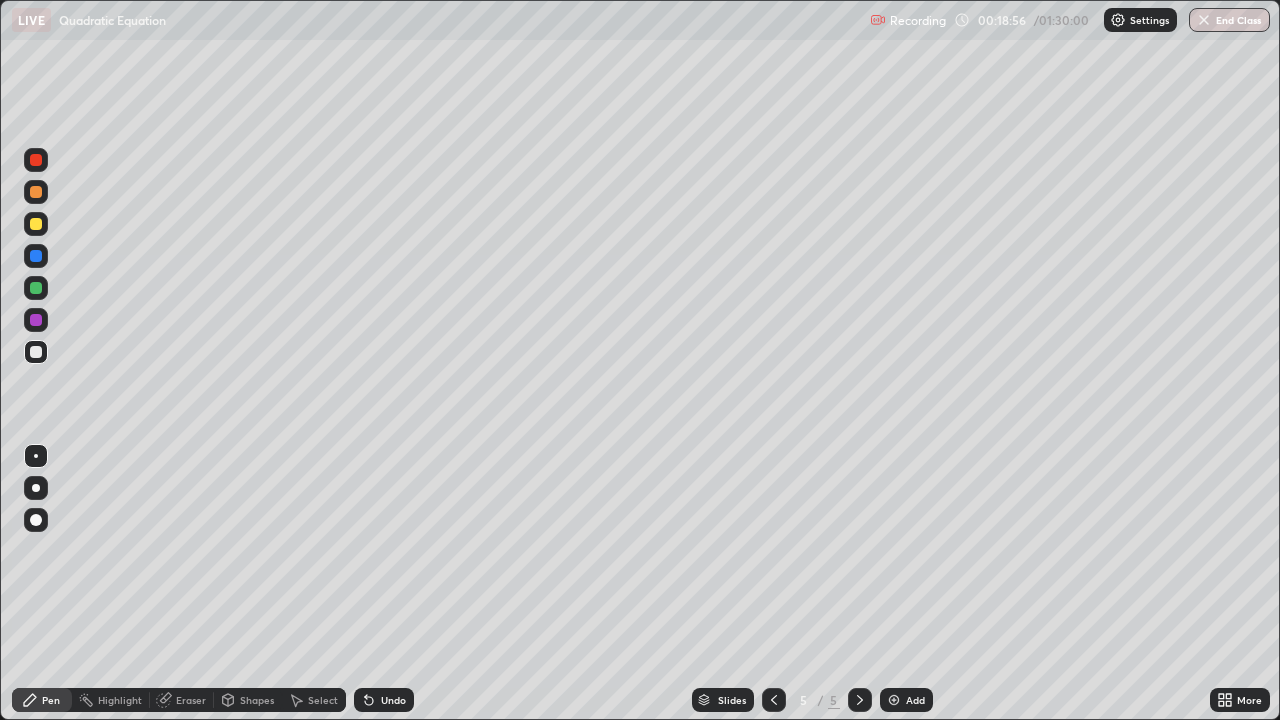 click on "Eraser" at bounding box center (191, 700) 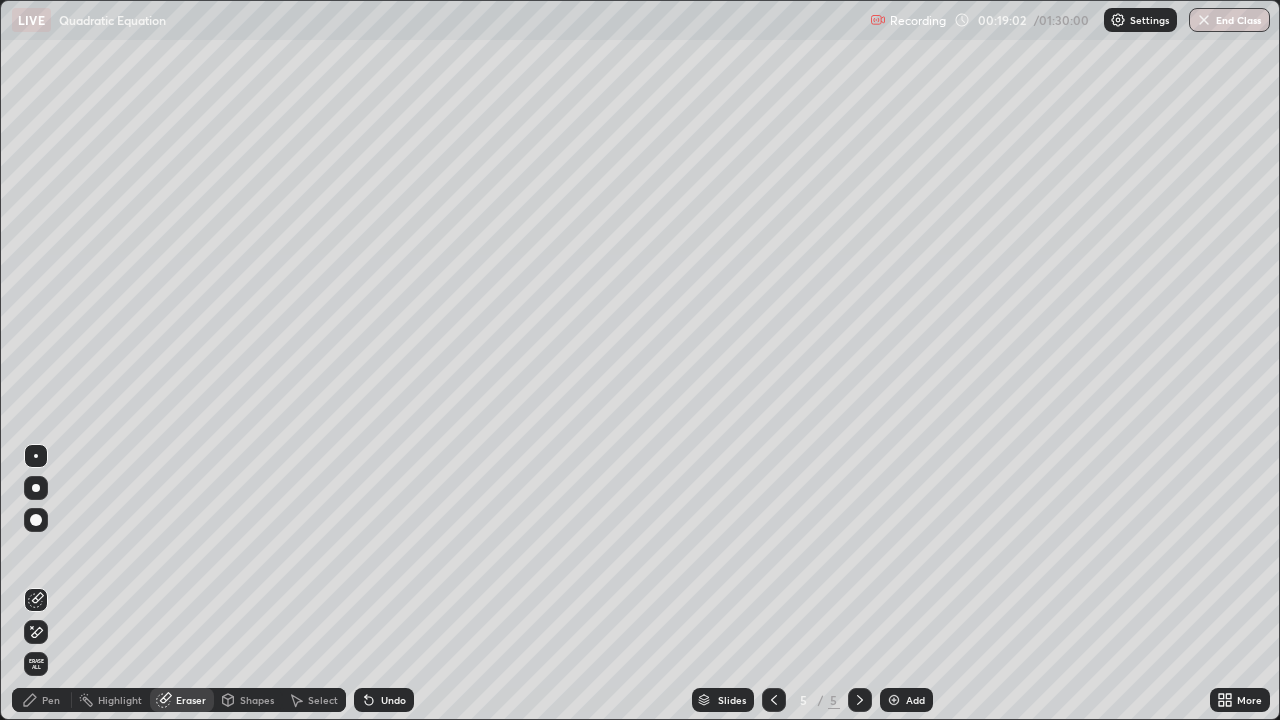 click on "Pen" at bounding box center [51, 700] 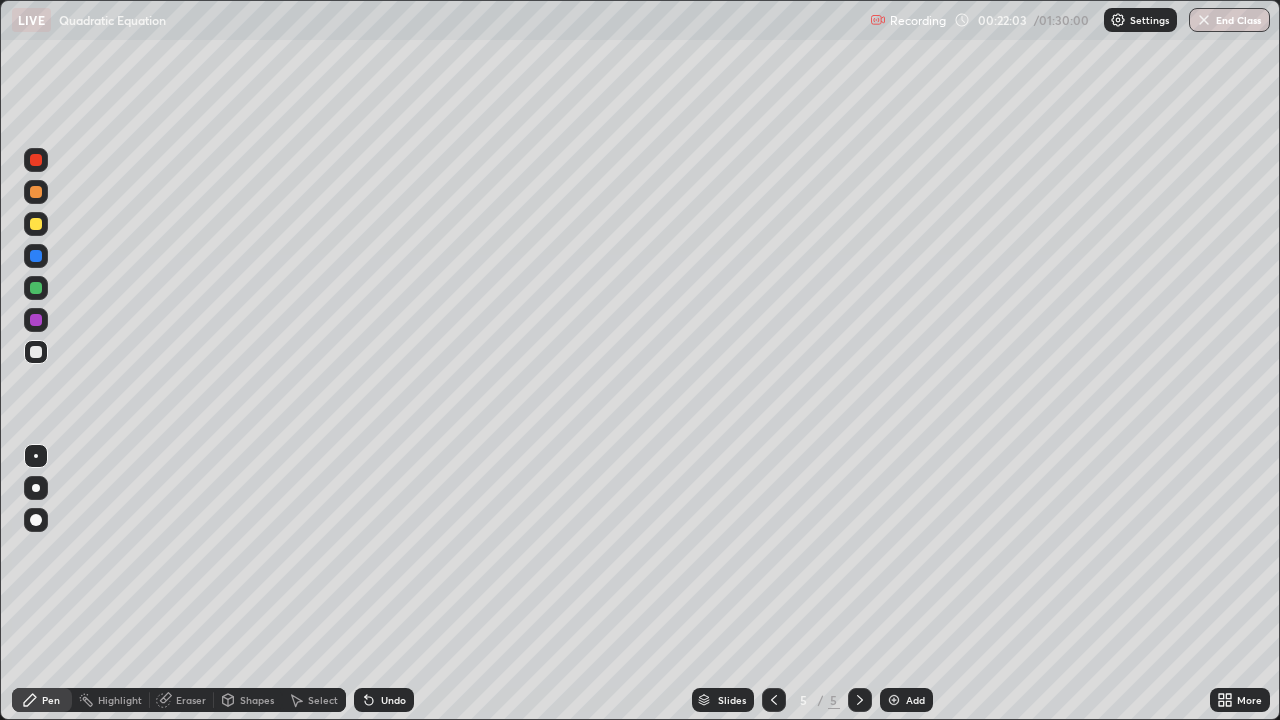 click at bounding box center [36, 288] 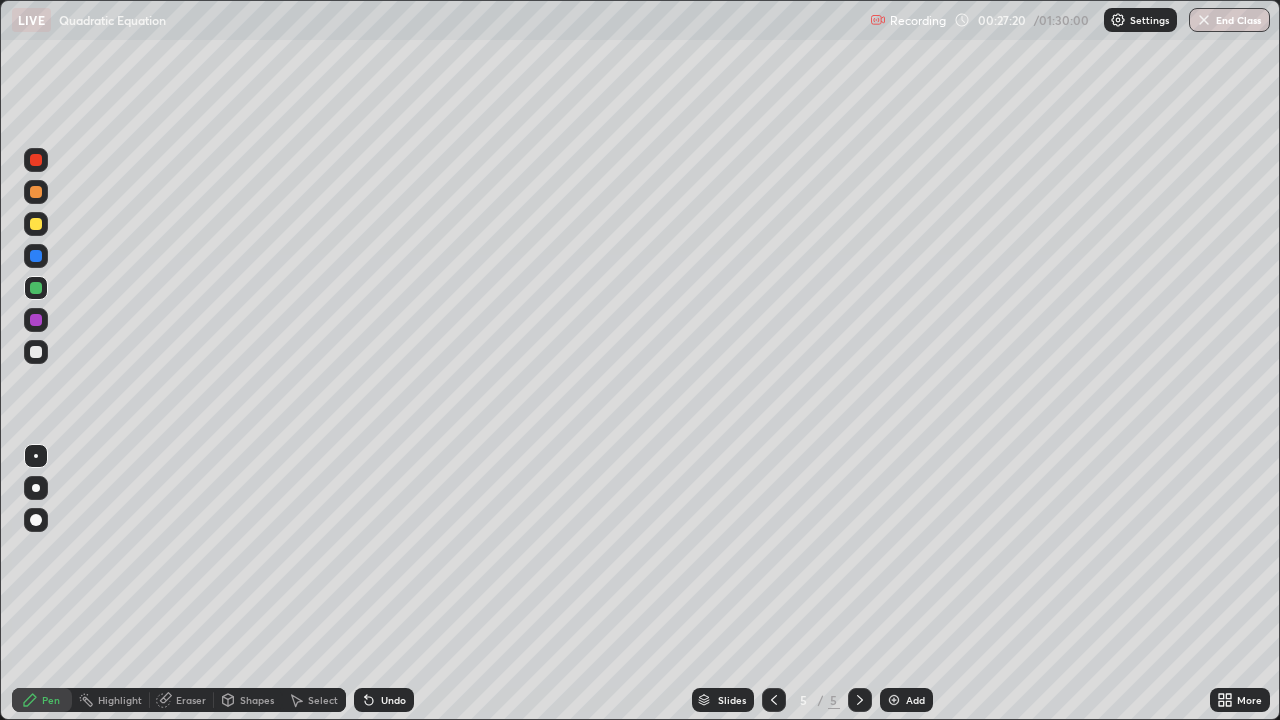 click at bounding box center [36, 224] 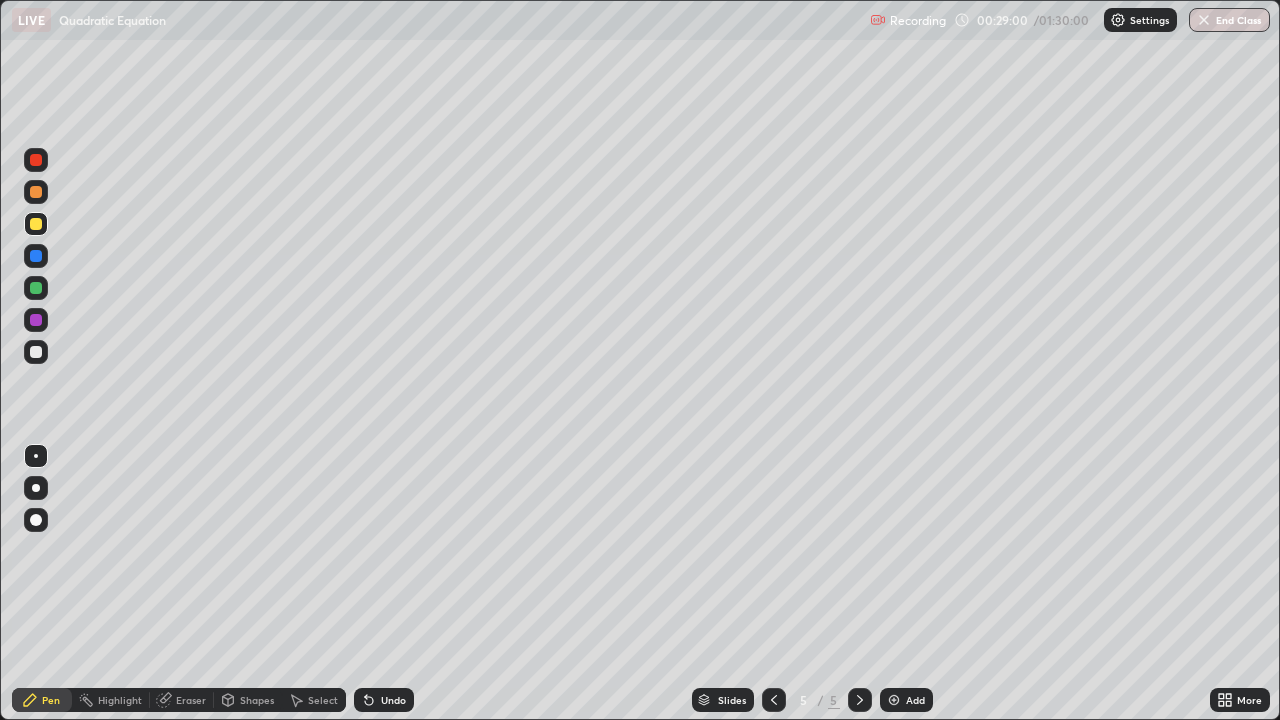 click at bounding box center [36, 192] 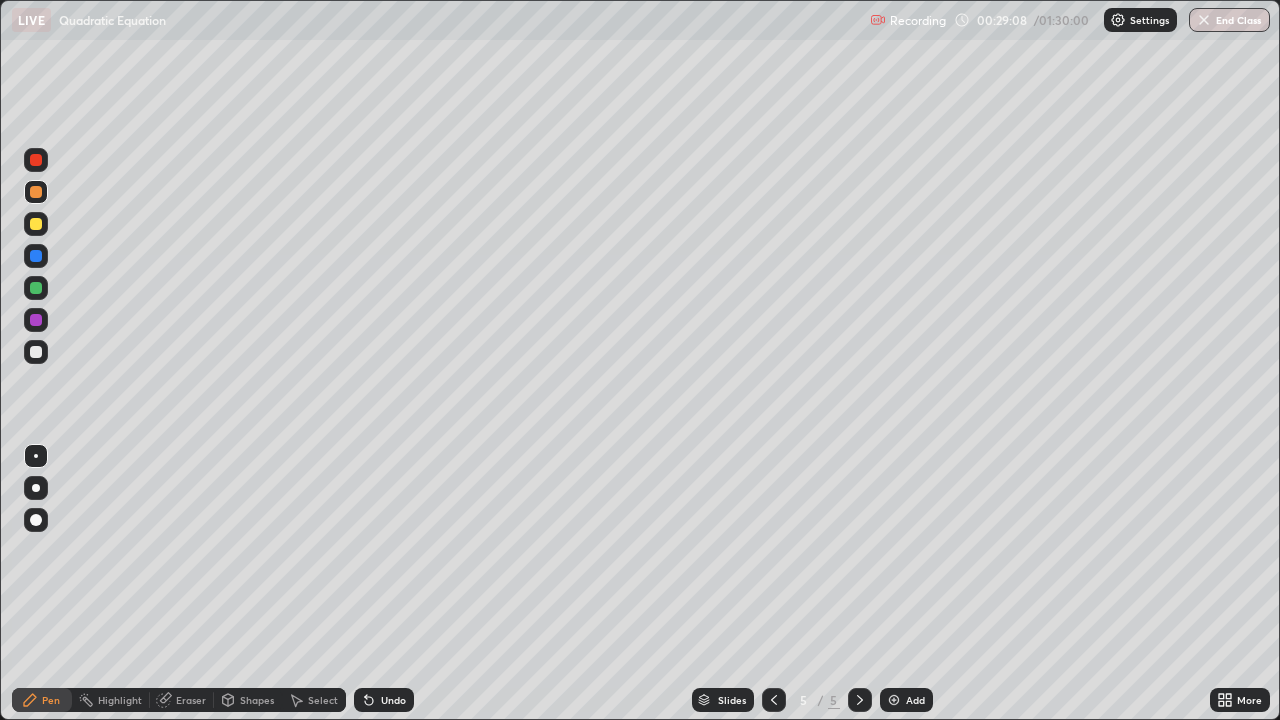 click at bounding box center [894, 700] 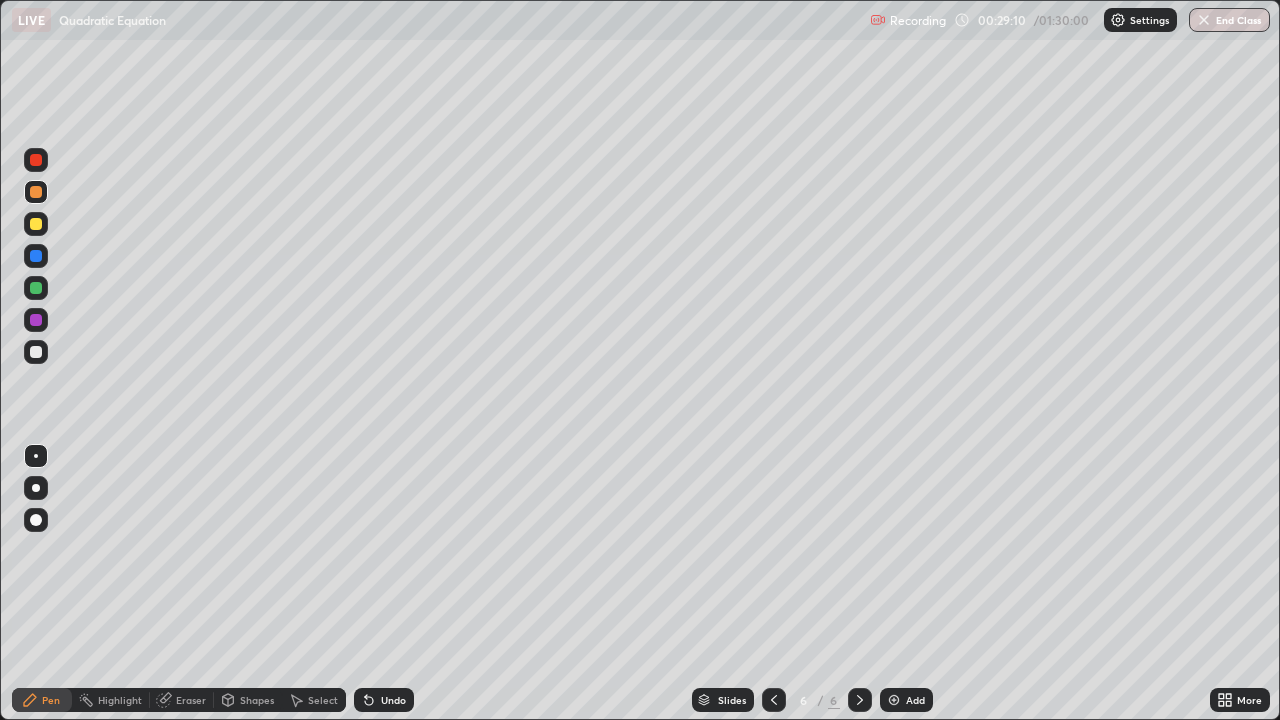 click at bounding box center (36, 352) 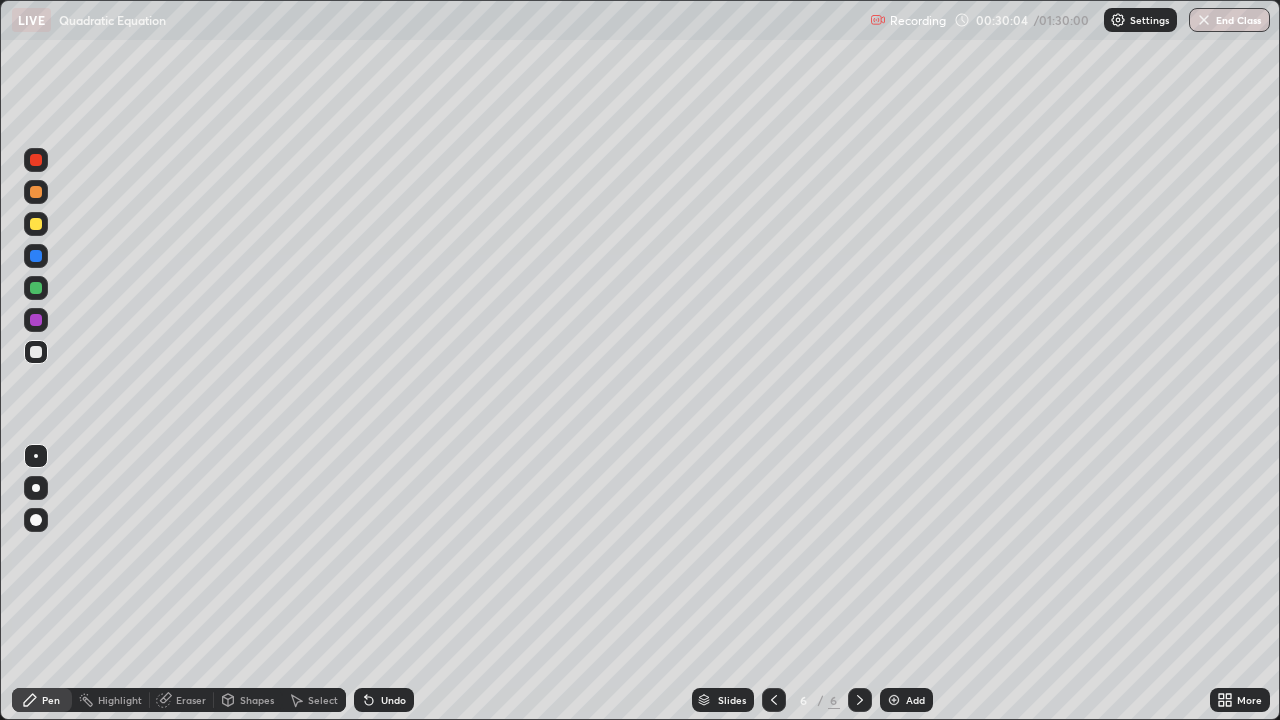 click 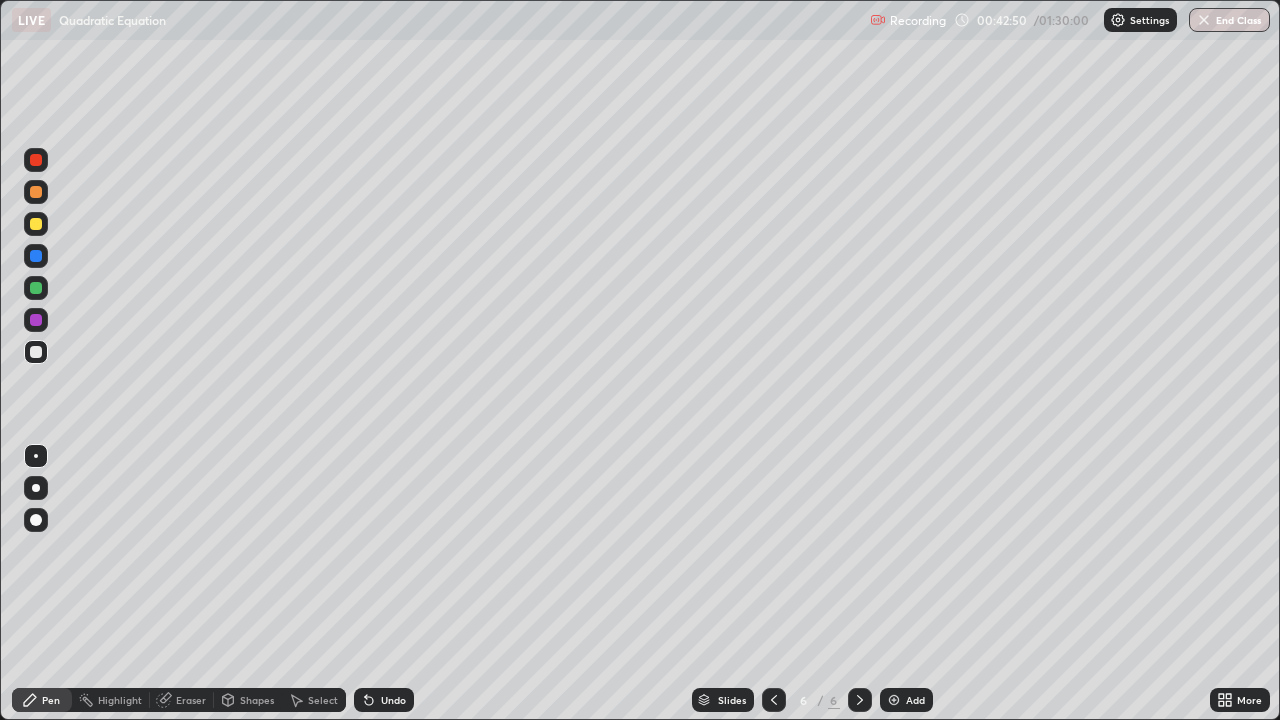 click at bounding box center (36, 352) 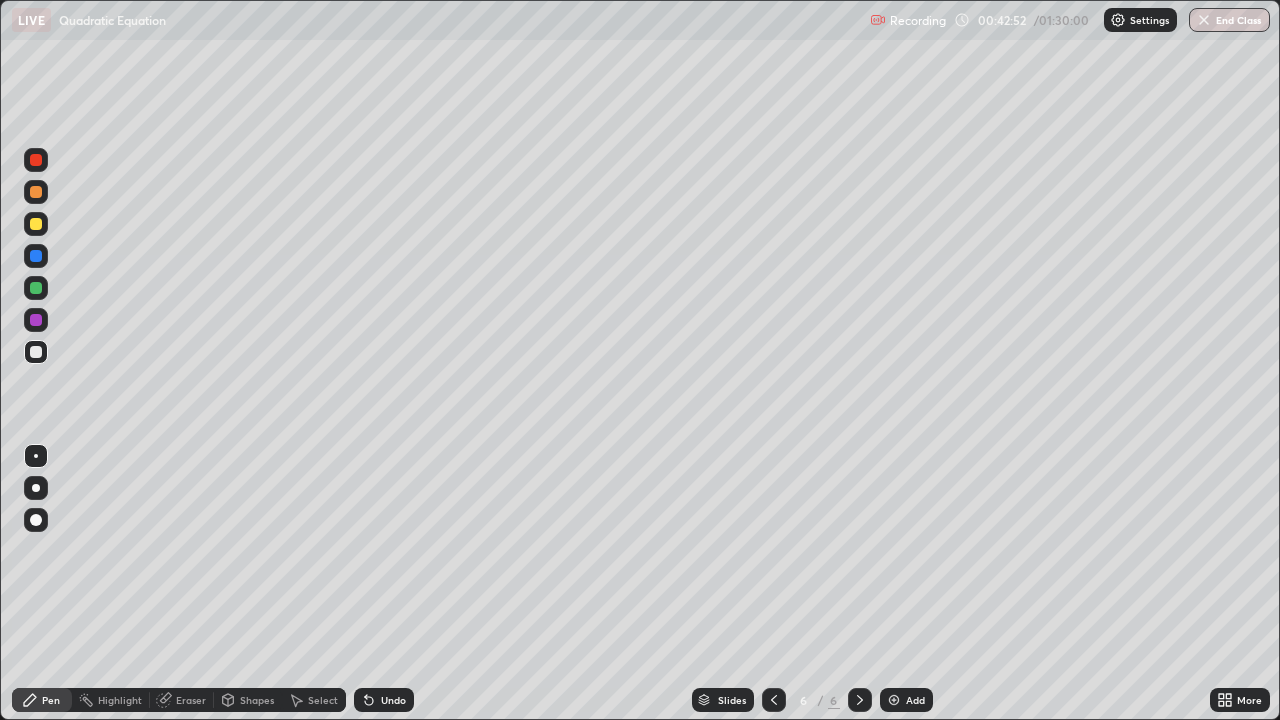 click at bounding box center (36, 256) 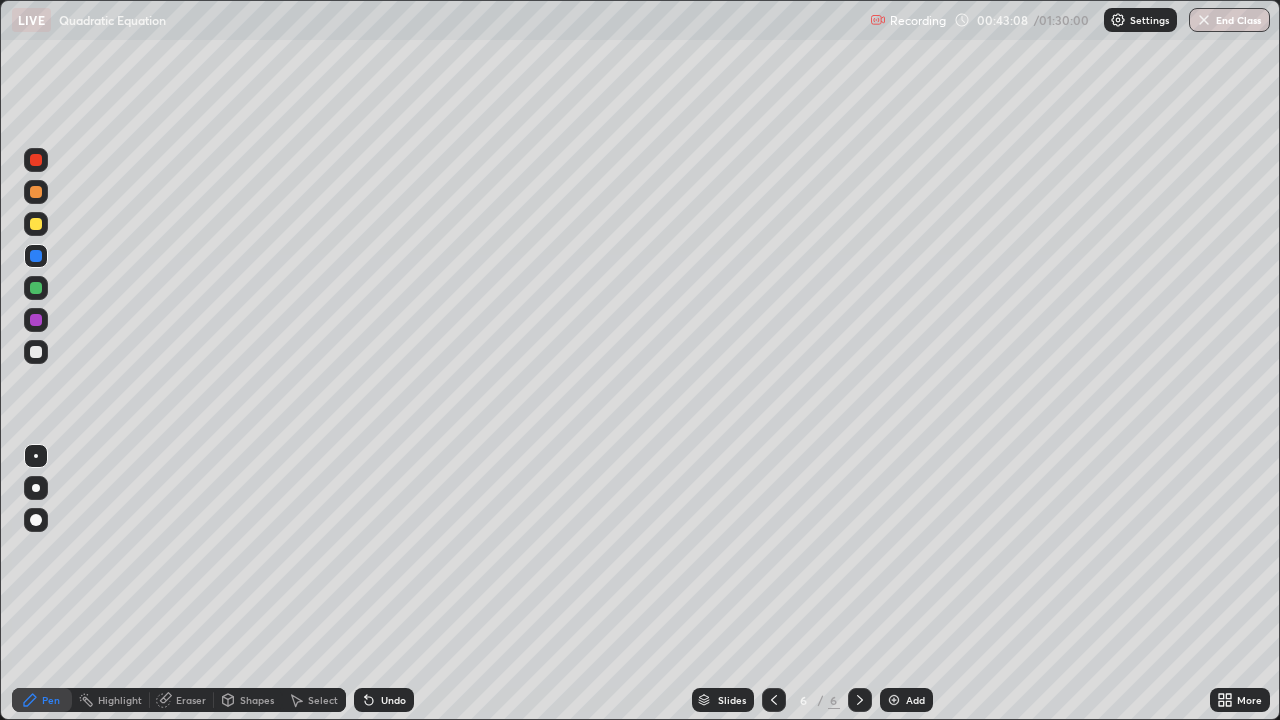 click at bounding box center [36, 352] 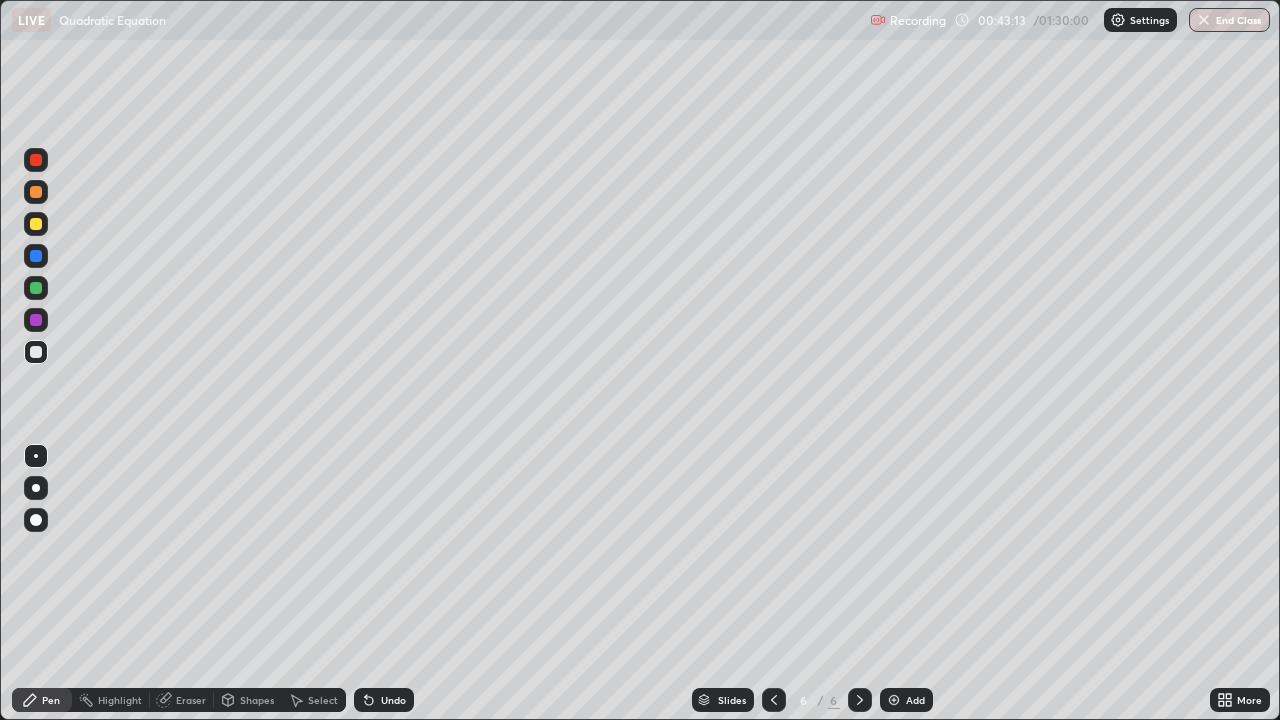 click at bounding box center [36, 288] 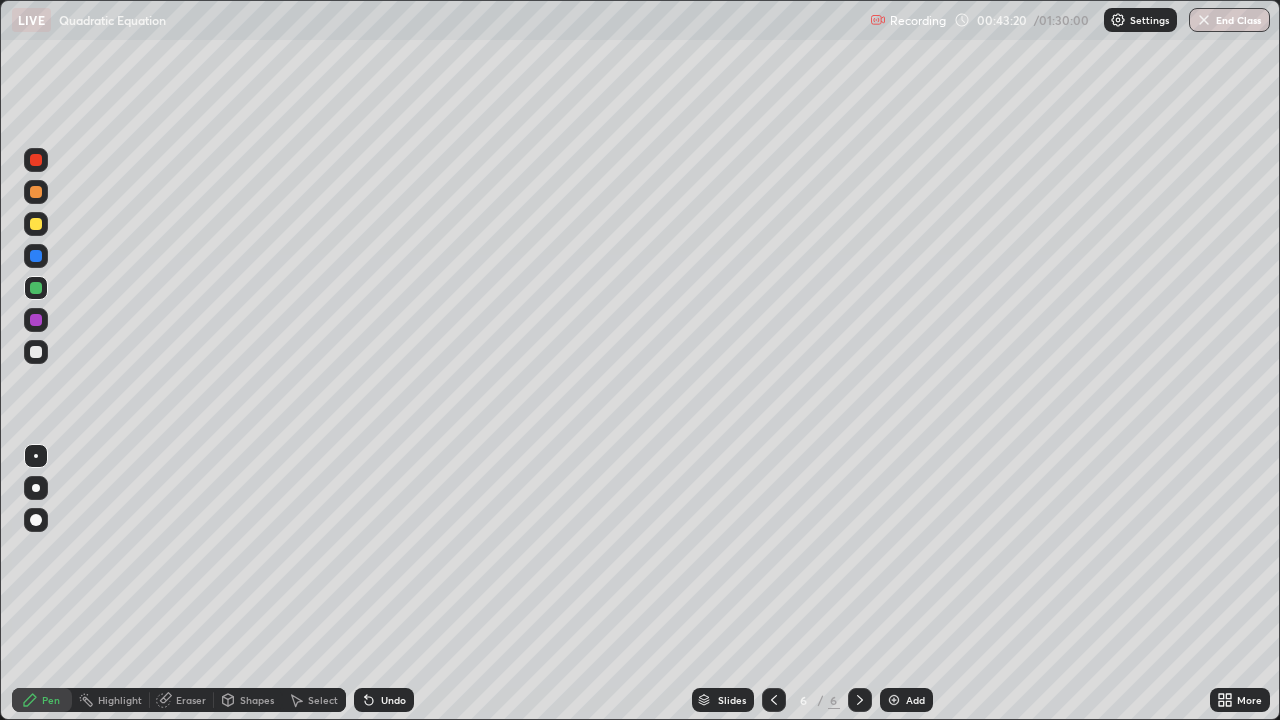 click at bounding box center (36, 224) 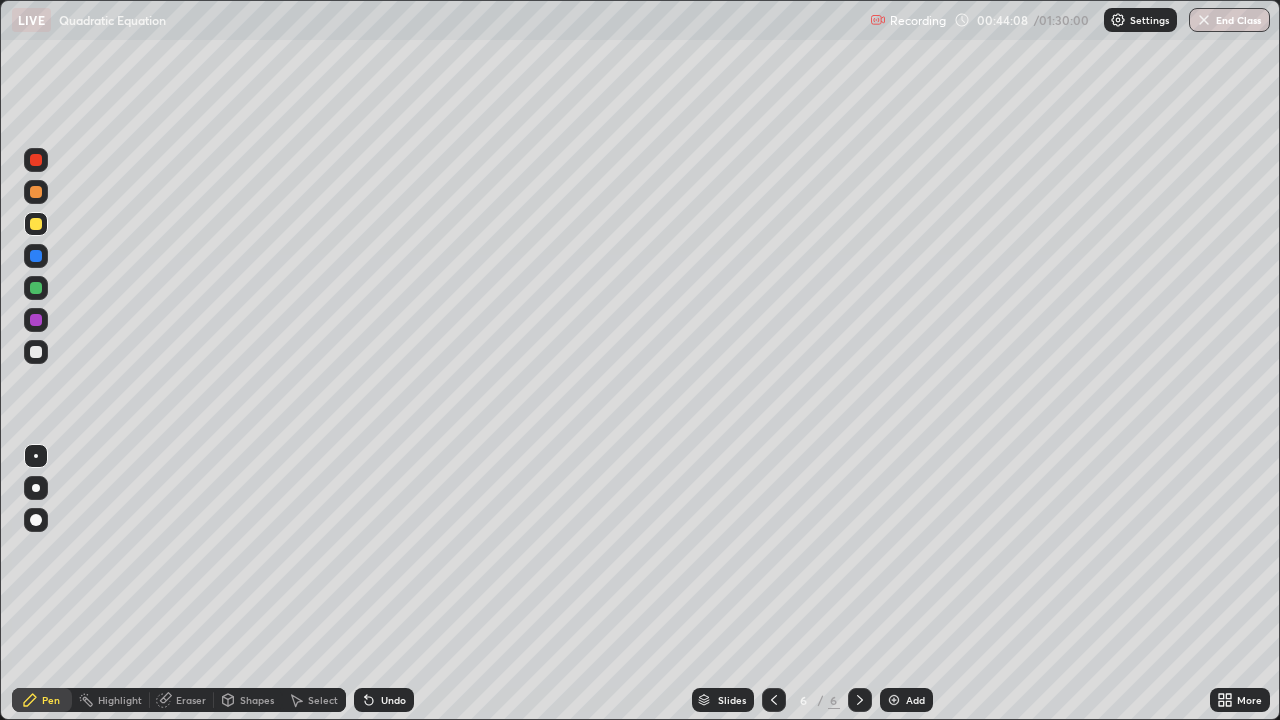 click at bounding box center (36, 192) 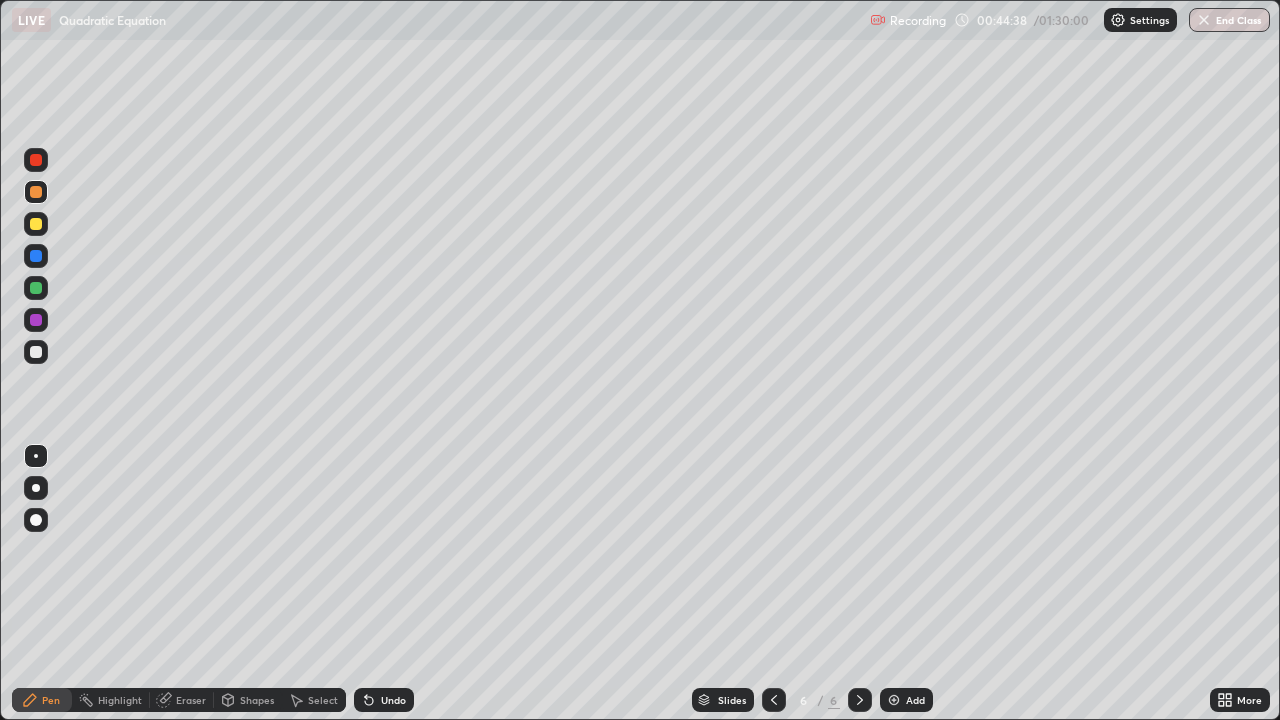 click at bounding box center [36, 352] 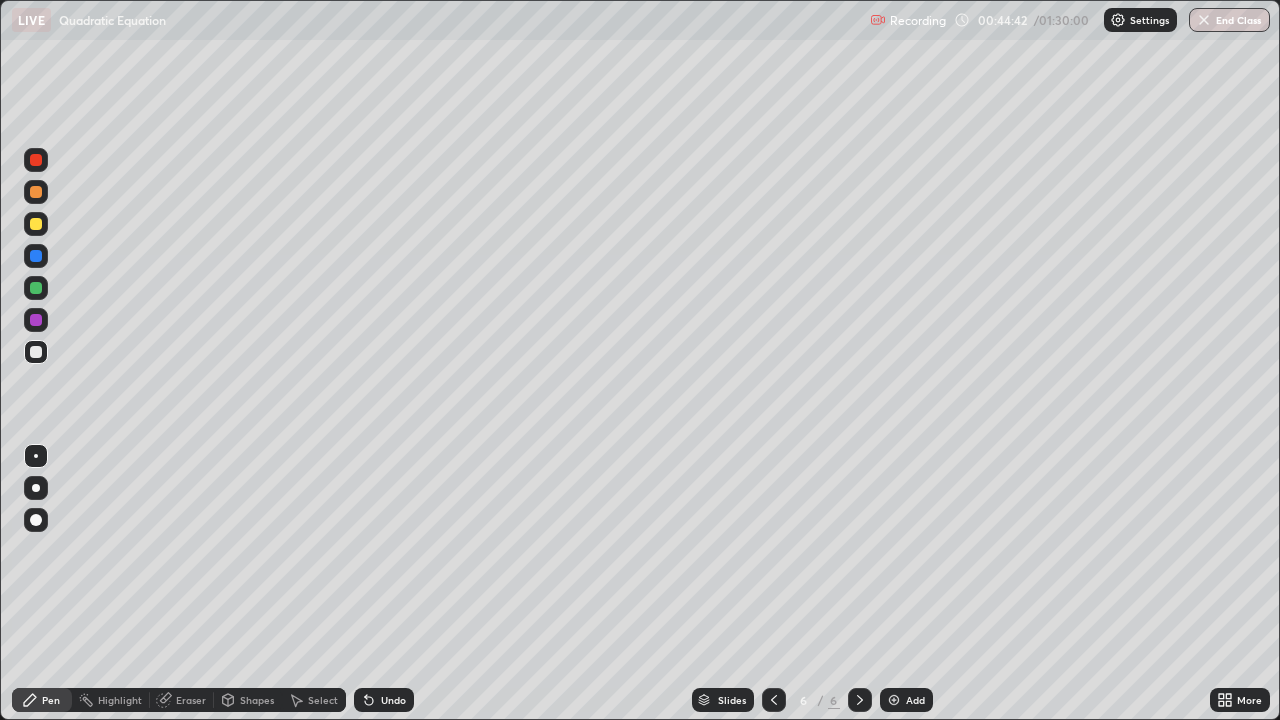 click at bounding box center [36, 224] 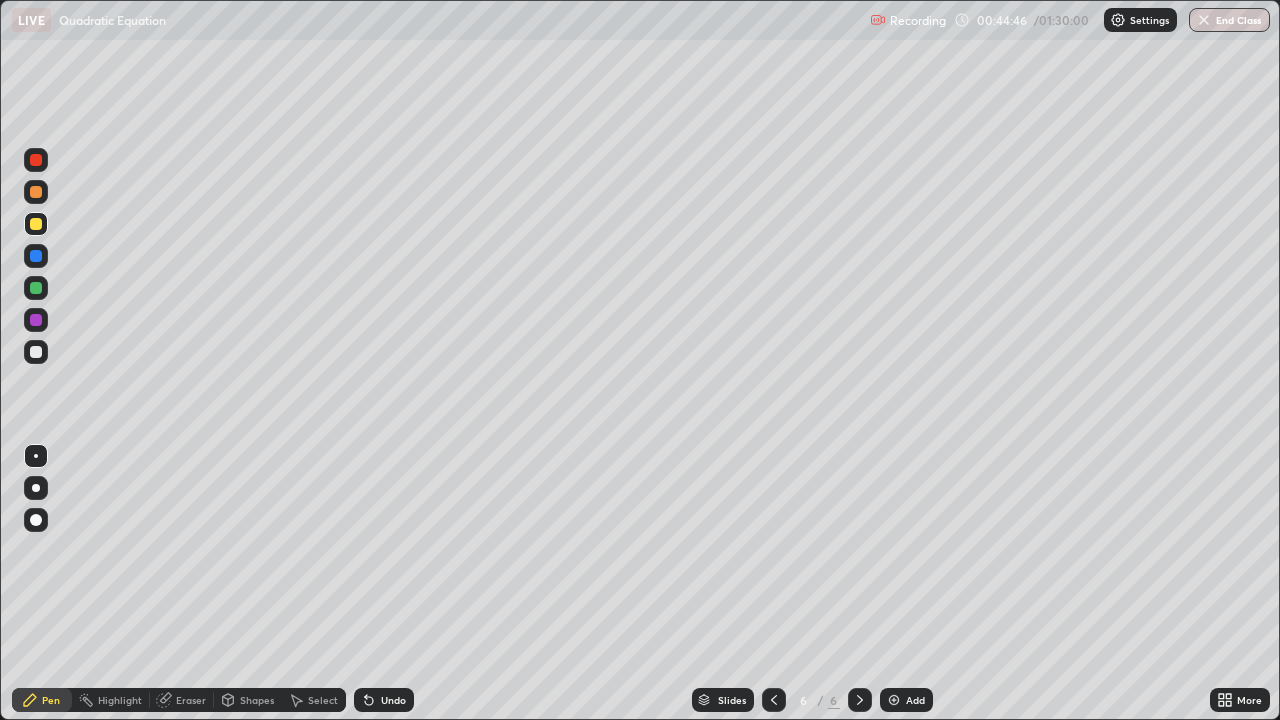 click at bounding box center (36, 256) 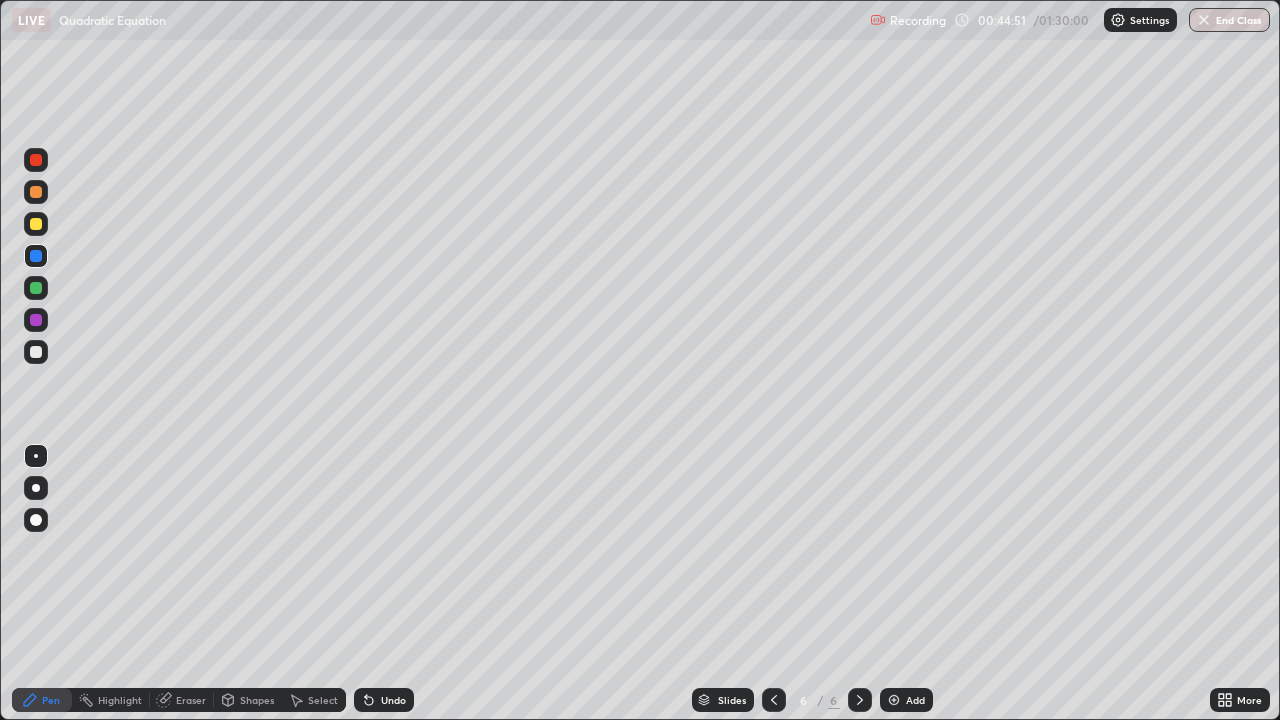 click at bounding box center (36, 224) 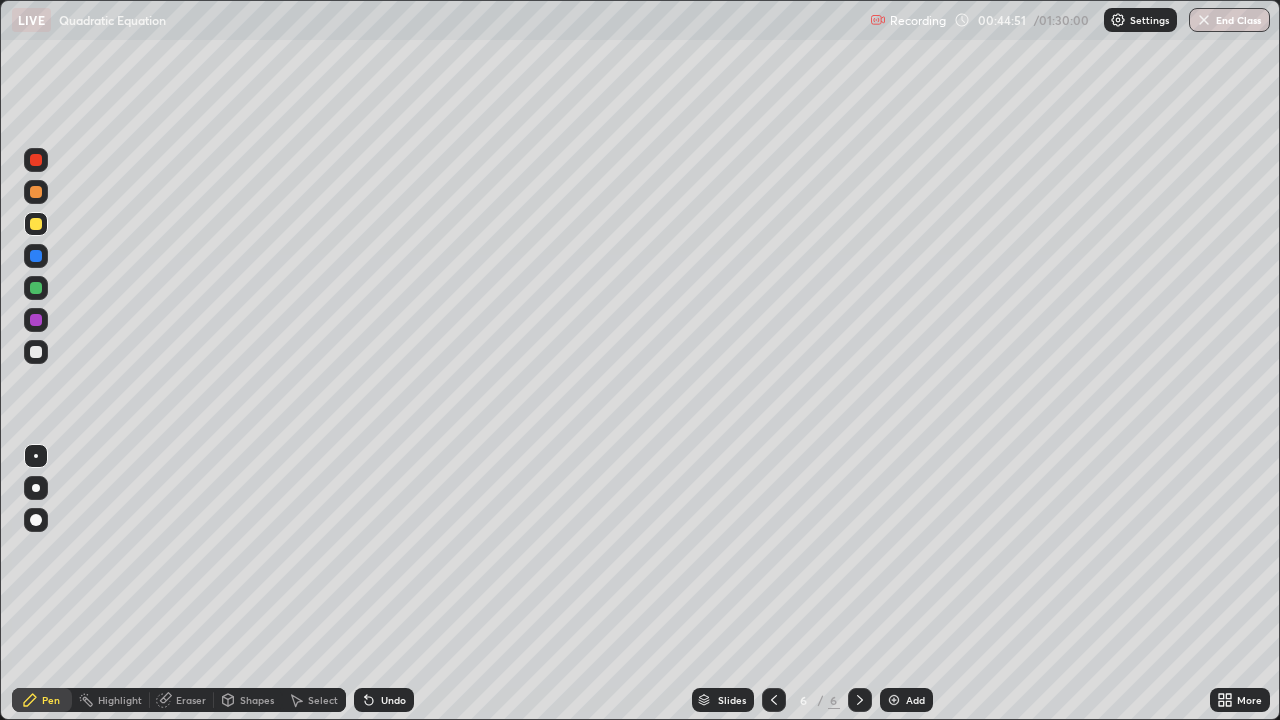 click at bounding box center [36, 224] 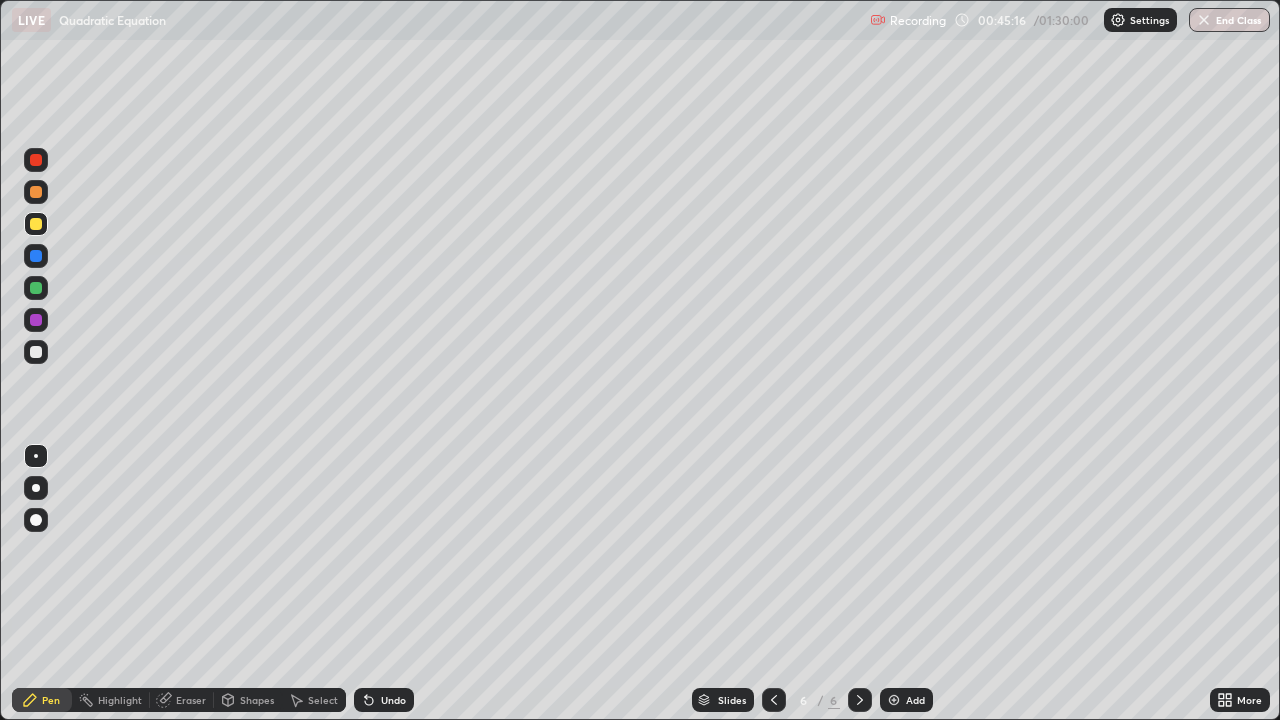 click at bounding box center [36, 160] 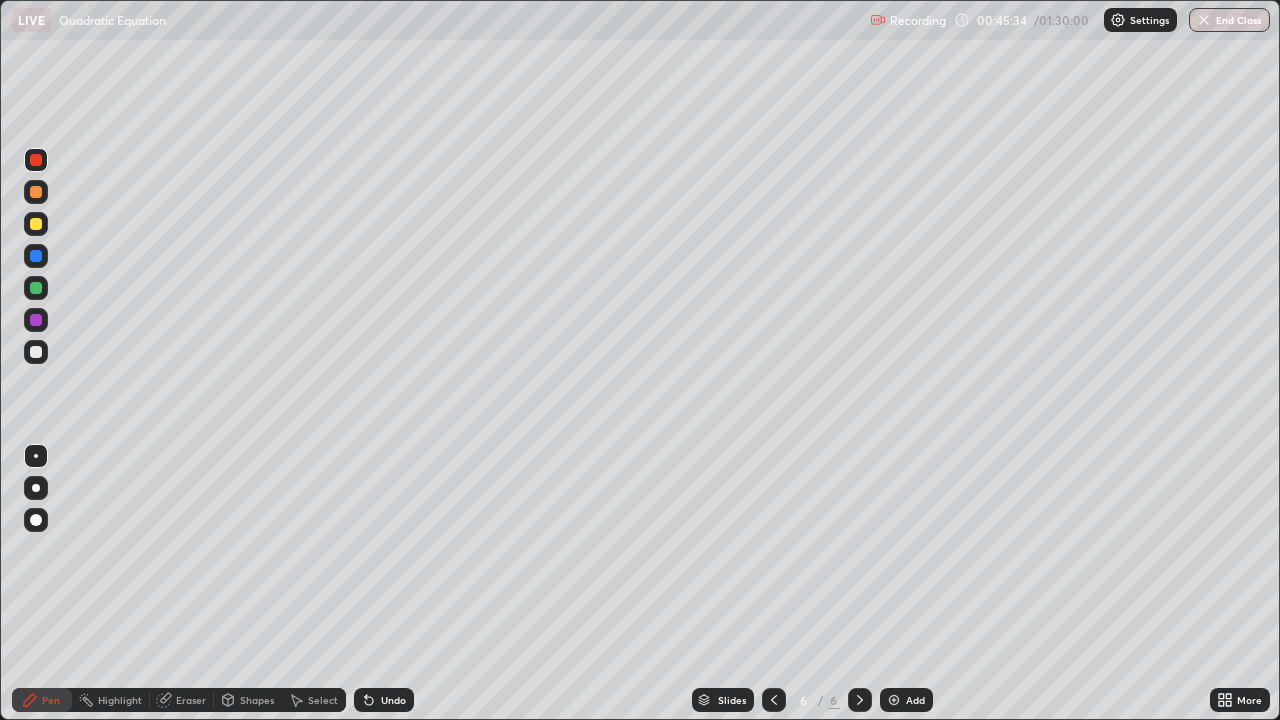 click at bounding box center [36, 224] 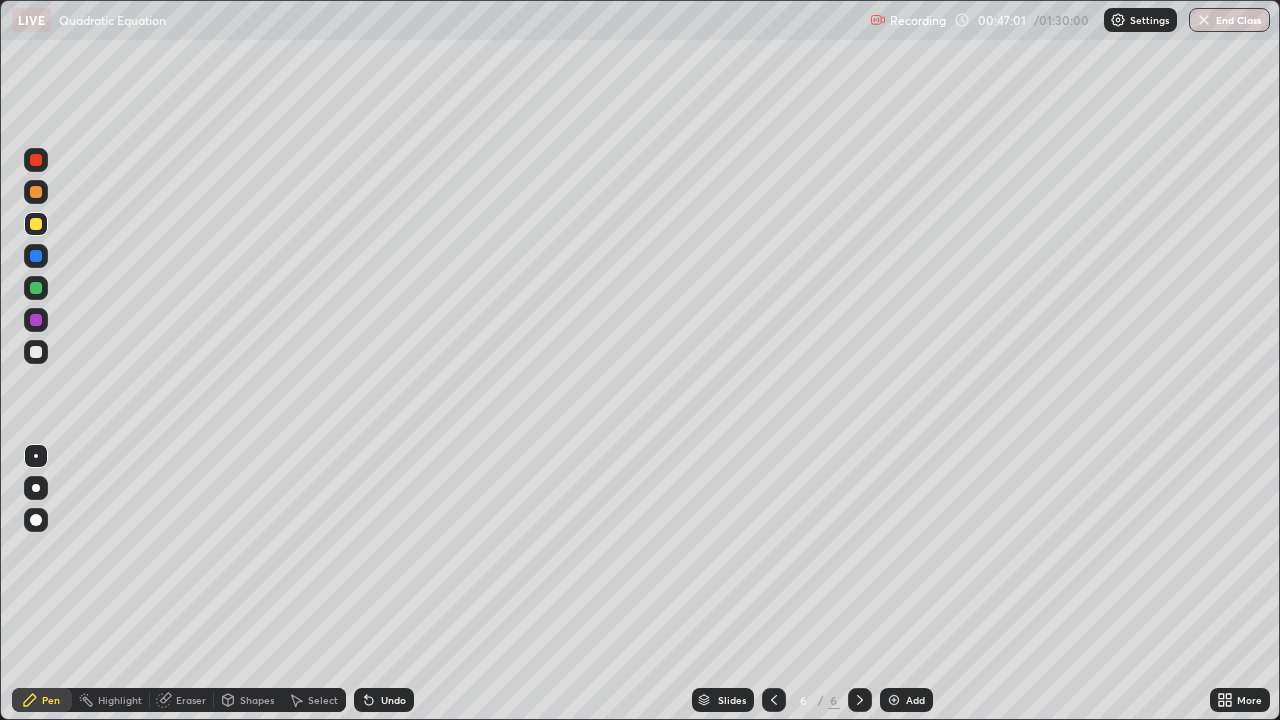 click at bounding box center [36, 288] 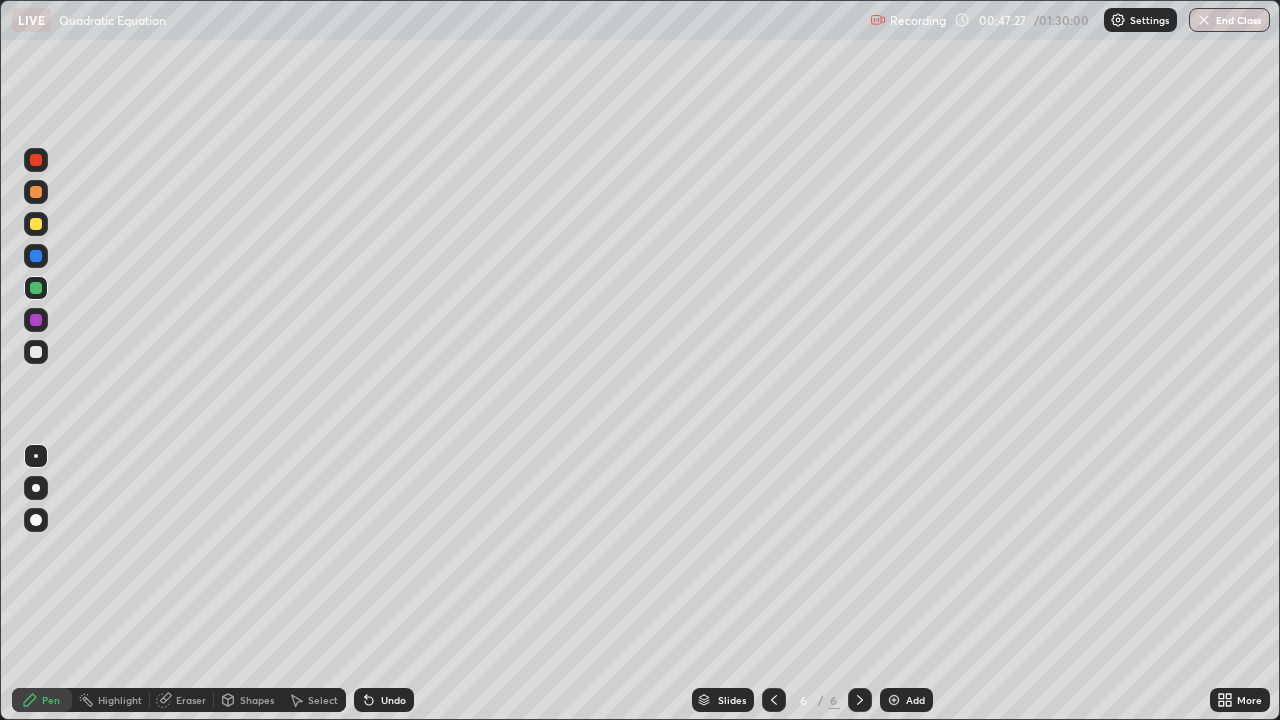 click on "Undo" at bounding box center (393, 700) 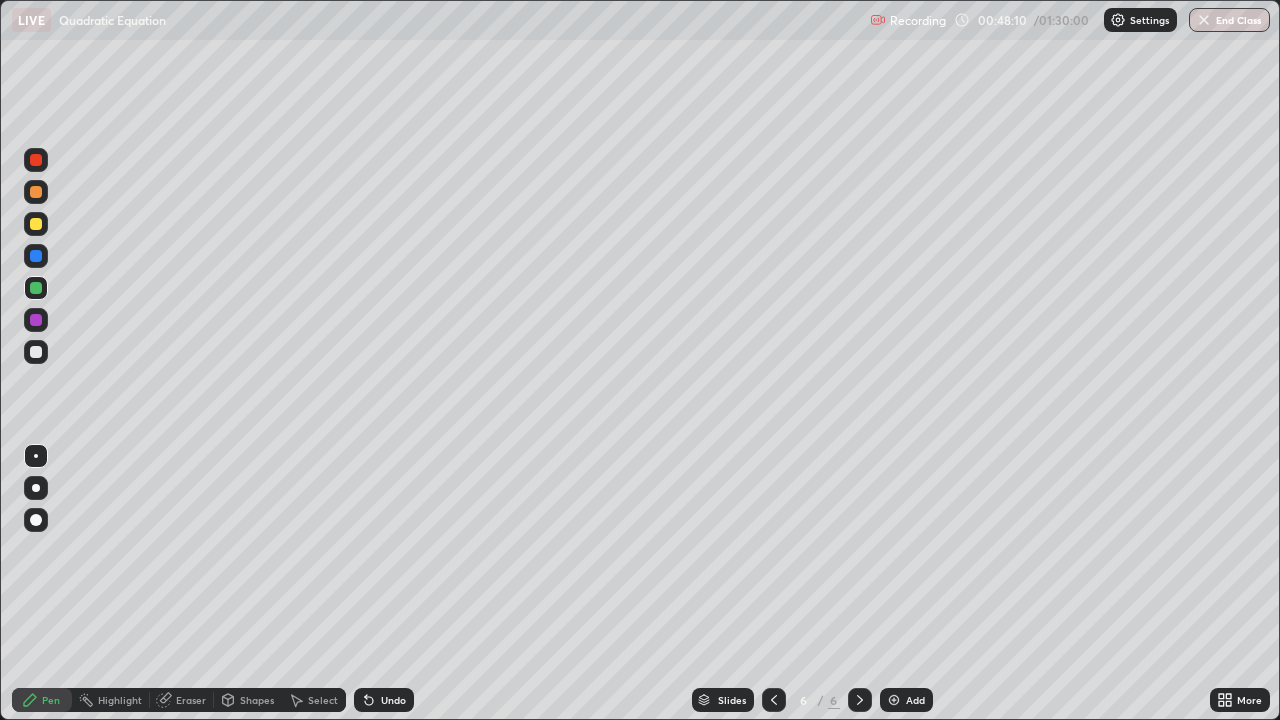 click at bounding box center [36, 352] 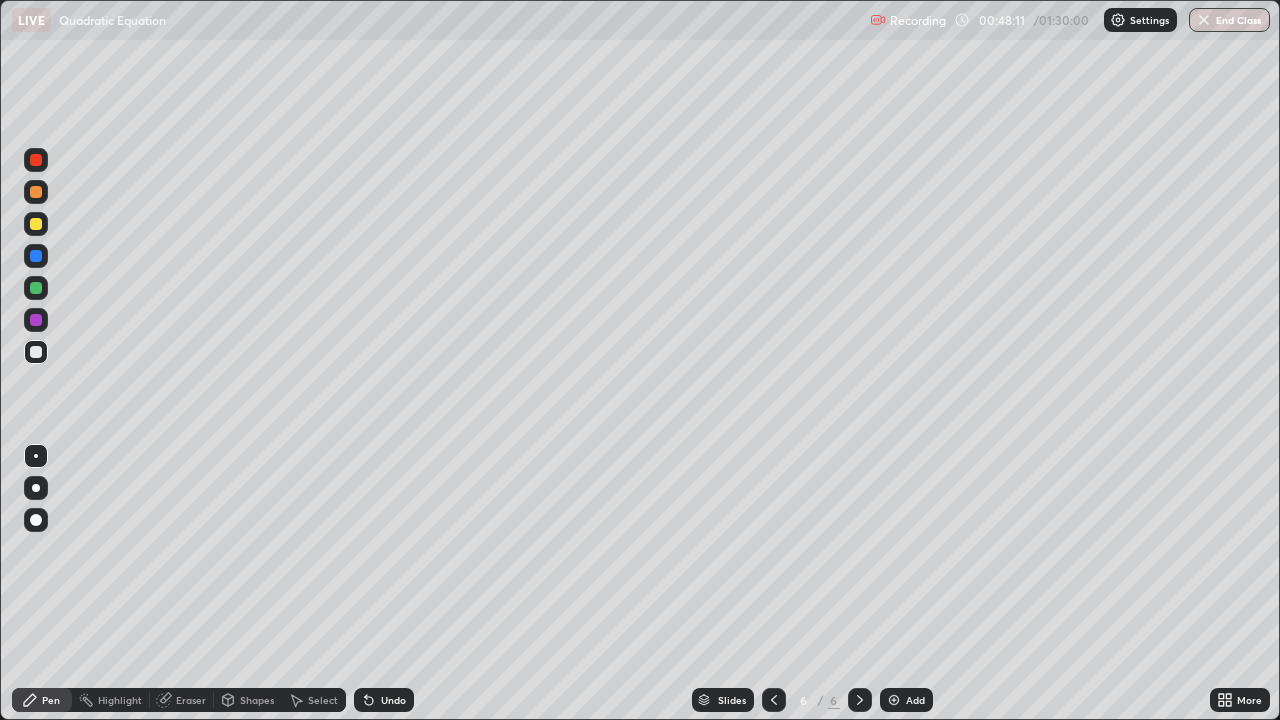 click at bounding box center [36, 288] 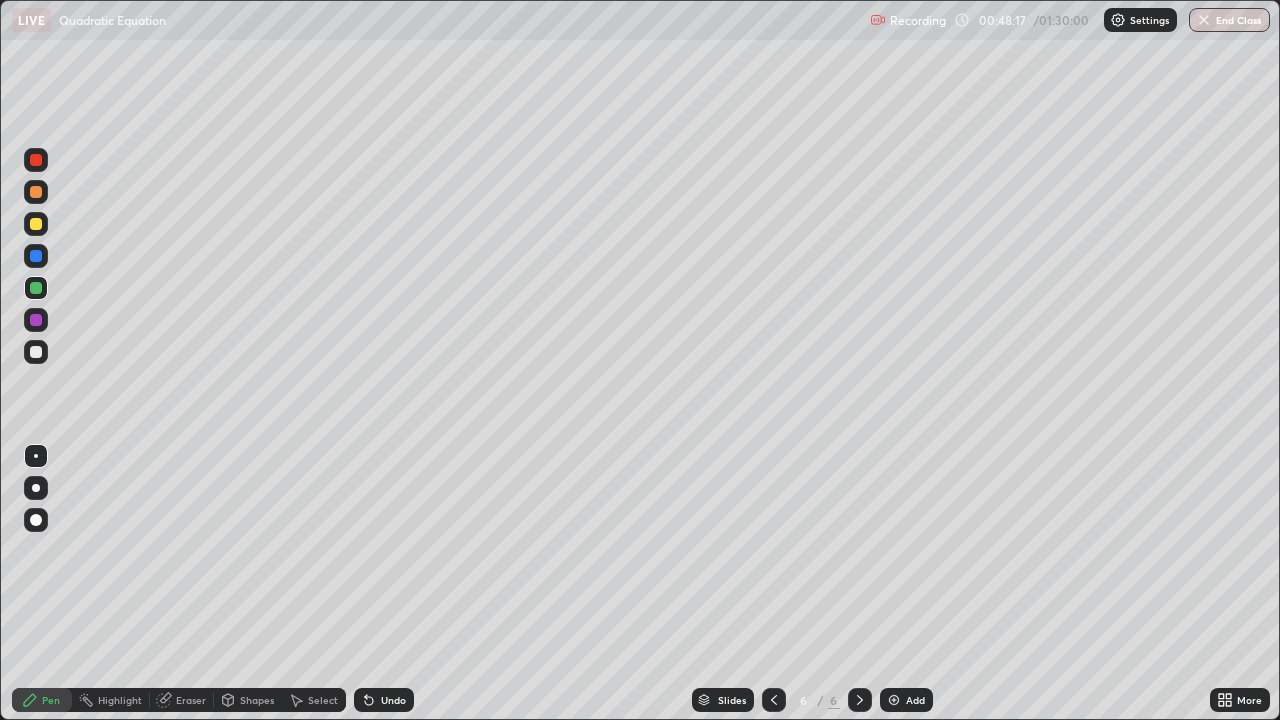 click at bounding box center (36, 352) 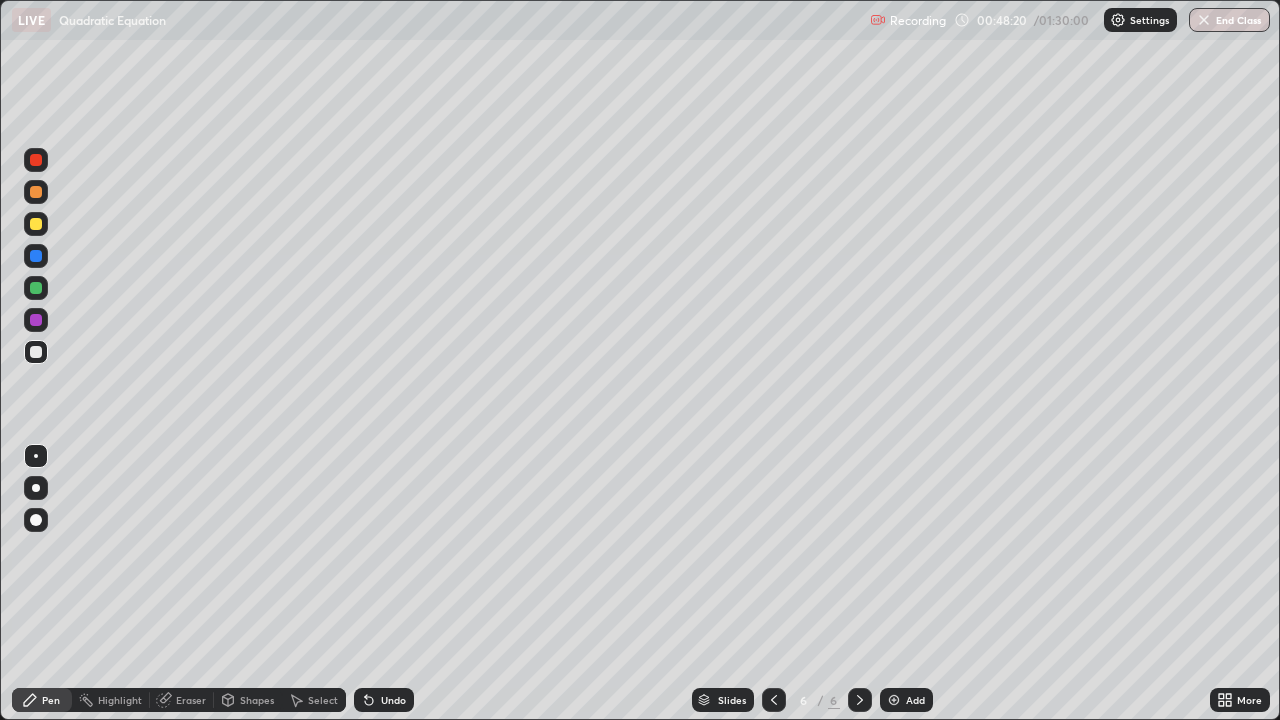click at bounding box center (36, 256) 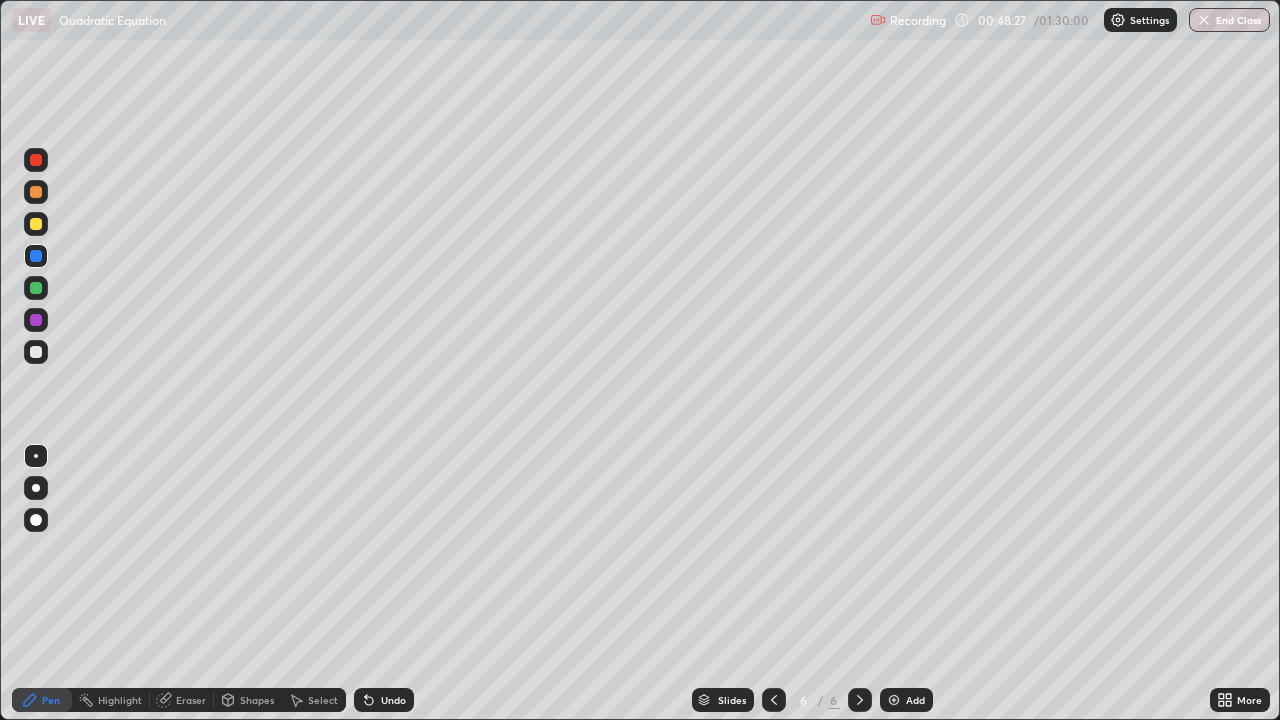 click at bounding box center [36, 352] 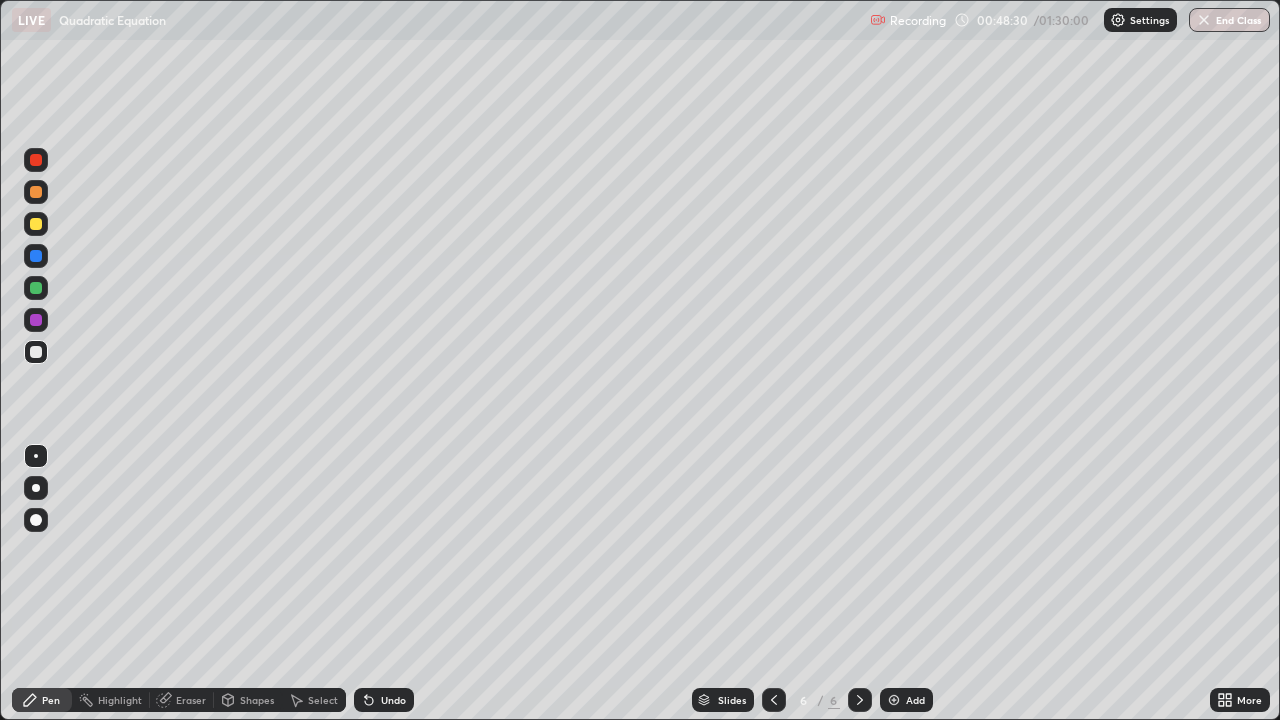 click at bounding box center [36, 256] 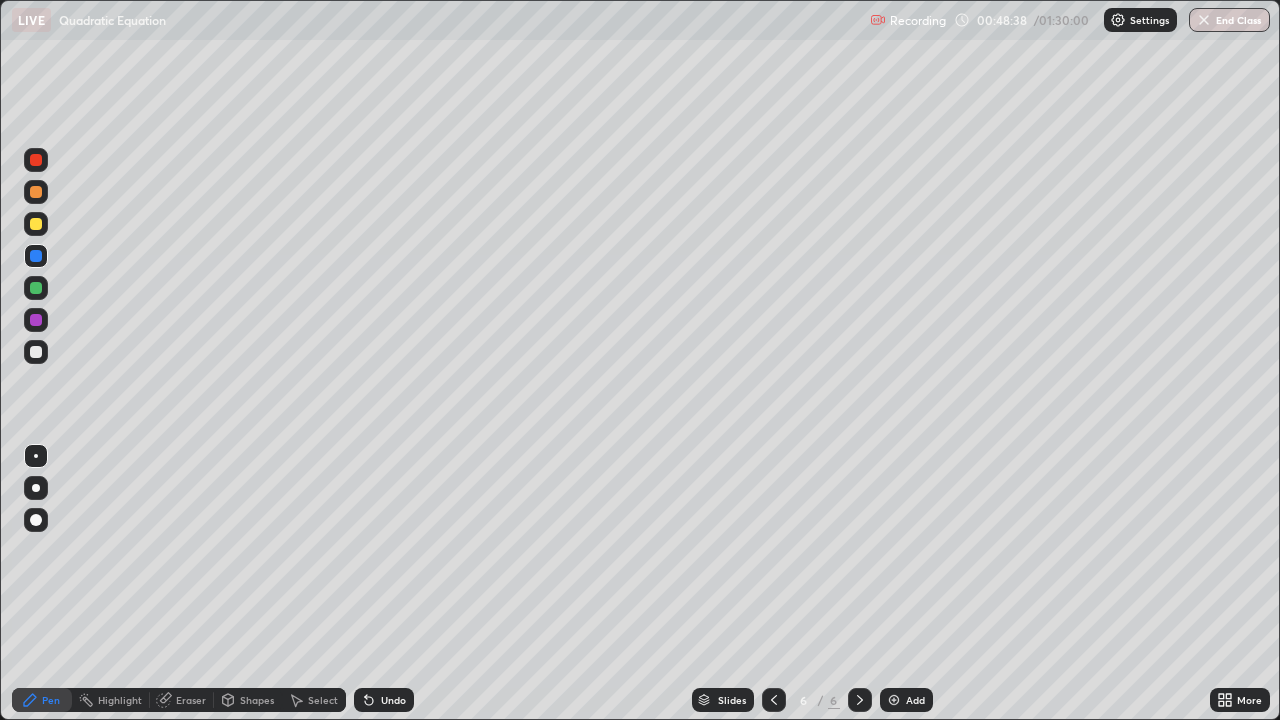 click on "Undo" at bounding box center [380, 700] 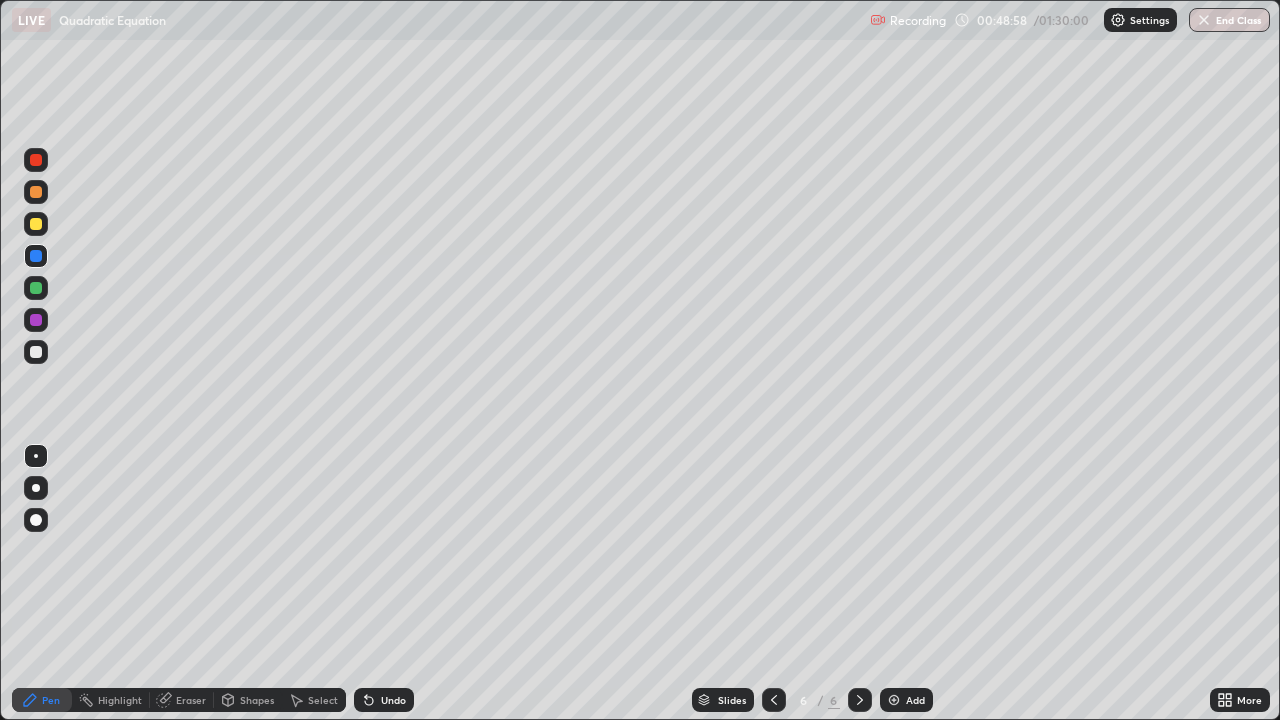 click on "Eraser" at bounding box center [191, 700] 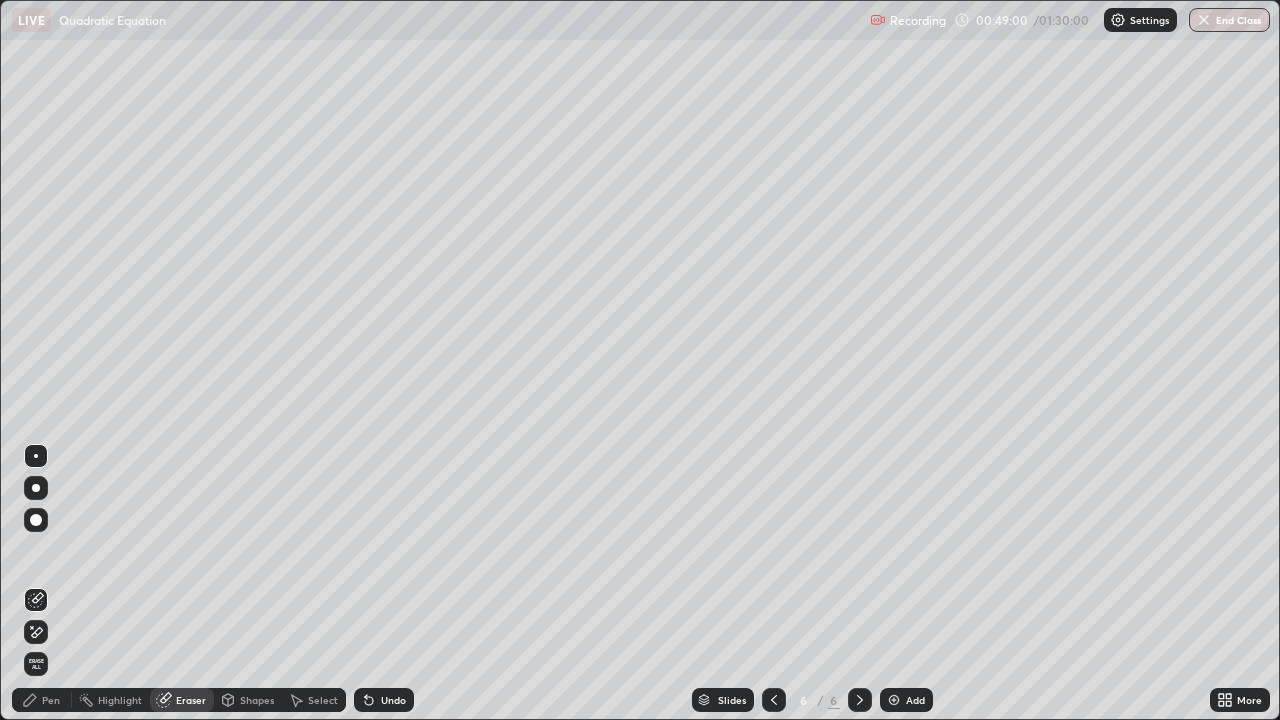 click on "Pen" at bounding box center (51, 700) 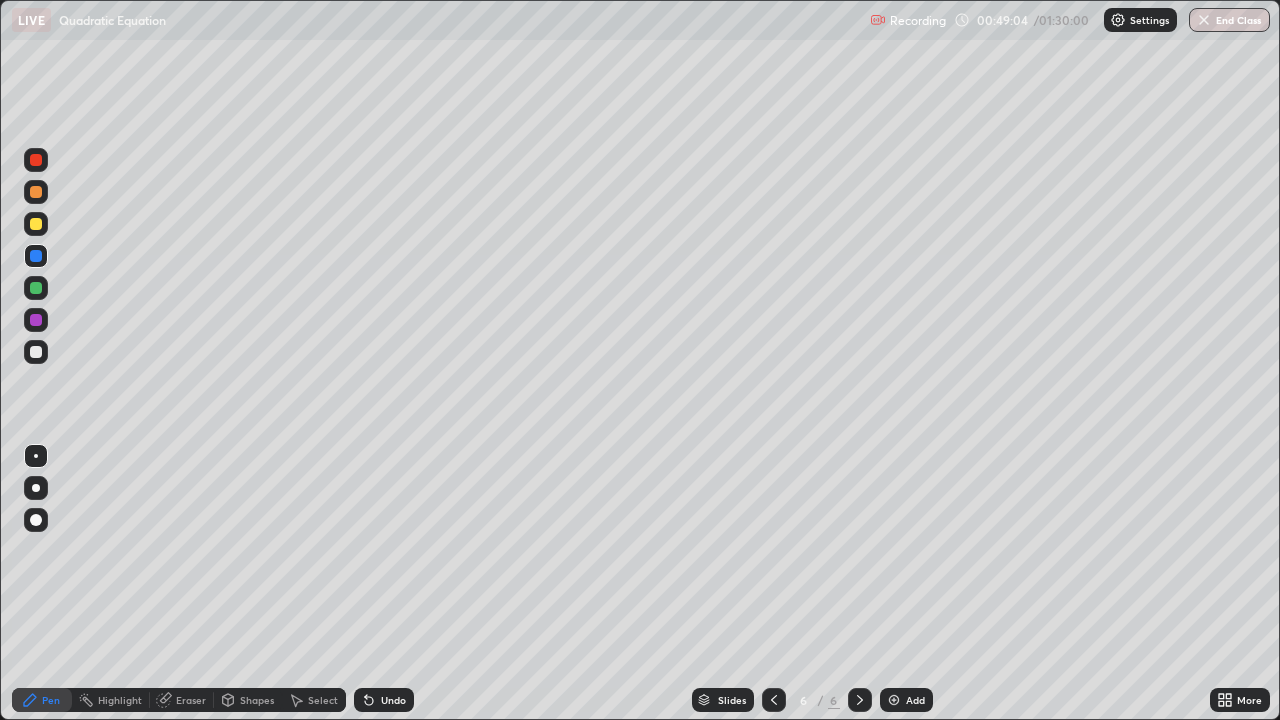 click 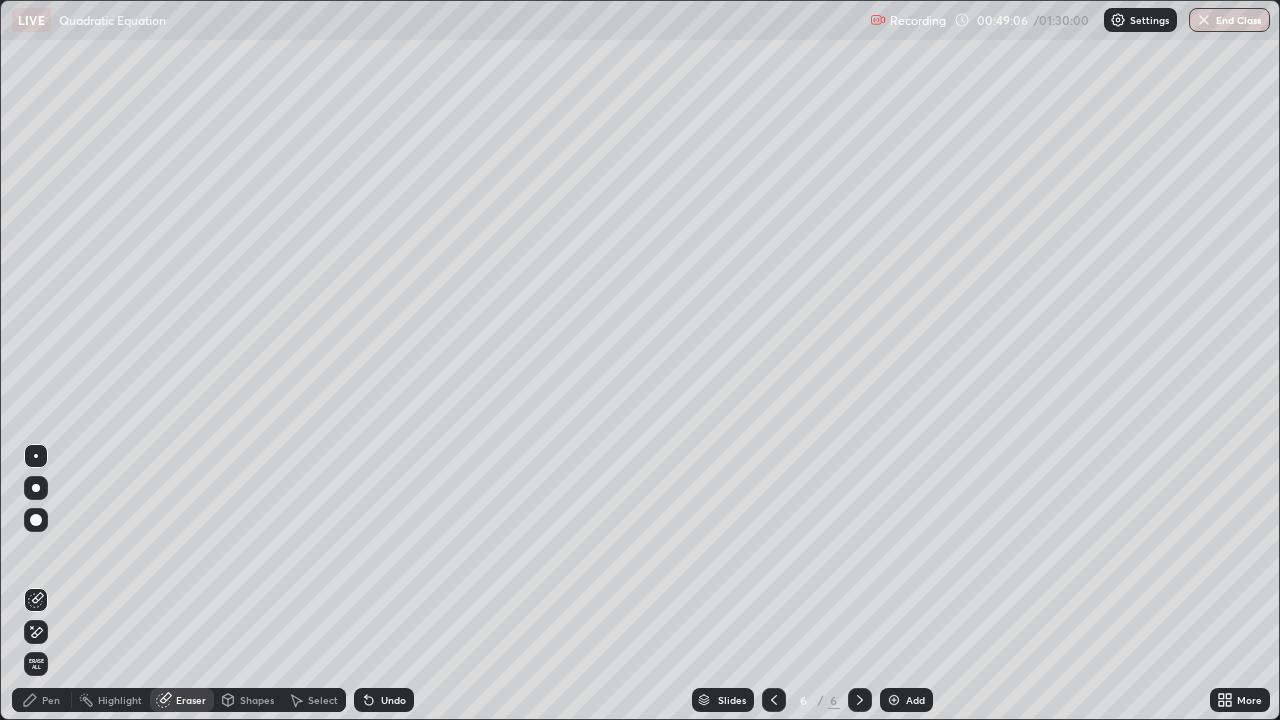click on "Pen" at bounding box center [42, 700] 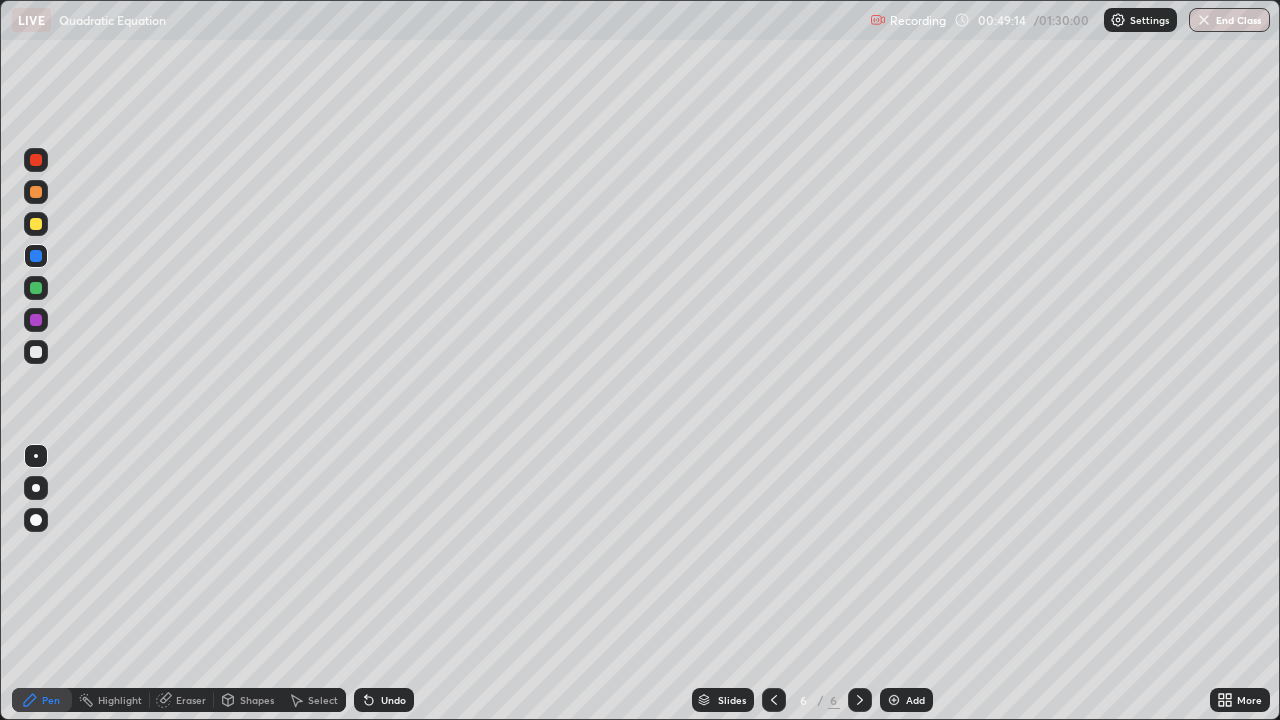 click at bounding box center (36, 352) 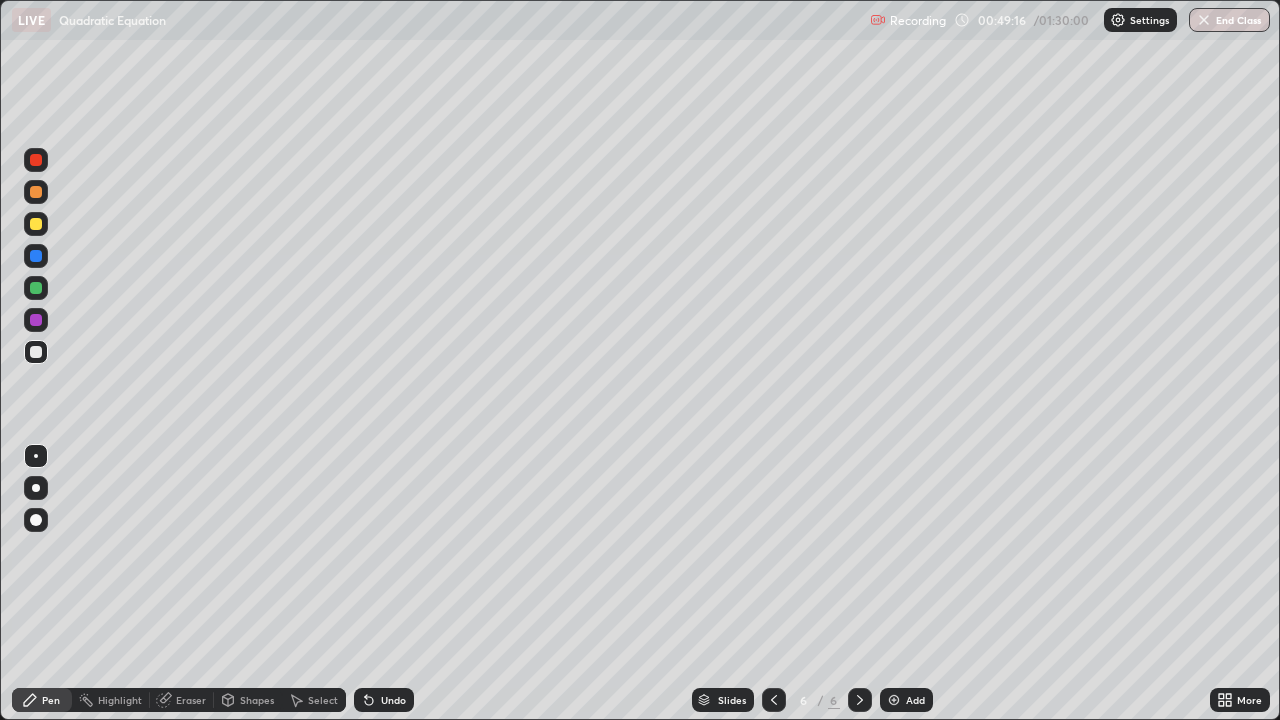 click at bounding box center (36, 224) 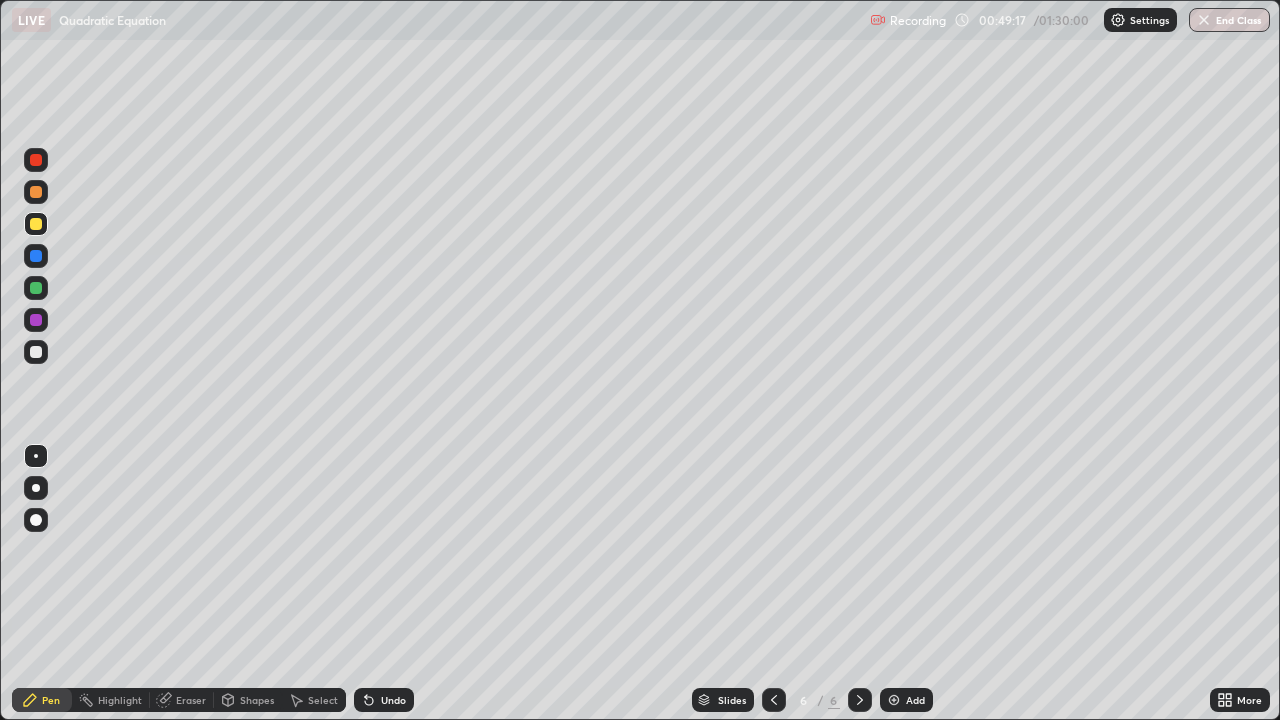click at bounding box center (36, 224) 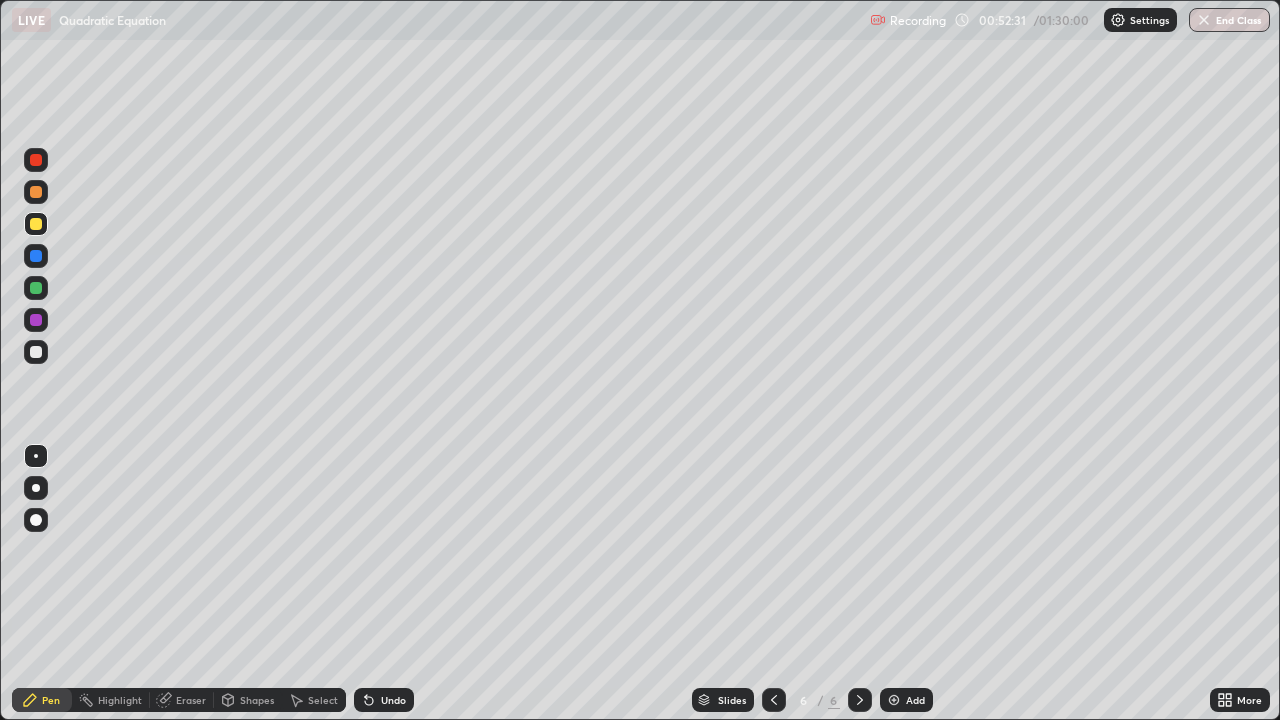 click at bounding box center [894, 700] 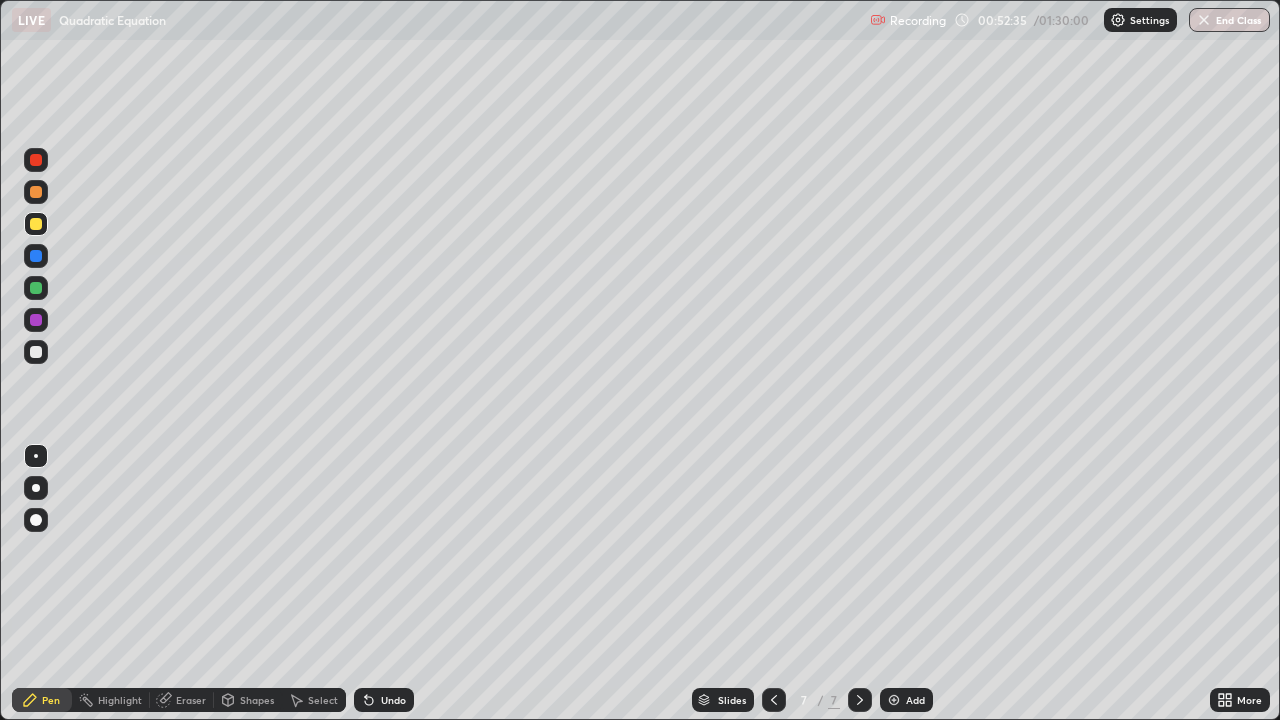 click at bounding box center (36, 352) 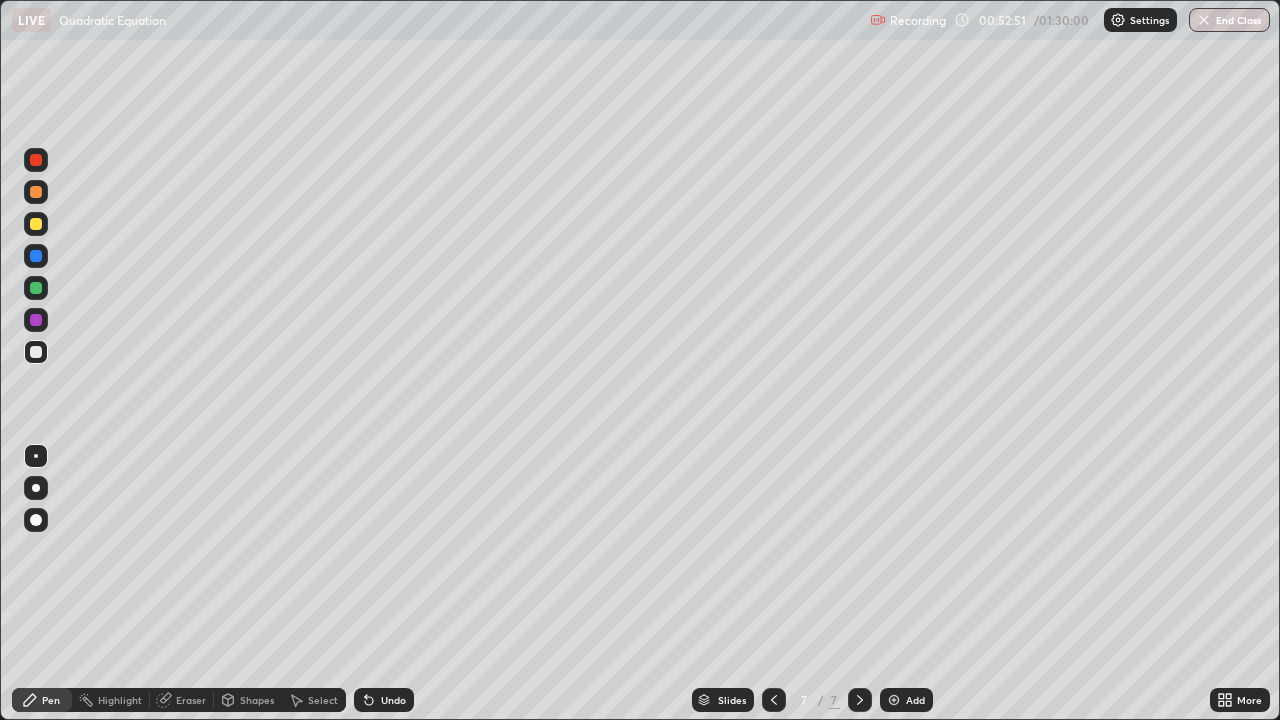 click at bounding box center (36, 224) 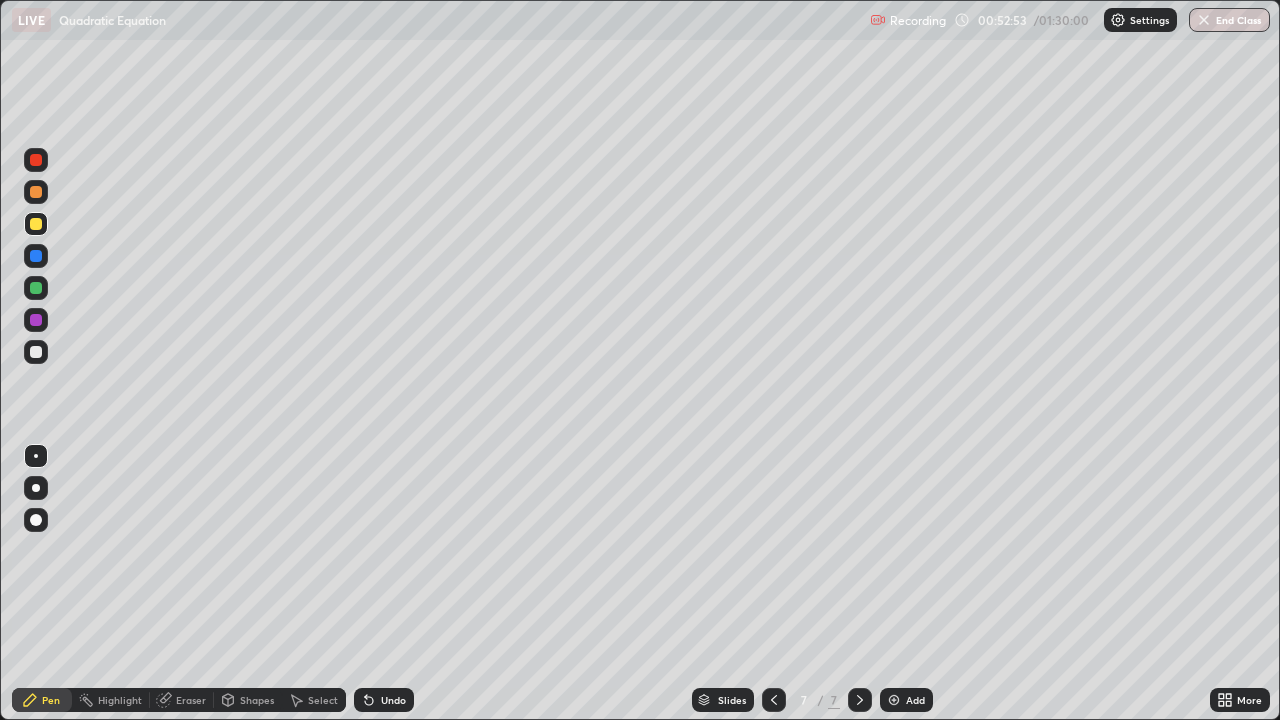 click at bounding box center [36, 352] 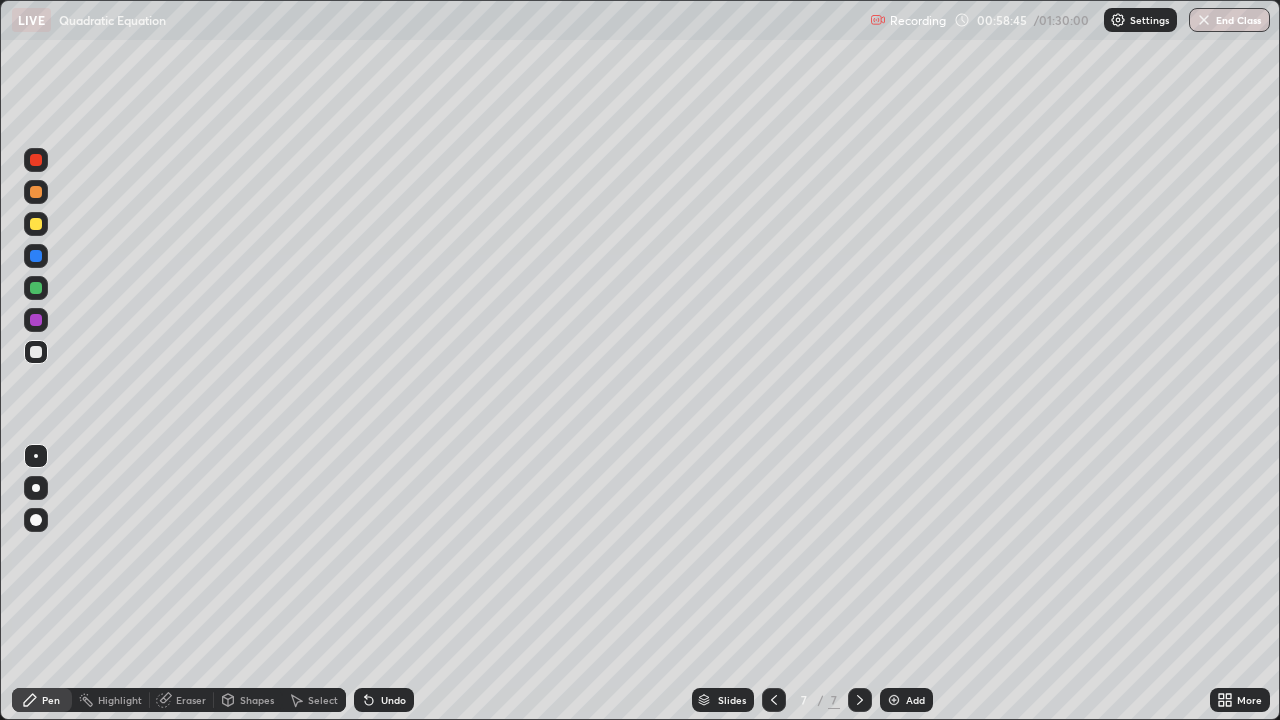 click at bounding box center (36, 288) 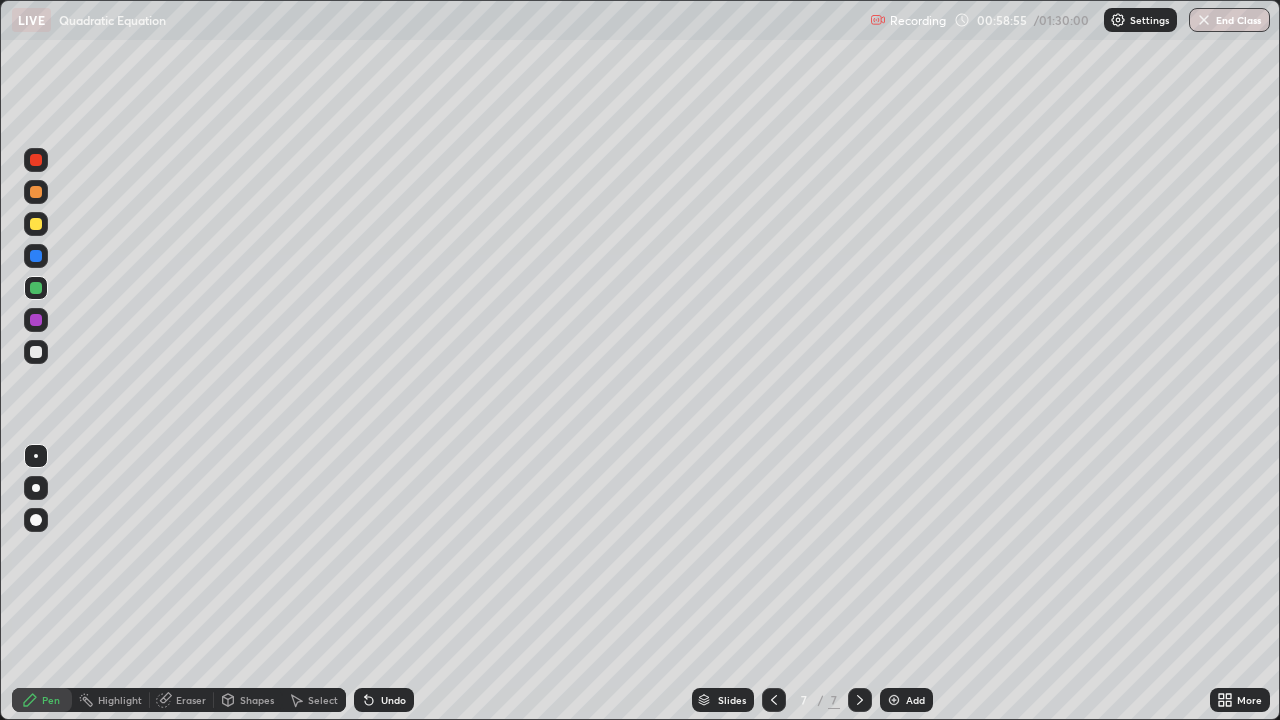 click at bounding box center (36, 352) 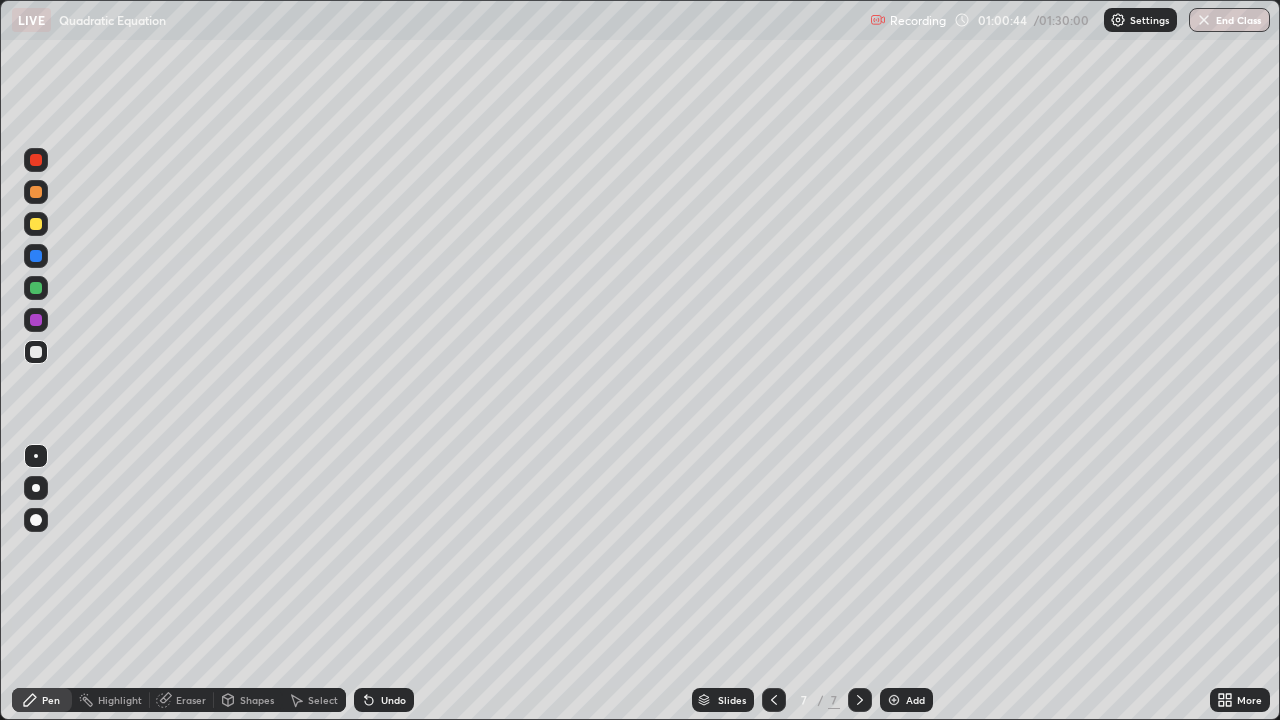 click at bounding box center [36, 224] 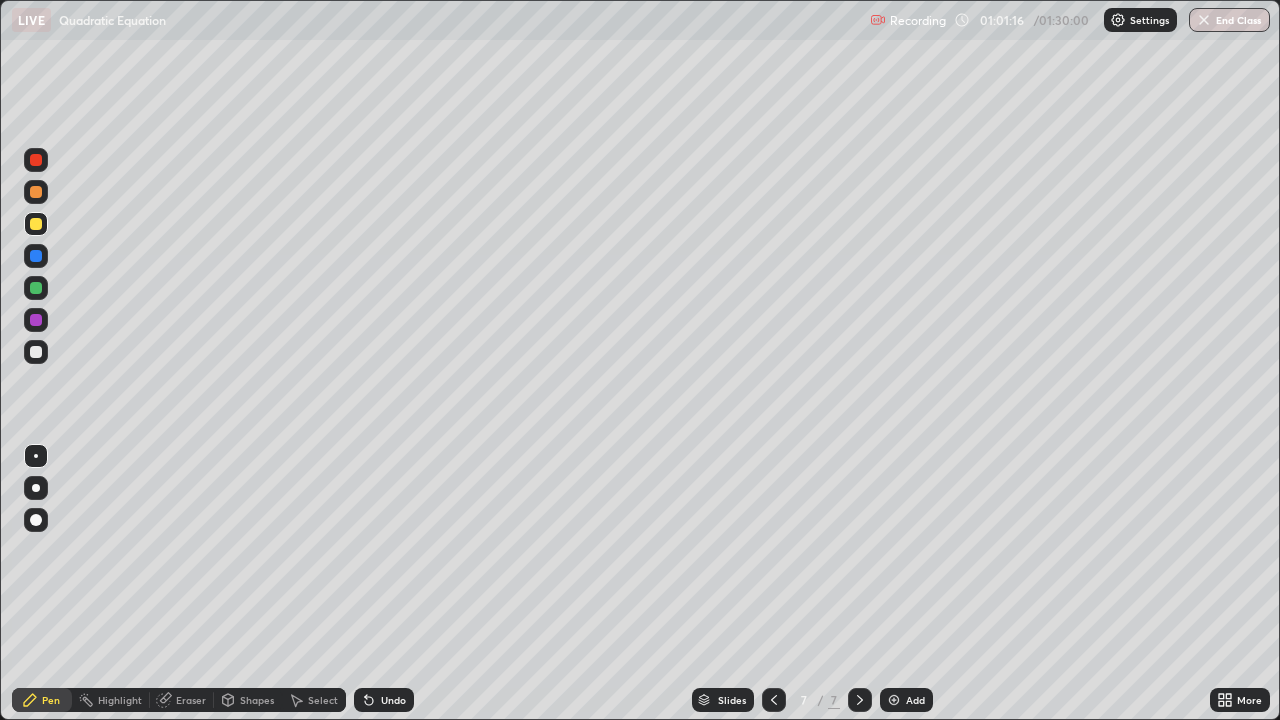 click on "Eraser" at bounding box center (191, 700) 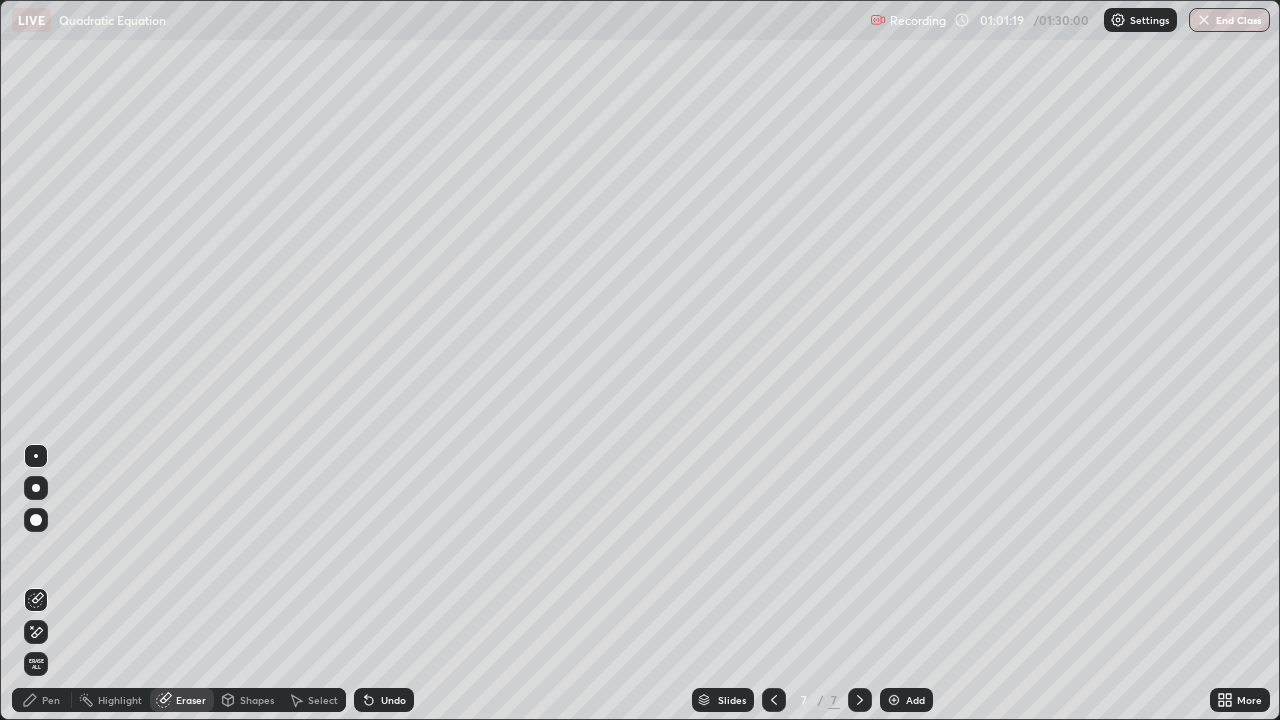 click on "Pen" at bounding box center (51, 700) 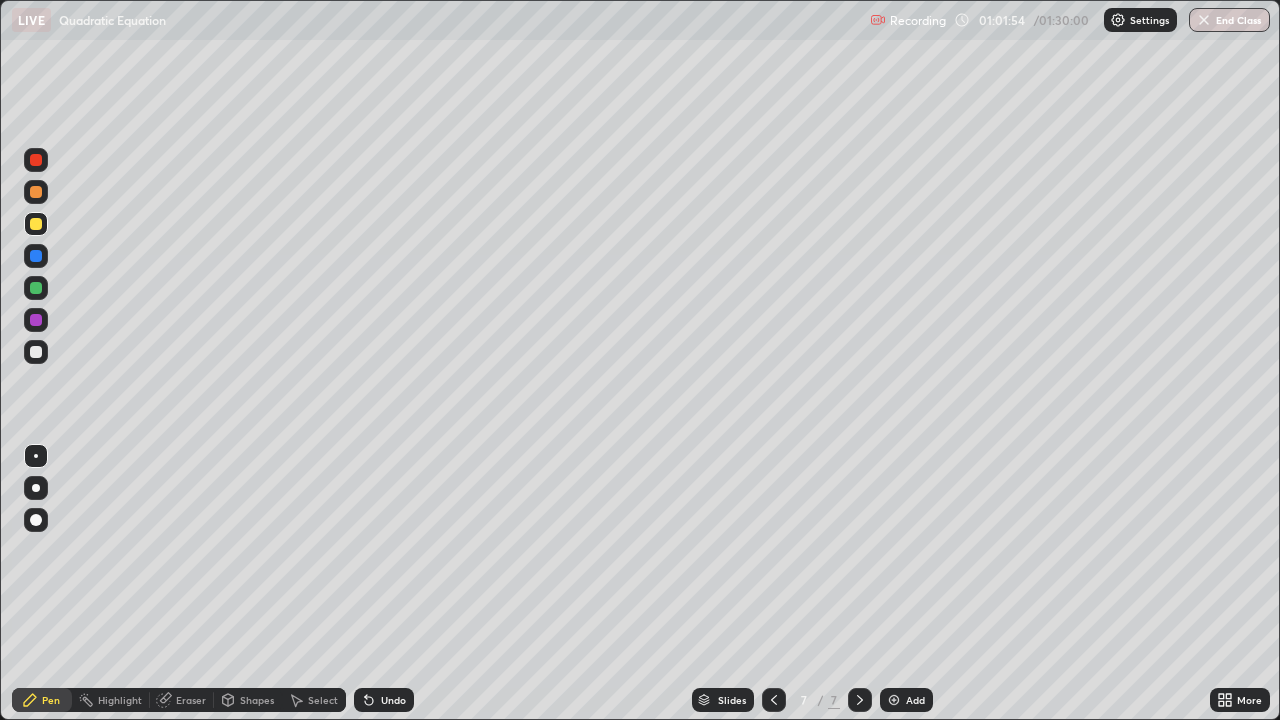 click at bounding box center [36, 224] 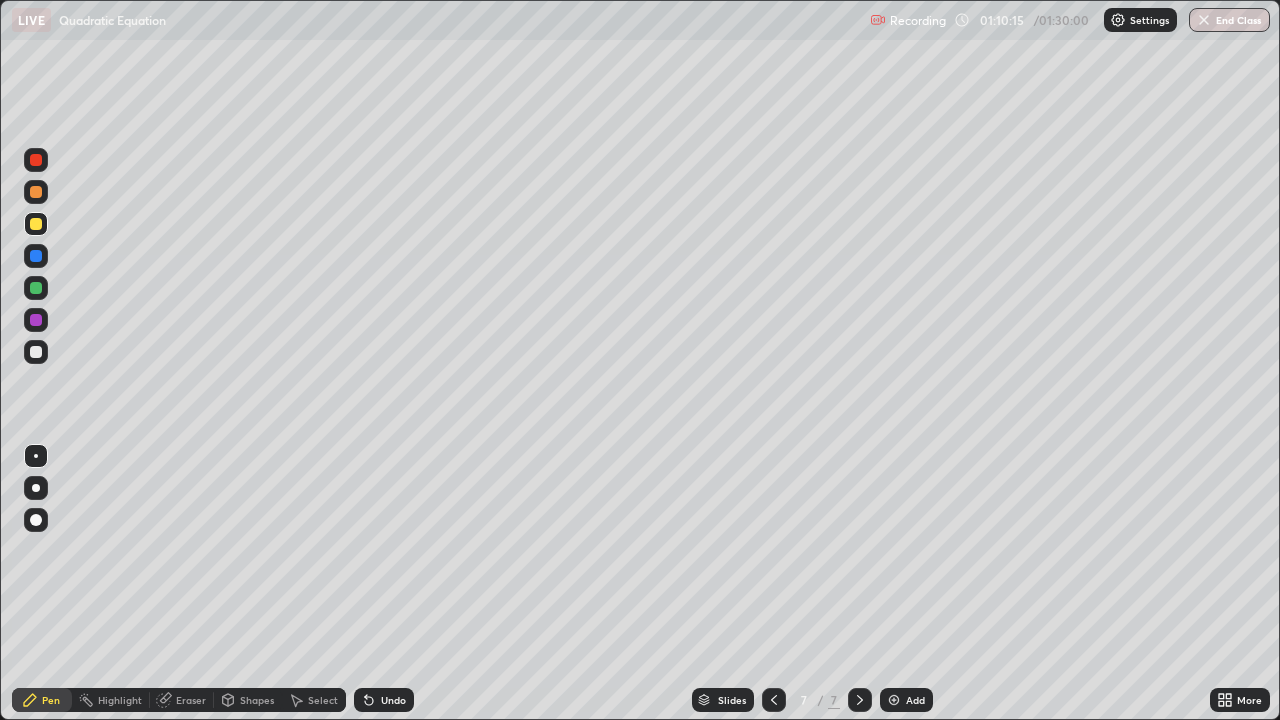 click at bounding box center [36, 160] 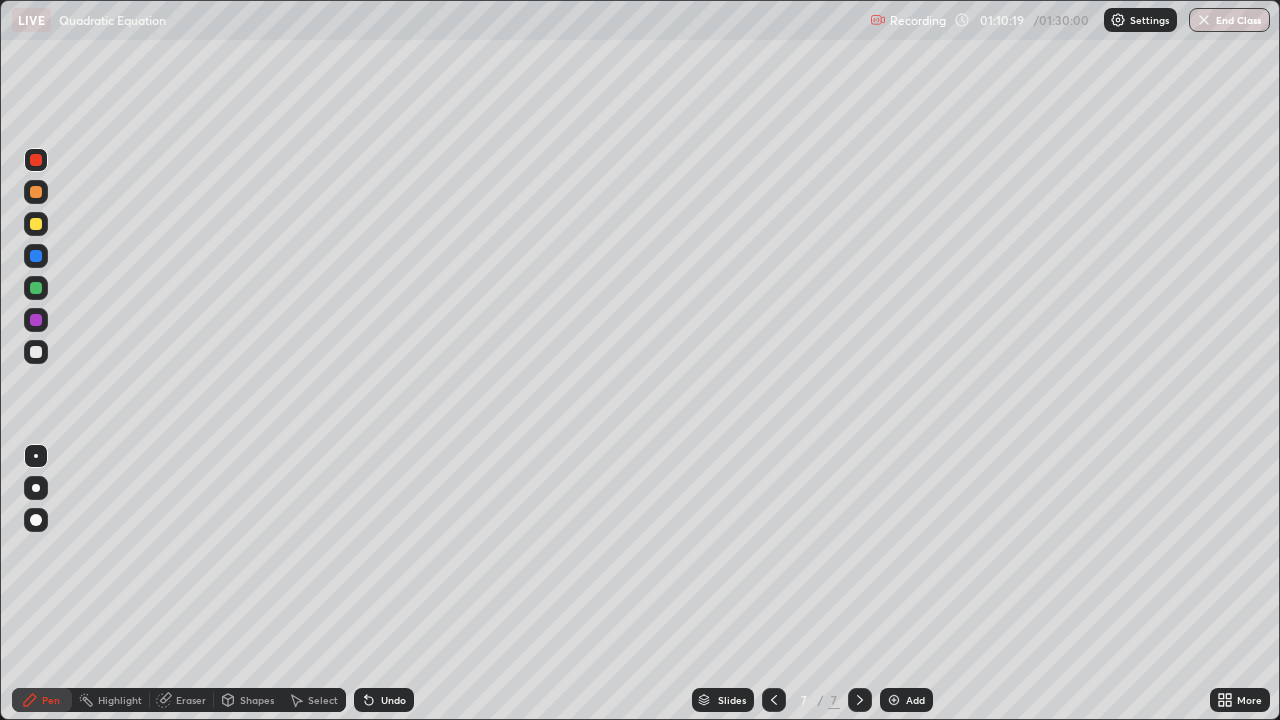 click at bounding box center [36, 288] 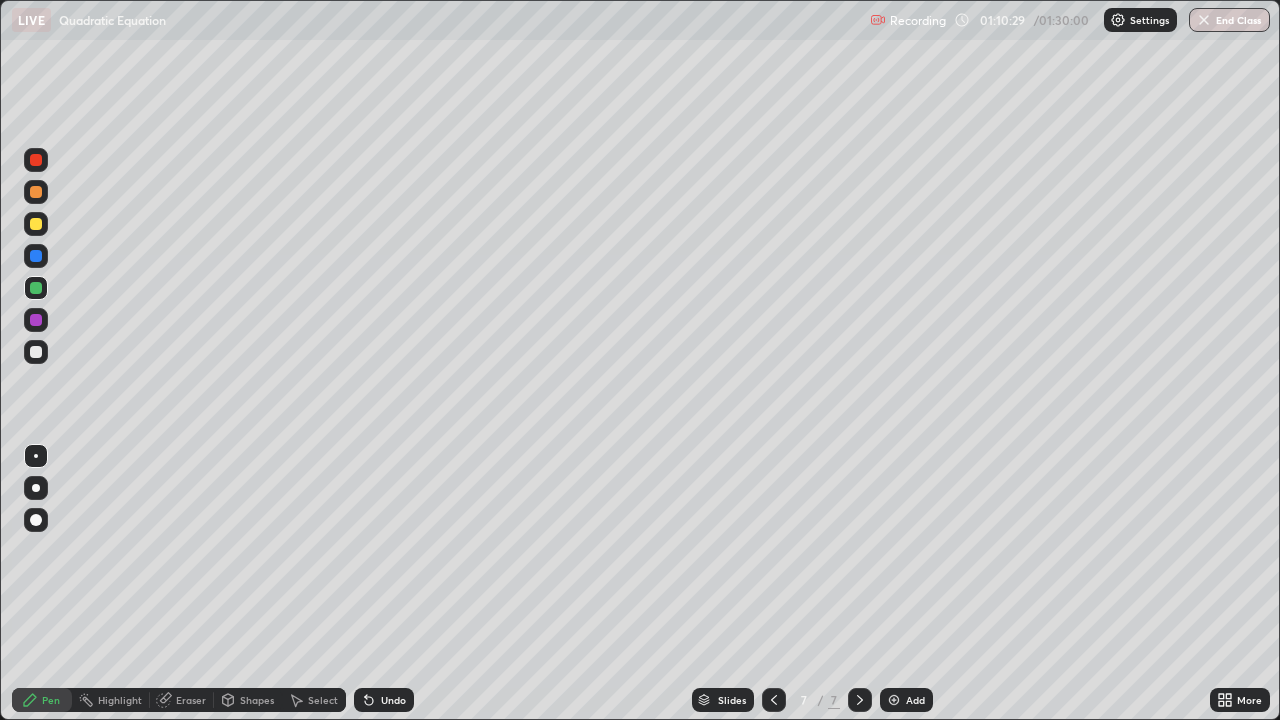 click at bounding box center [36, 160] 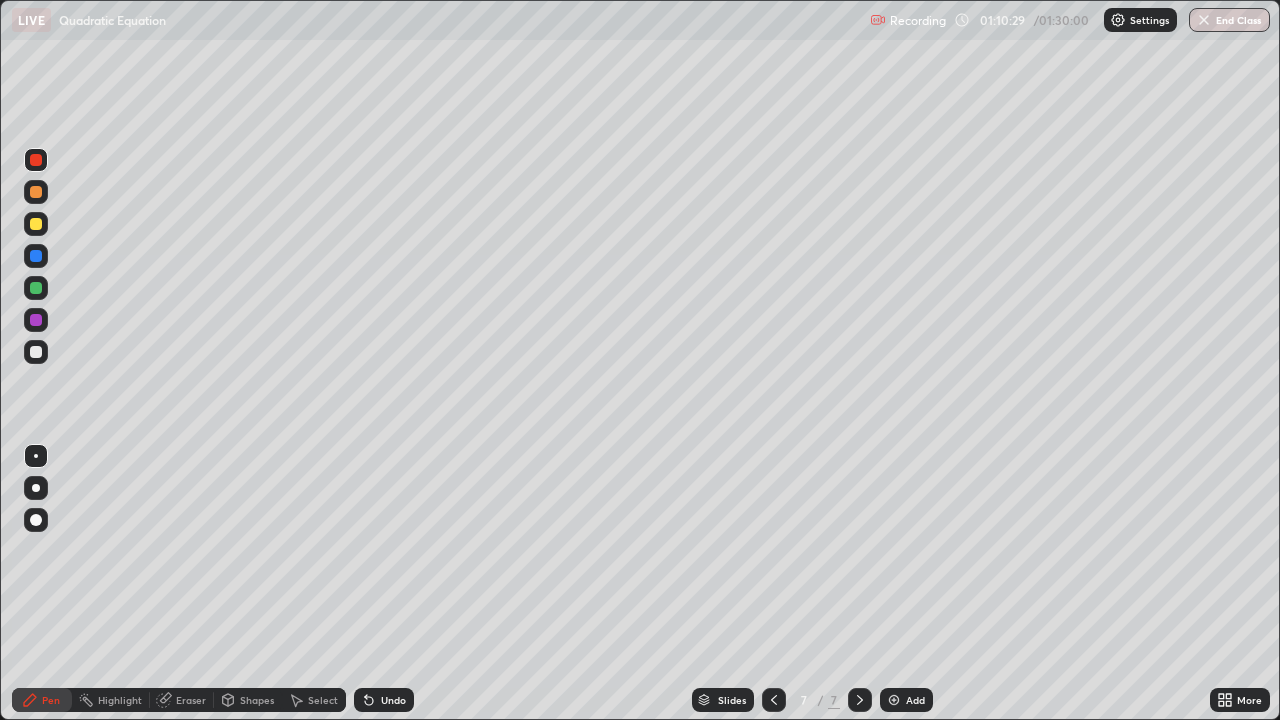 click at bounding box center [36, 160] 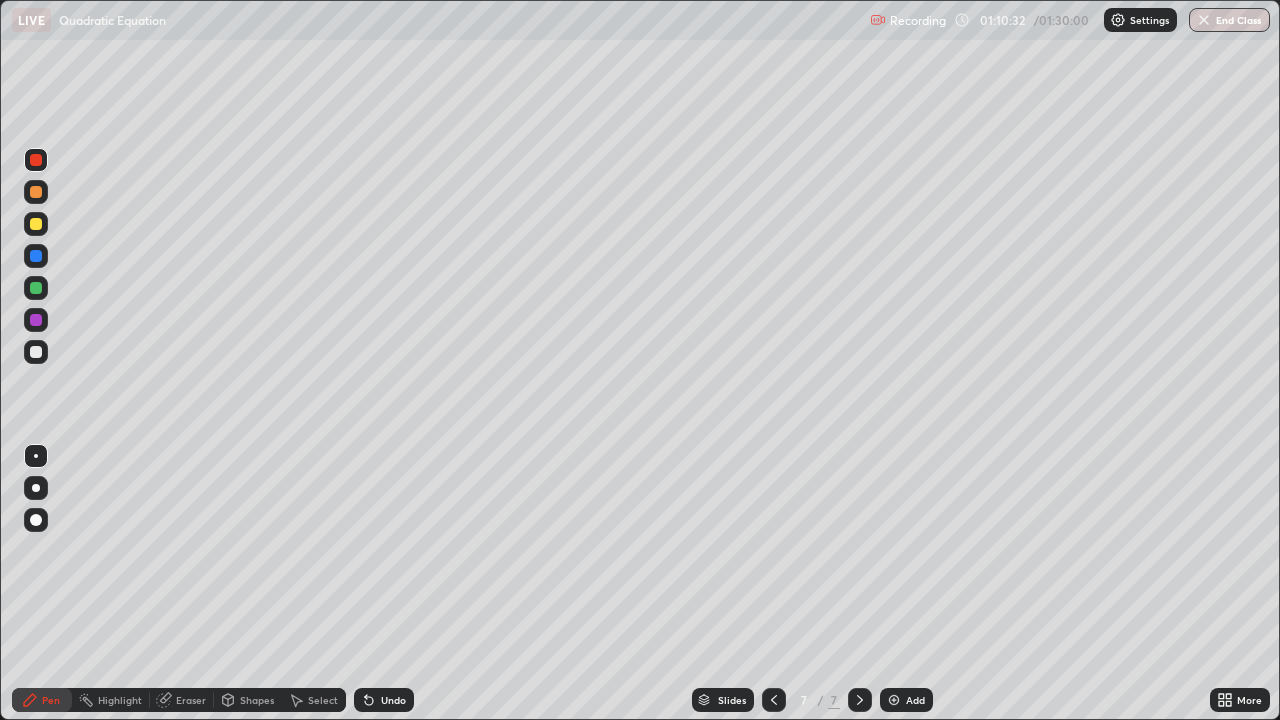 click at bounding box center (36, 352) 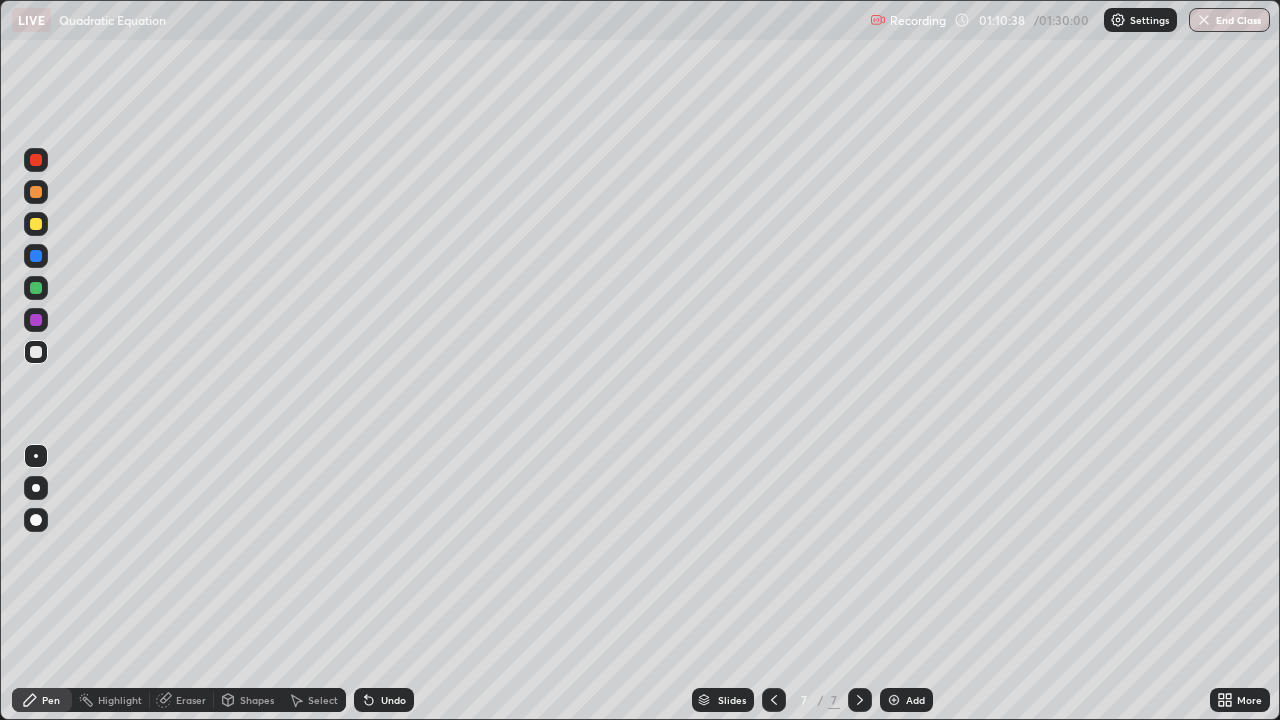 click at bounding box center [36, 320] 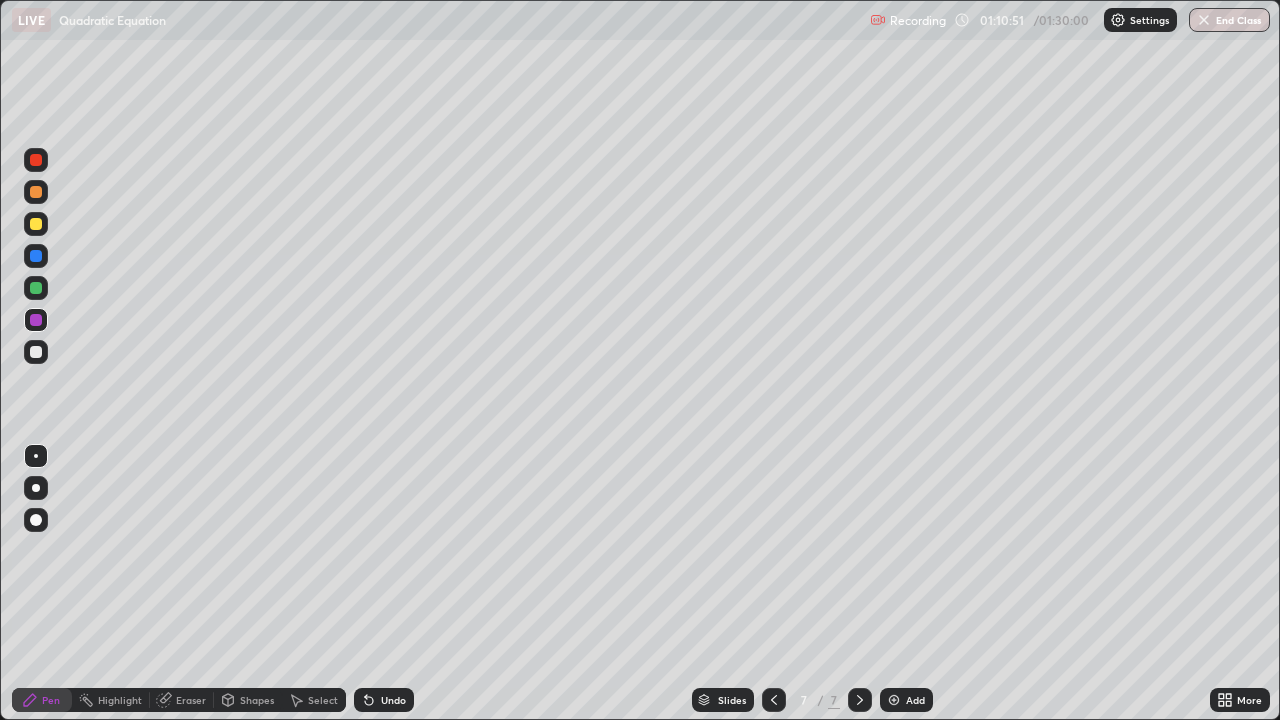 click at bounding box center [36, 224] 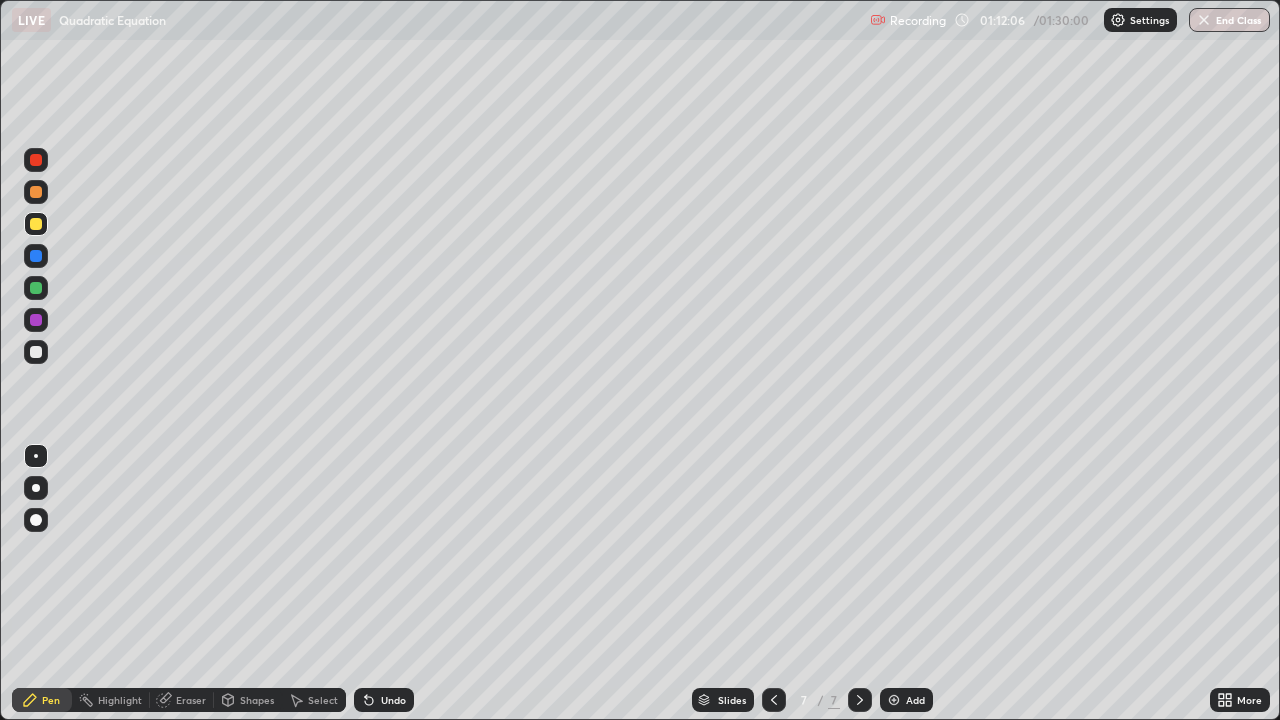 click on "Undo" at bounding box center [393, 700] 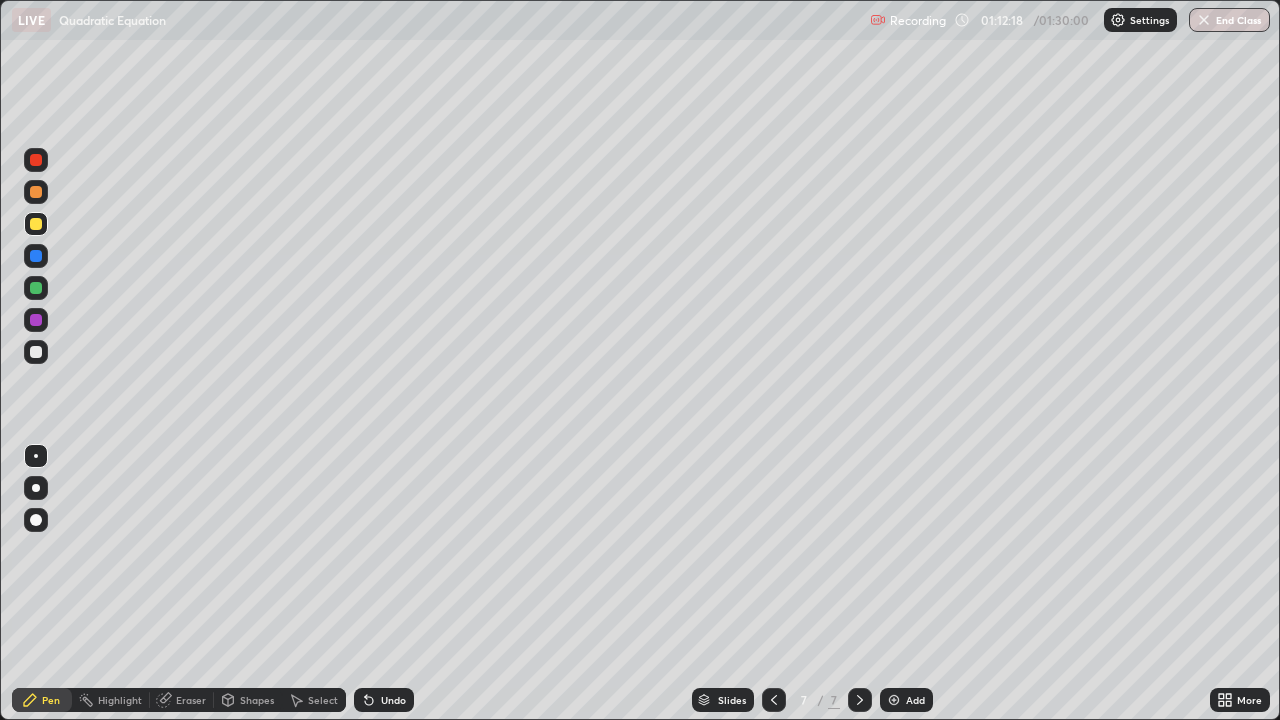 click at bounding box center [36, 288] 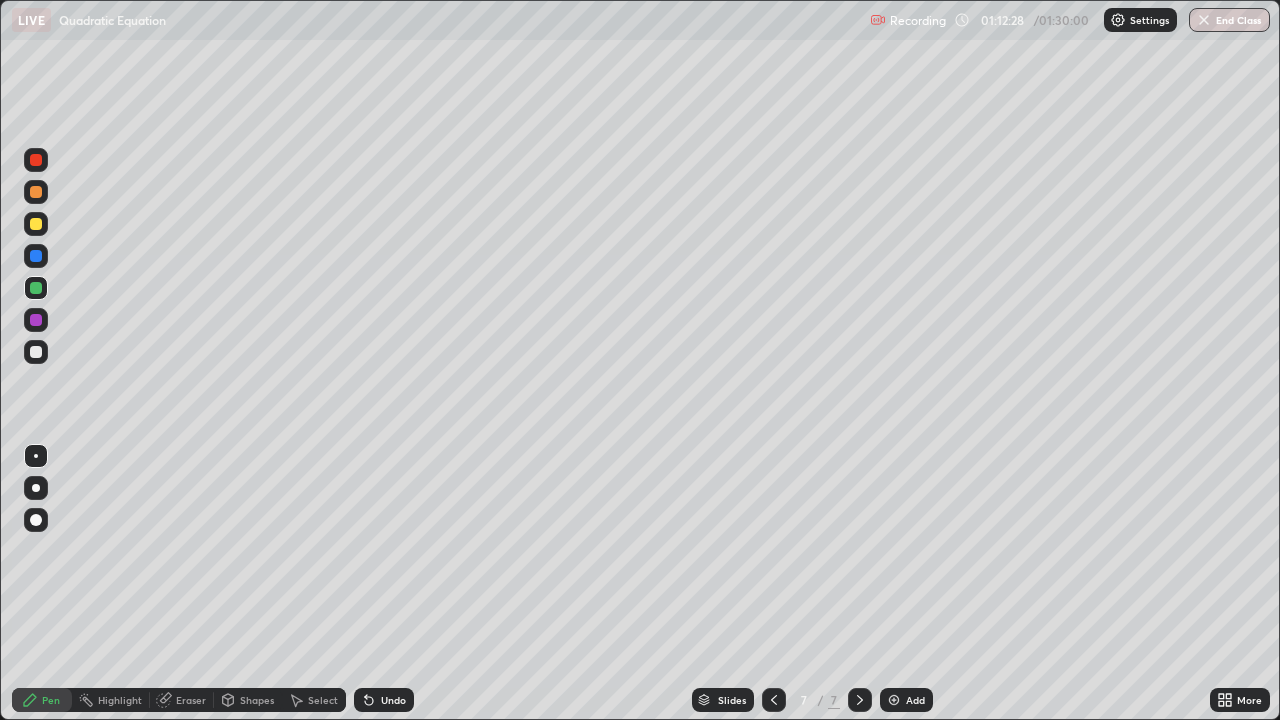 click at bounding box center [36, 352] 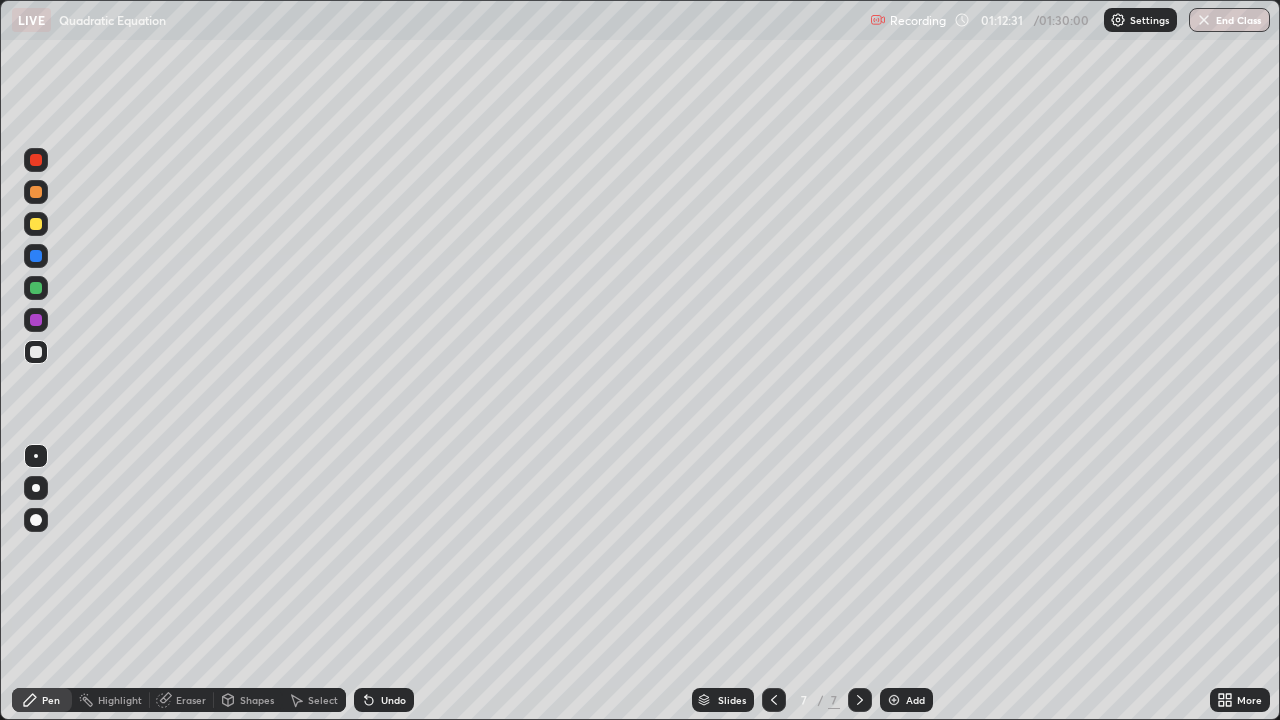 click on "Undo" at bounding box center [384, 700] 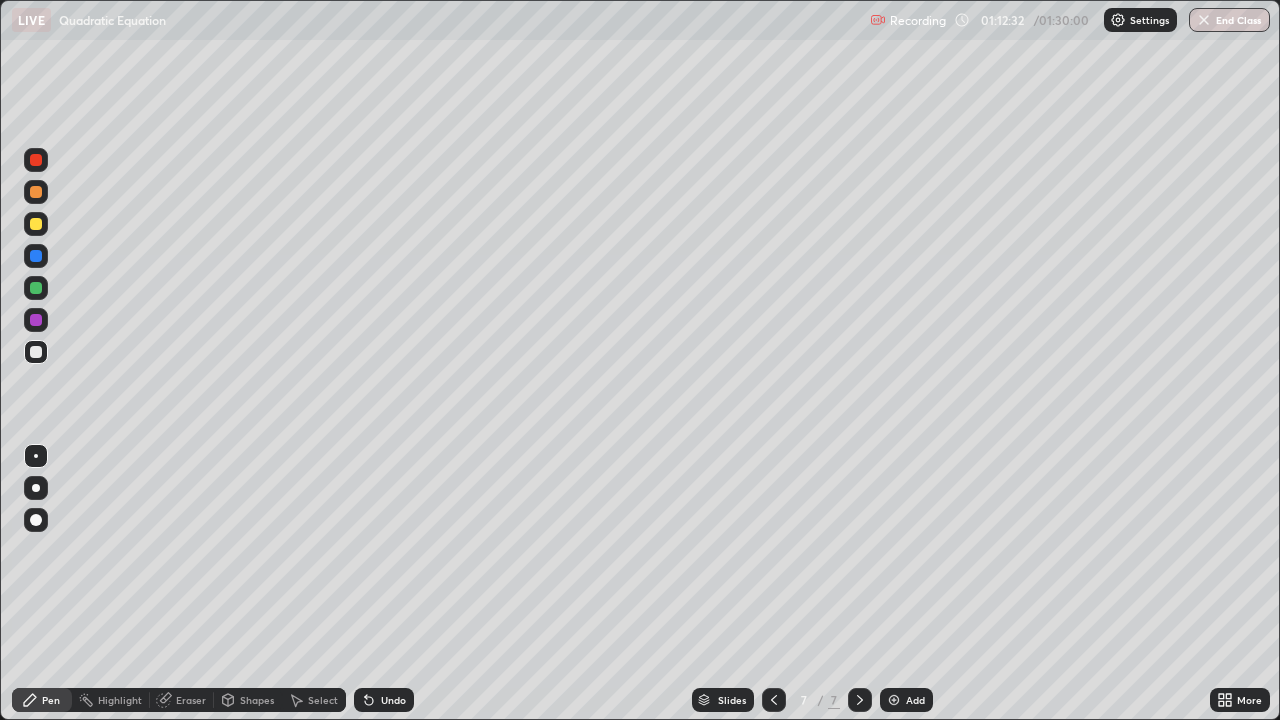 click on "Undo" at bounding box center [393, 700] 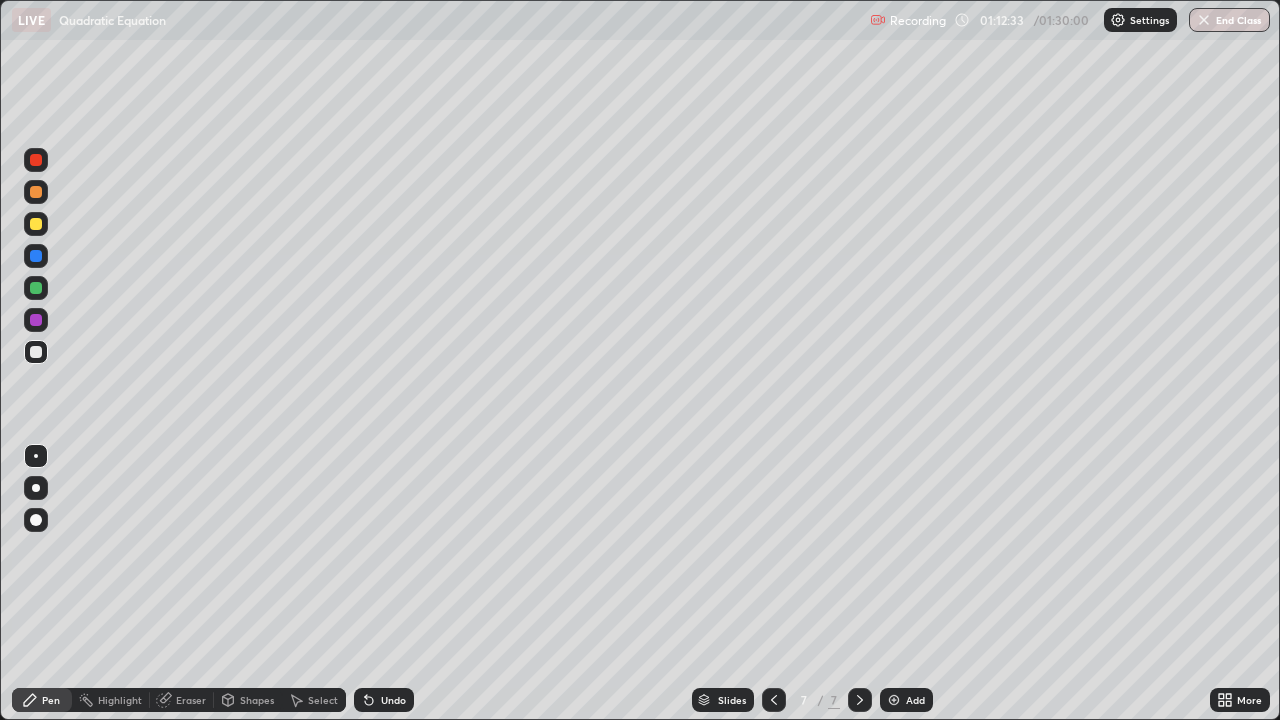 click at bounding box center (36, 320) 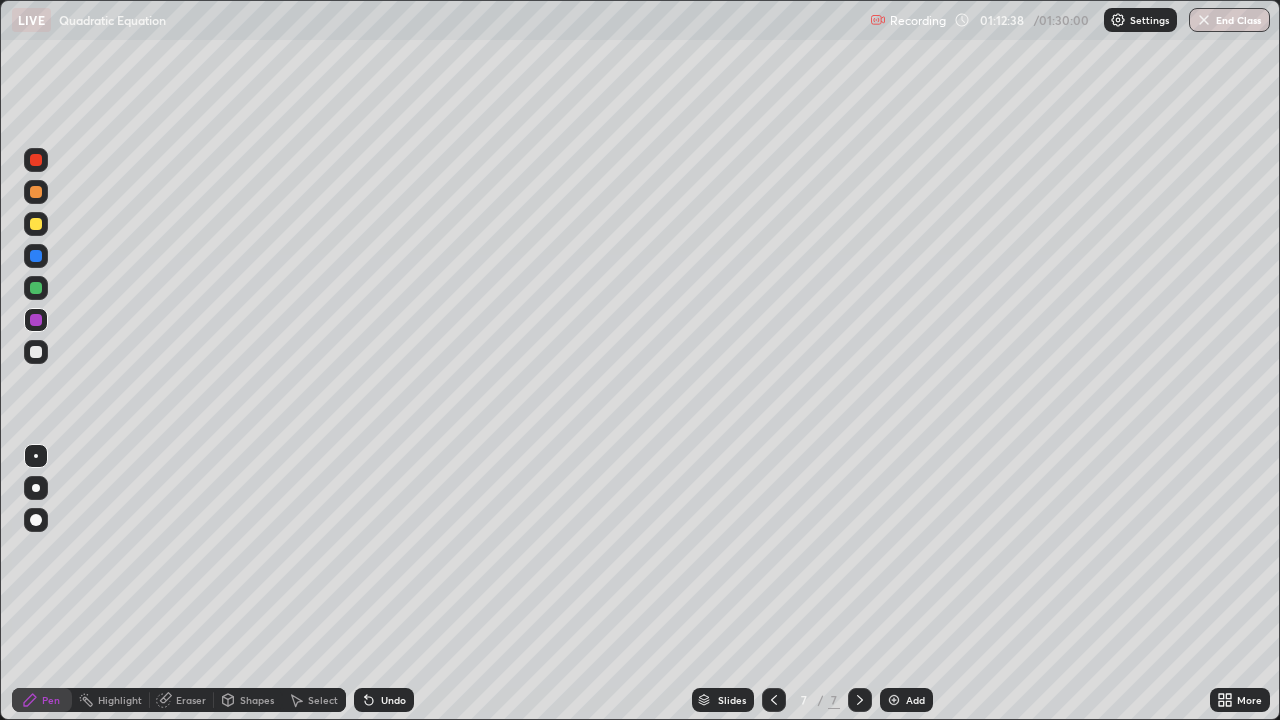 click on "Eraser" at bounding box center (191, 700) 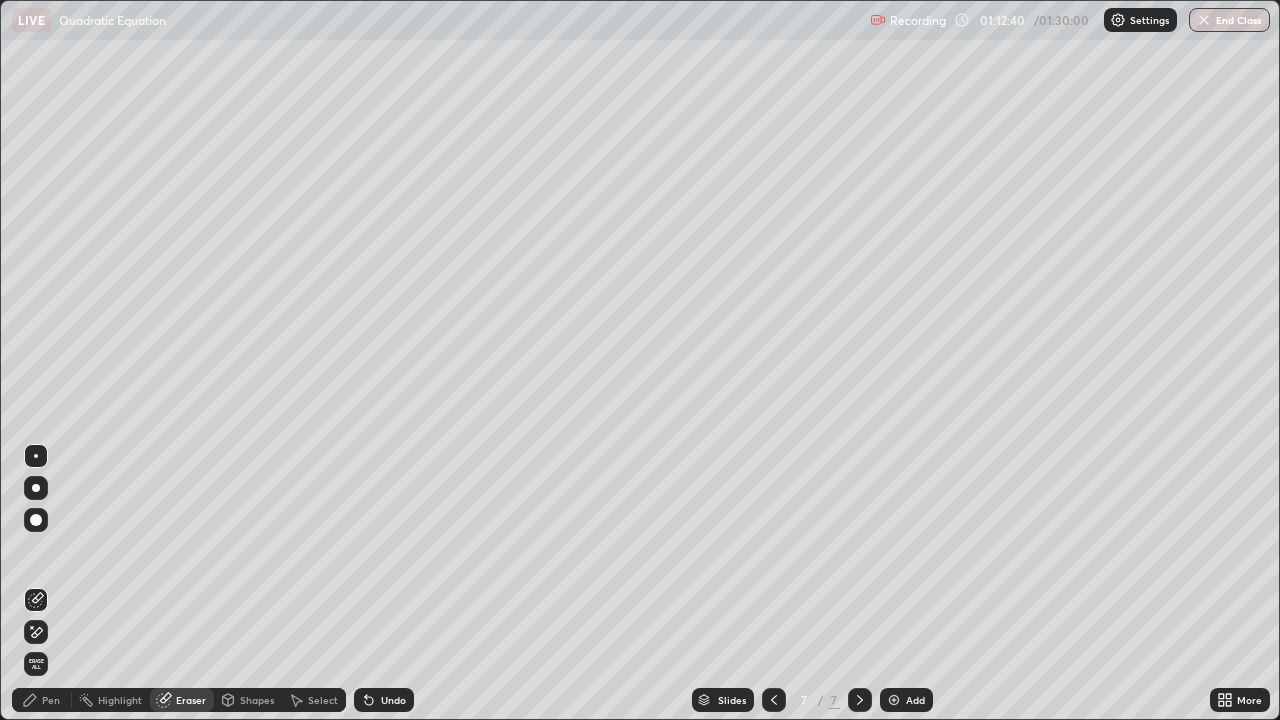 click on "Pen" at bounding box center [51, 700] 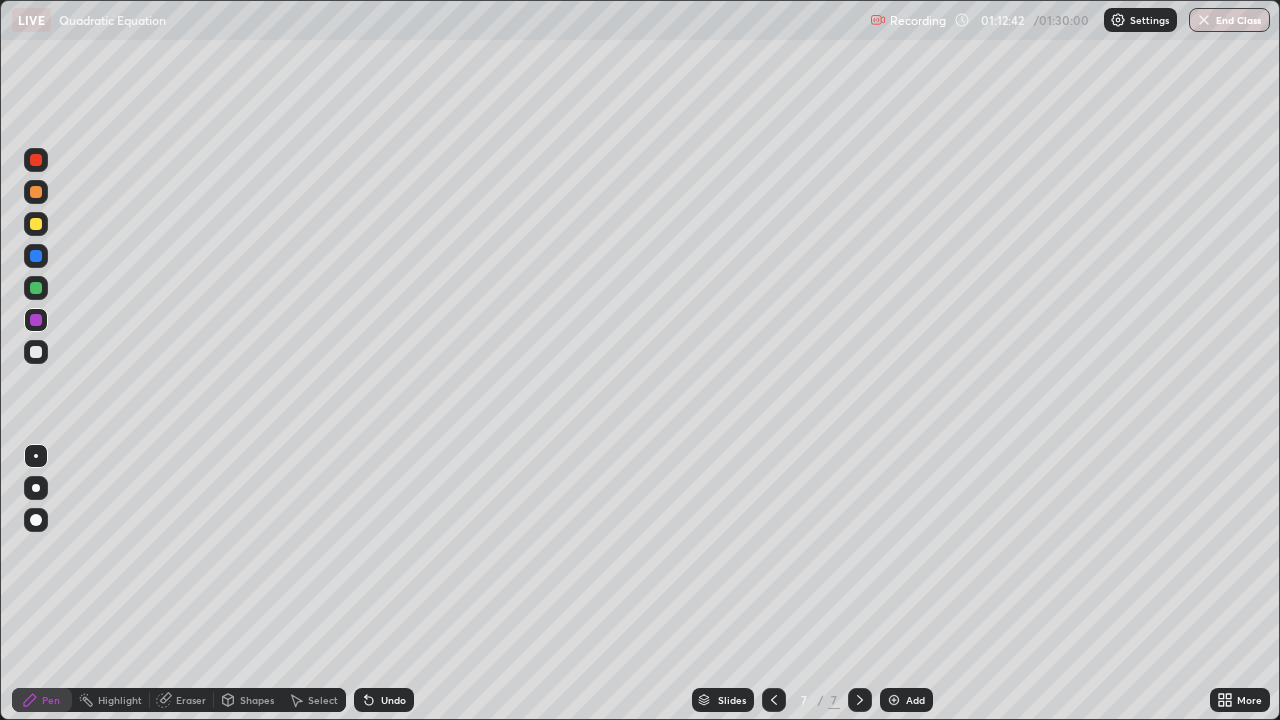 click at bounding box center [36, 224] 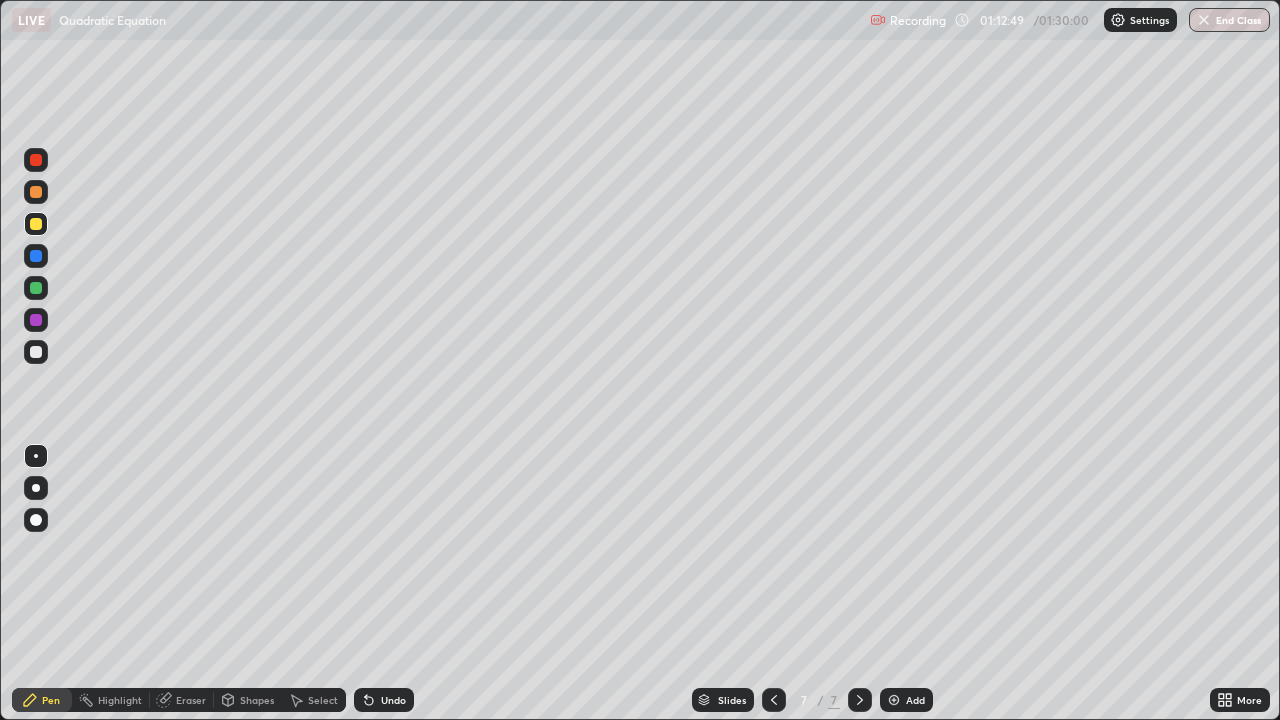 click on "Undo" at bounding box center (384, 700) 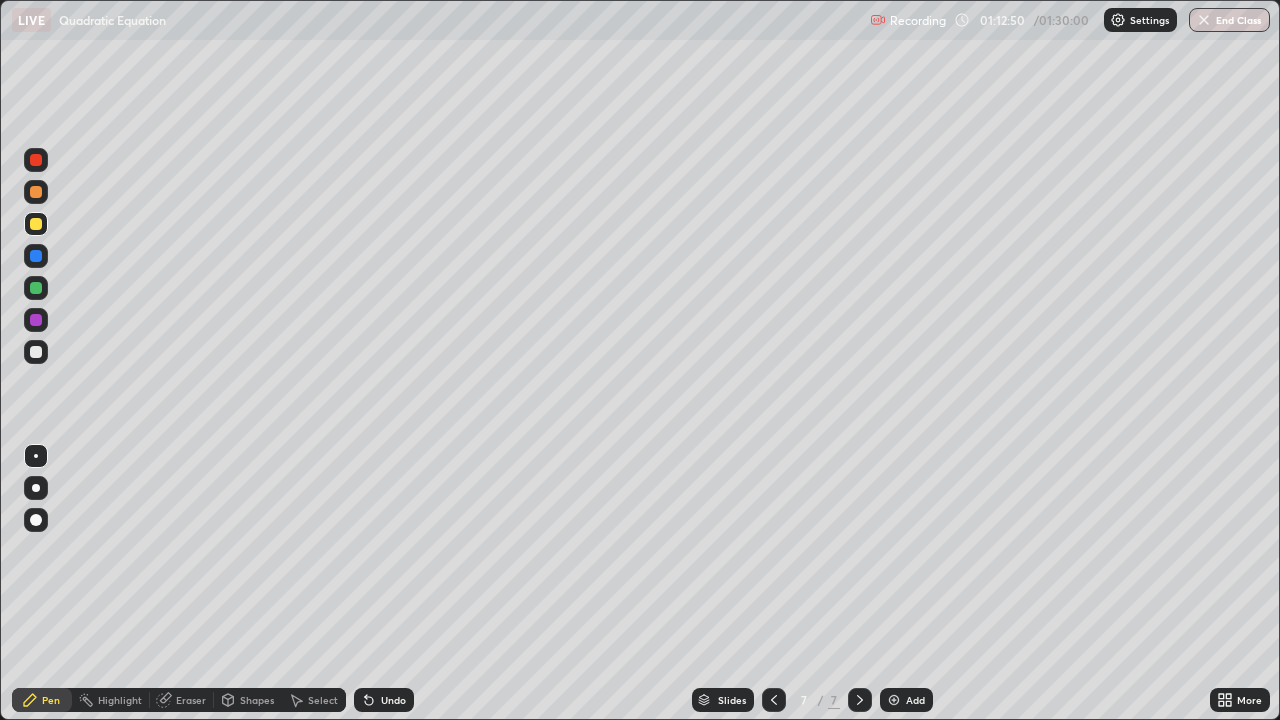click at bounding box center (36, 256) 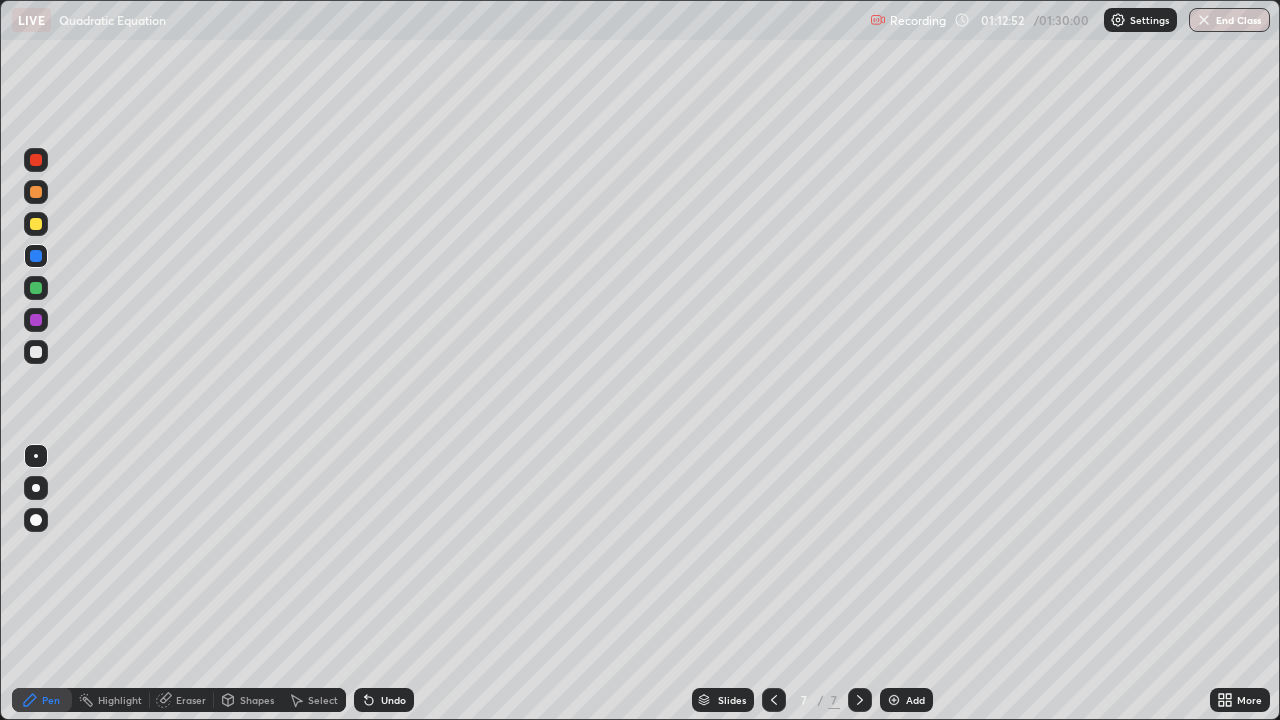 click on "Undo" at bounding box center [393, 700] 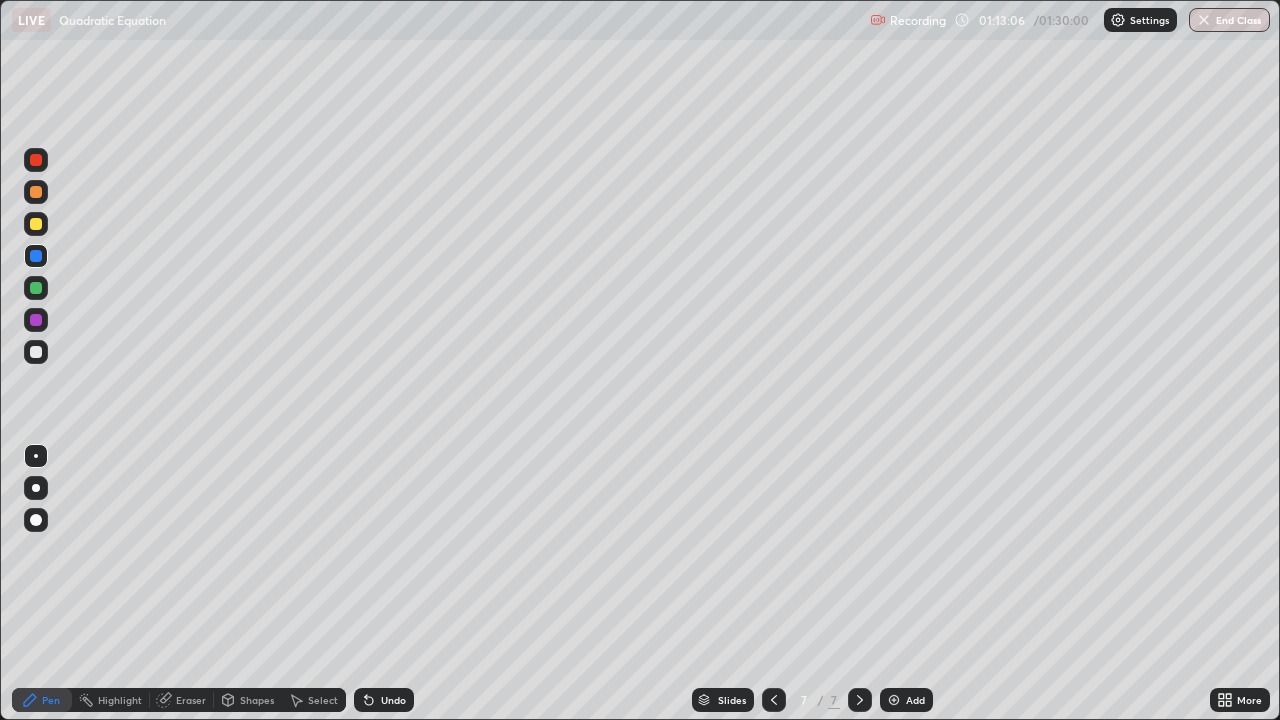 click on "Undo" at bounding box center [393, 700] 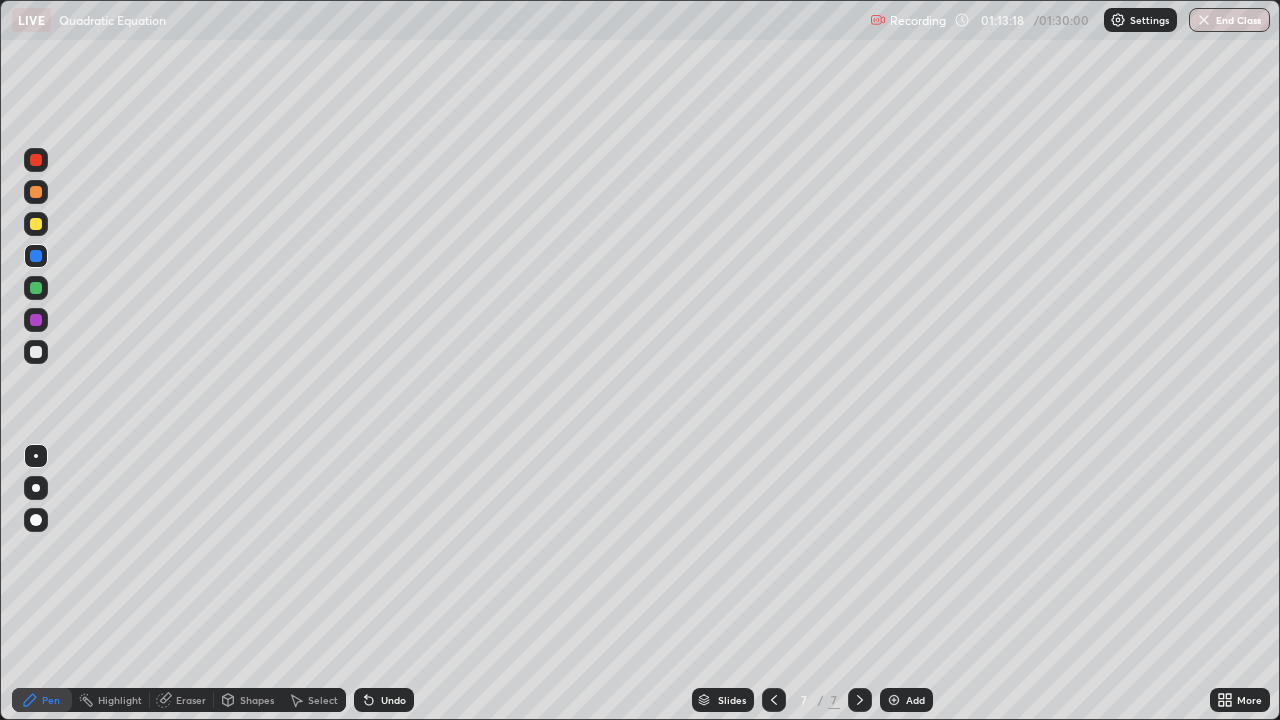 click at bounding box center (36, 320) 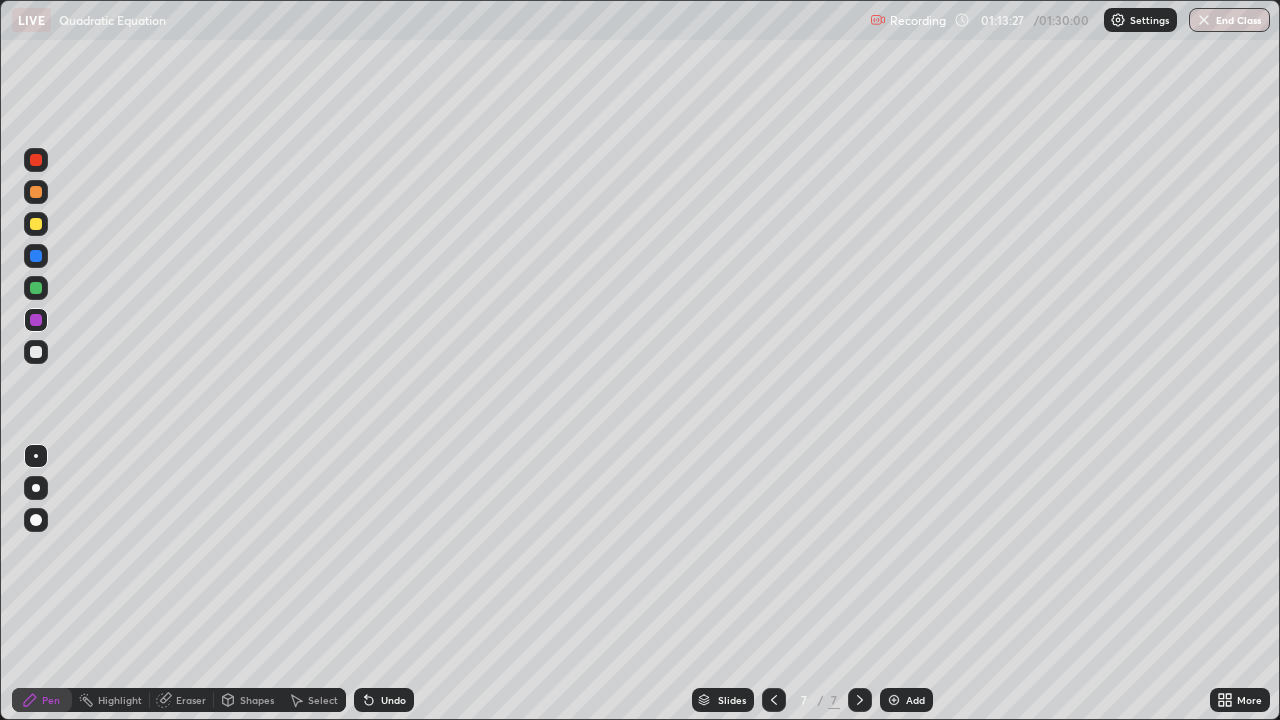 click at bounding box center (36, 288) 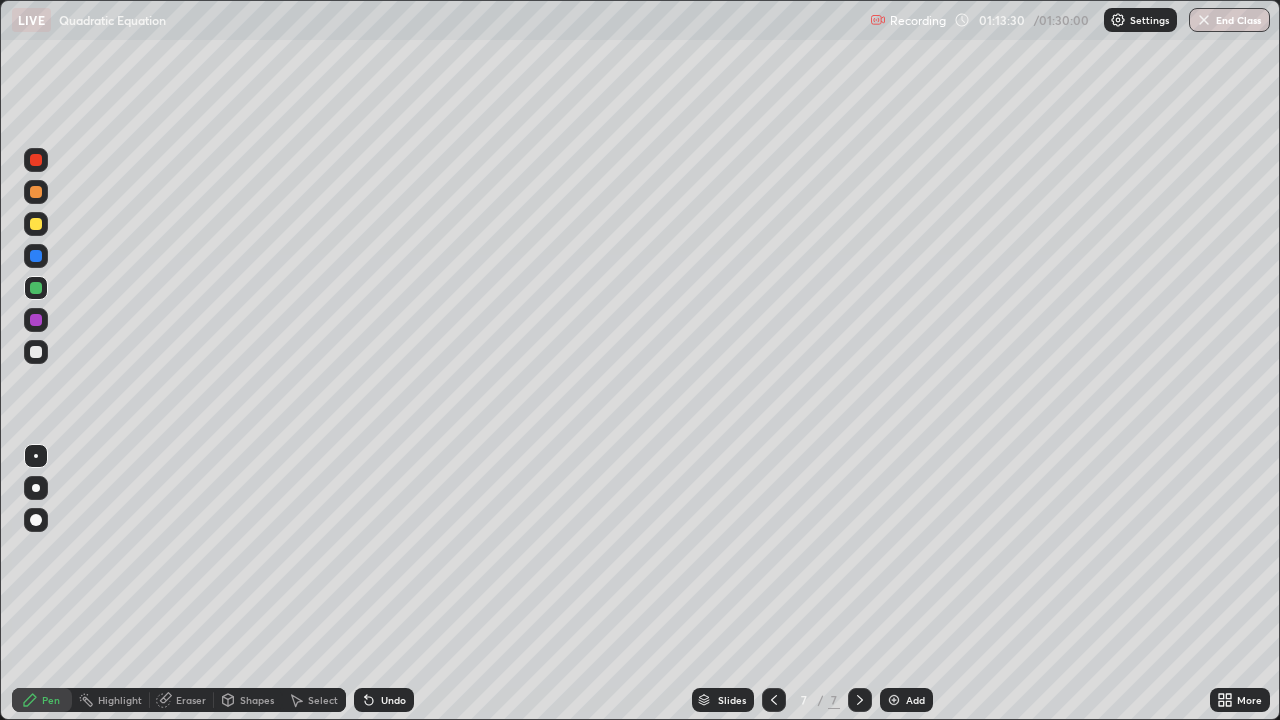 click at bounding box center (36, 352) 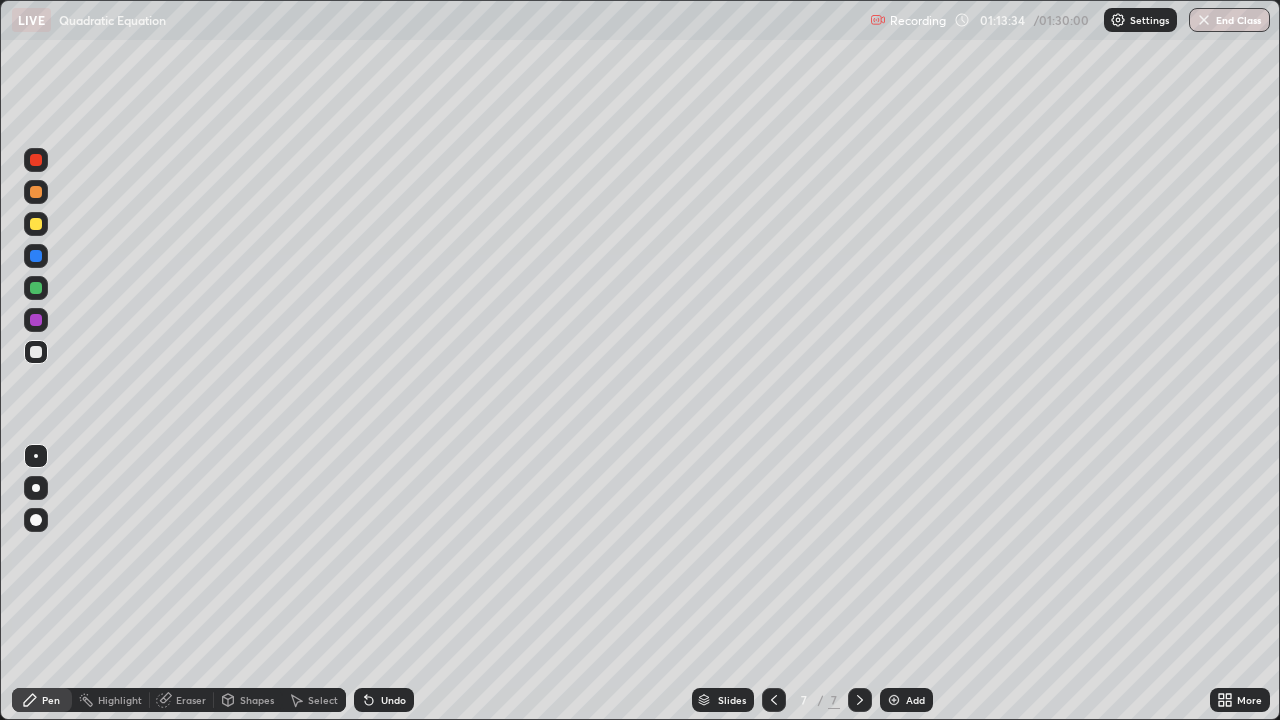 click at bounding box center [36, 256] 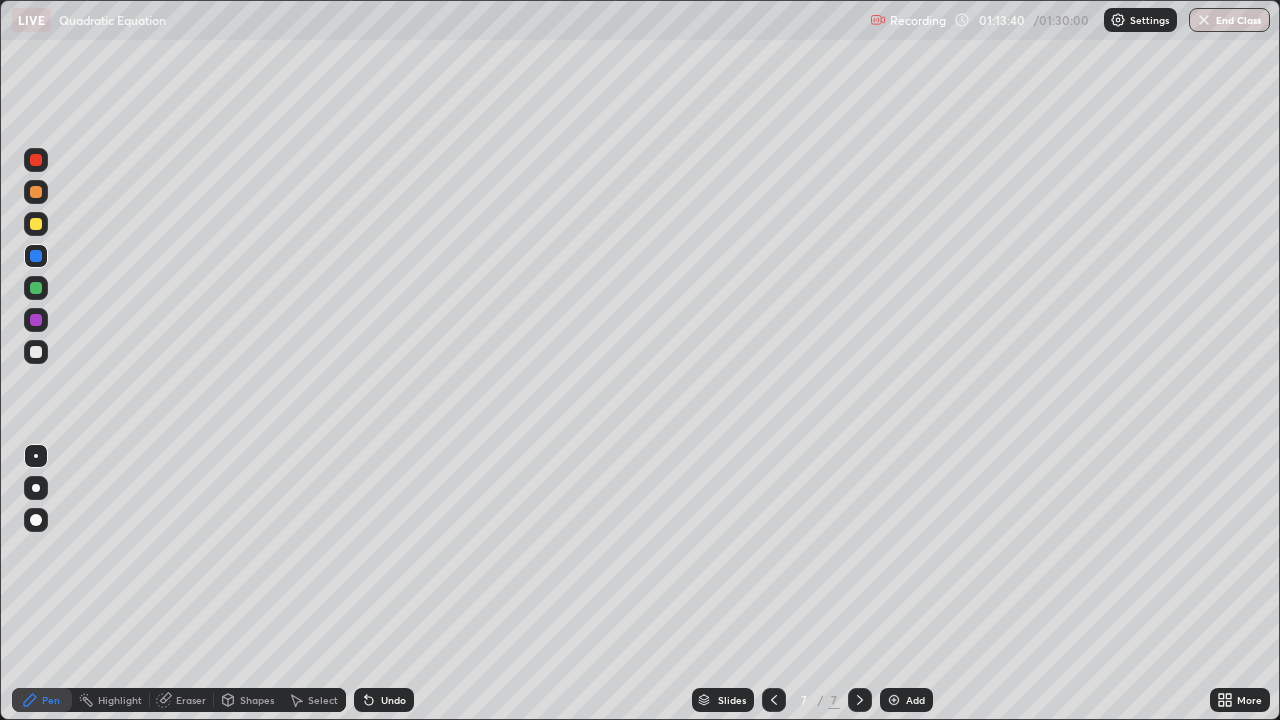 click at bounding box center (36, 352) 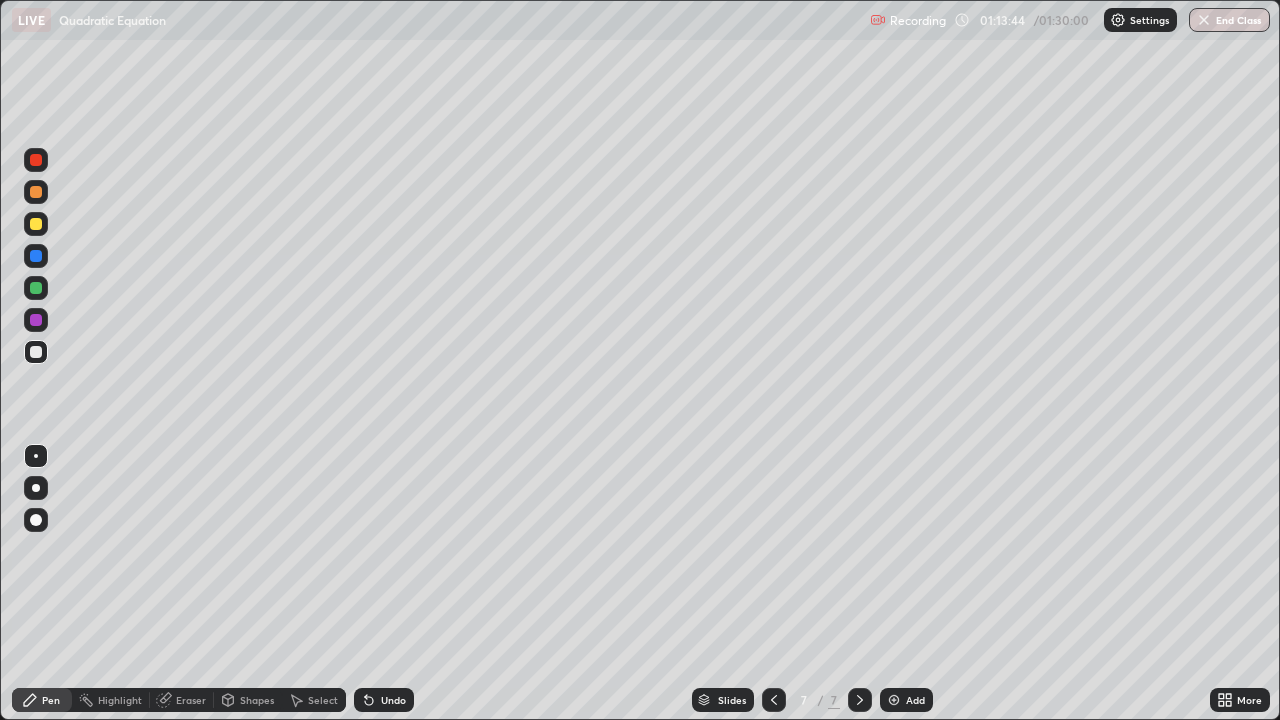 click at bounding box center [36, 256] 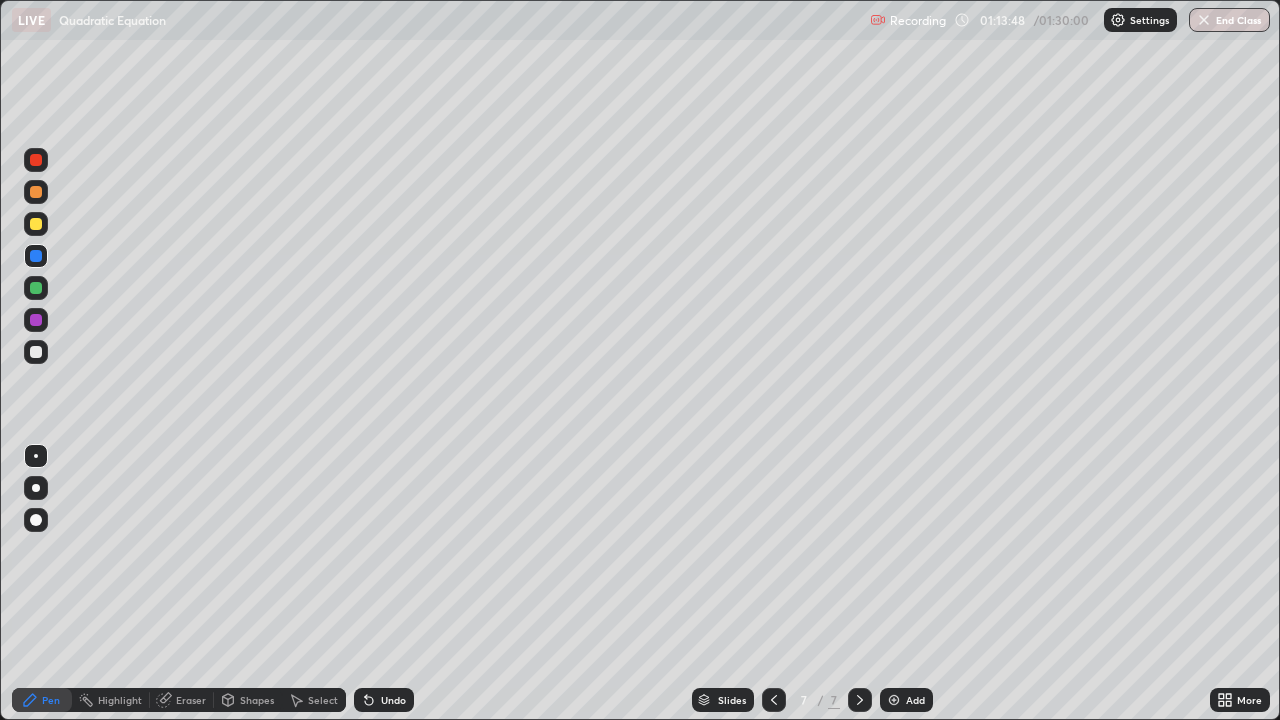 click at bounding box center (36, 352) 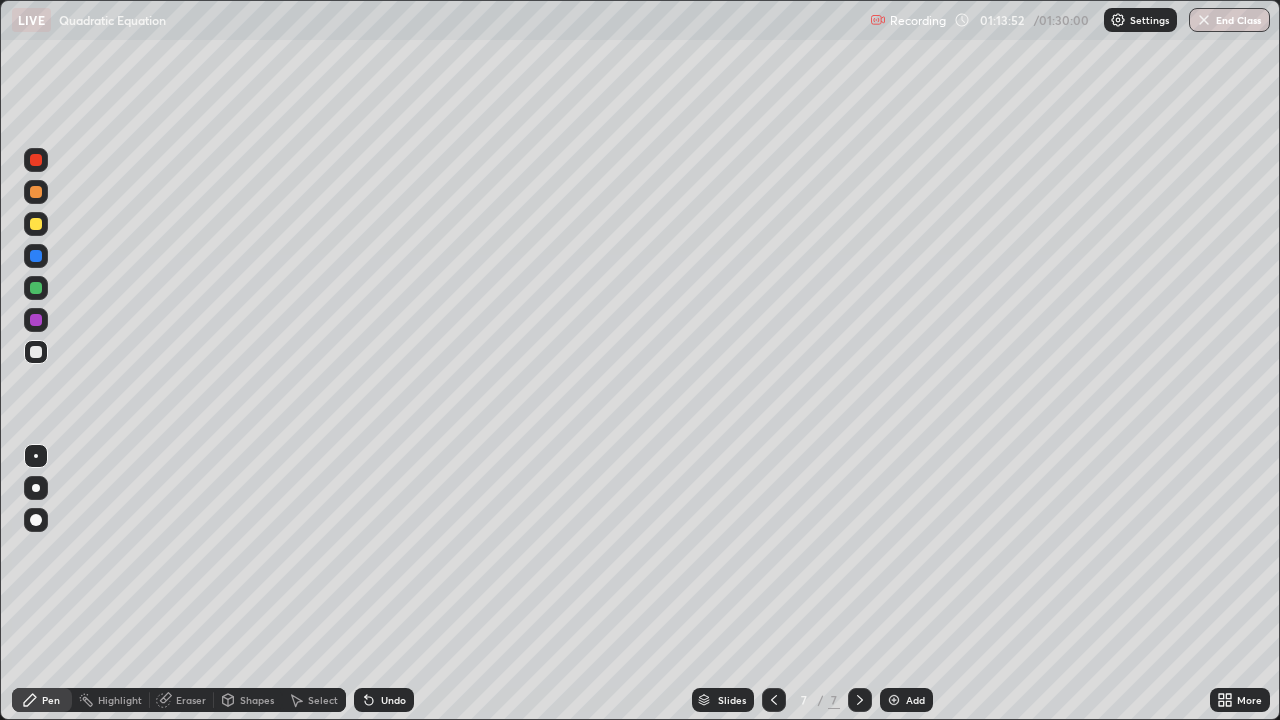 click at bounding box center [36, 320] 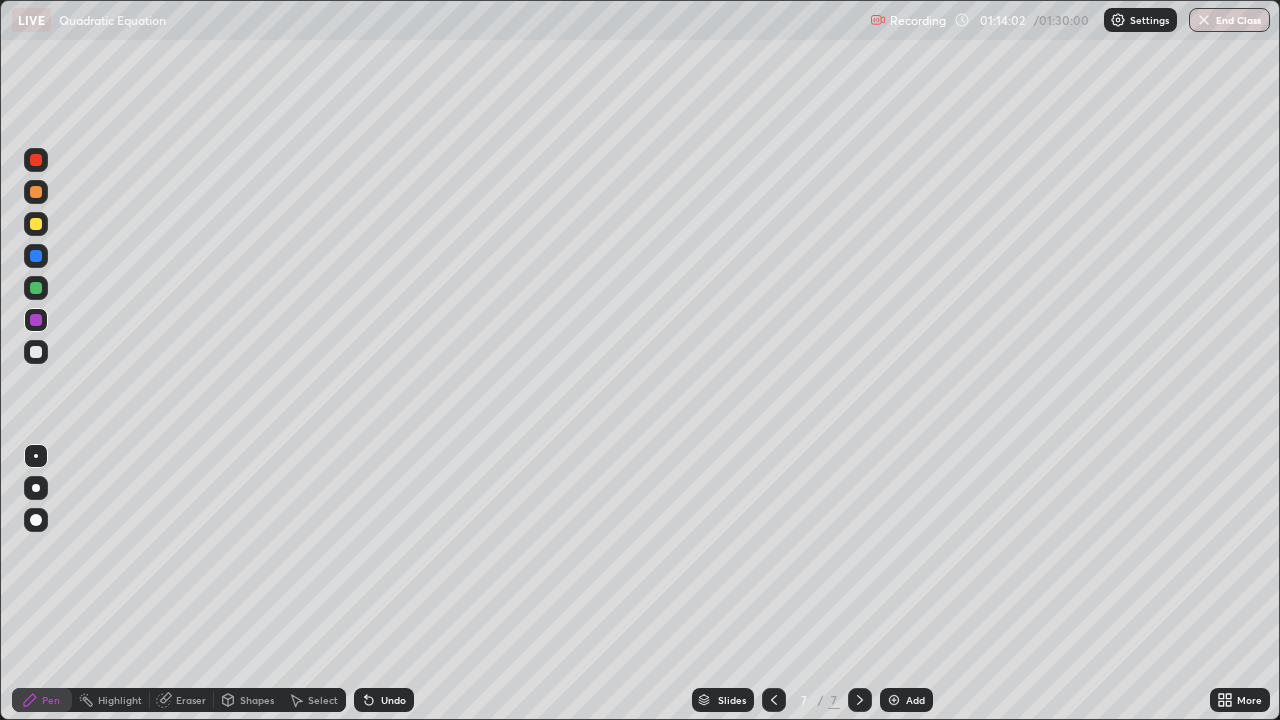 click at bounding box center (36, 256) 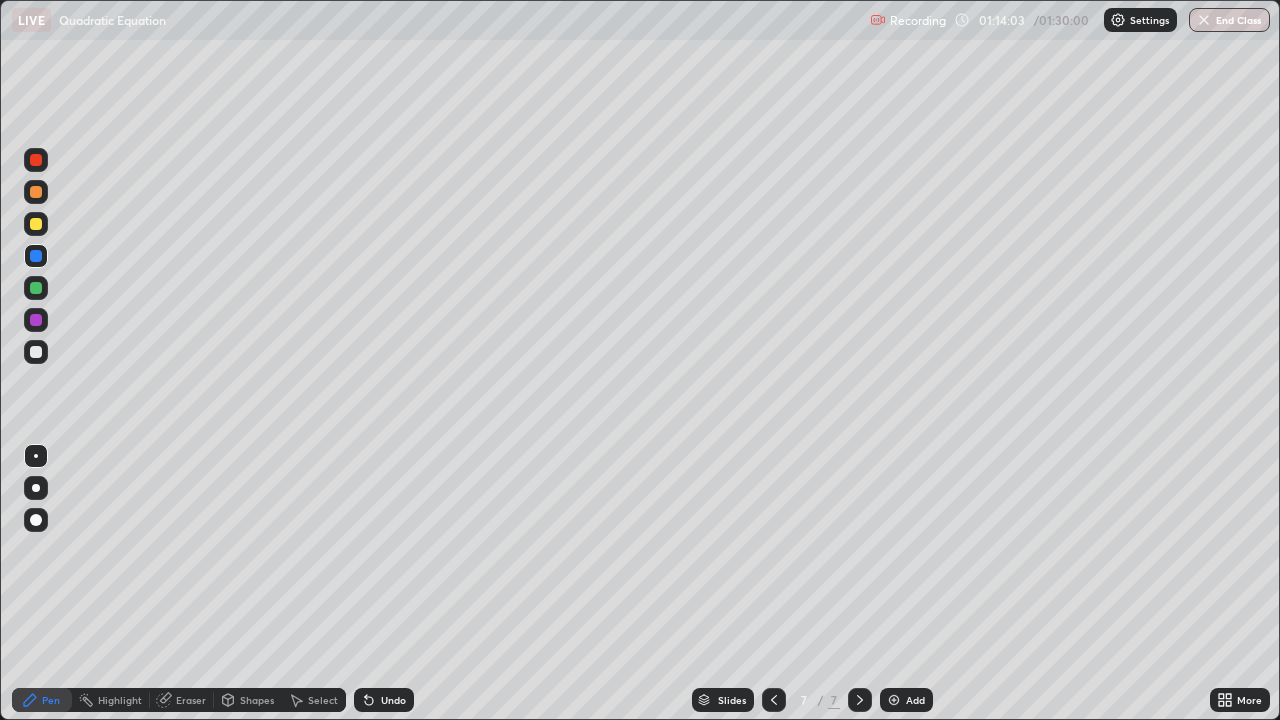 click at bounding box center [36, 224] 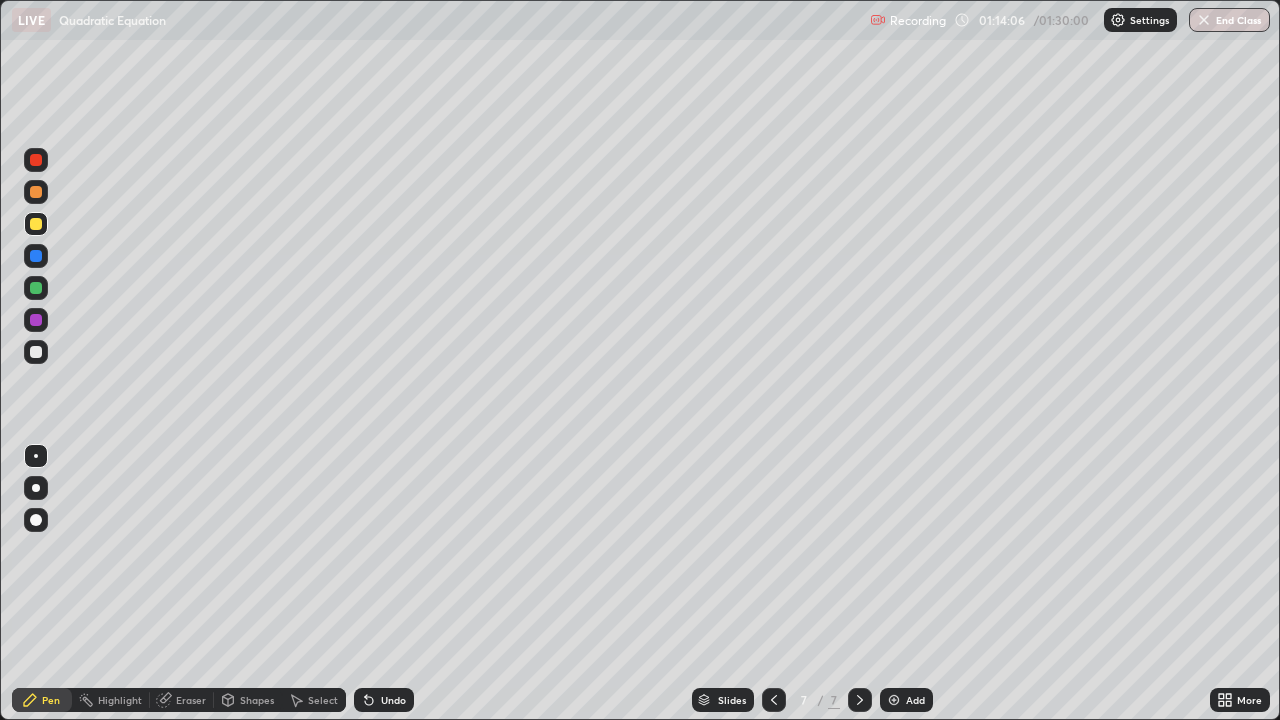 click on "Undo" at bounding box center (393, 700) 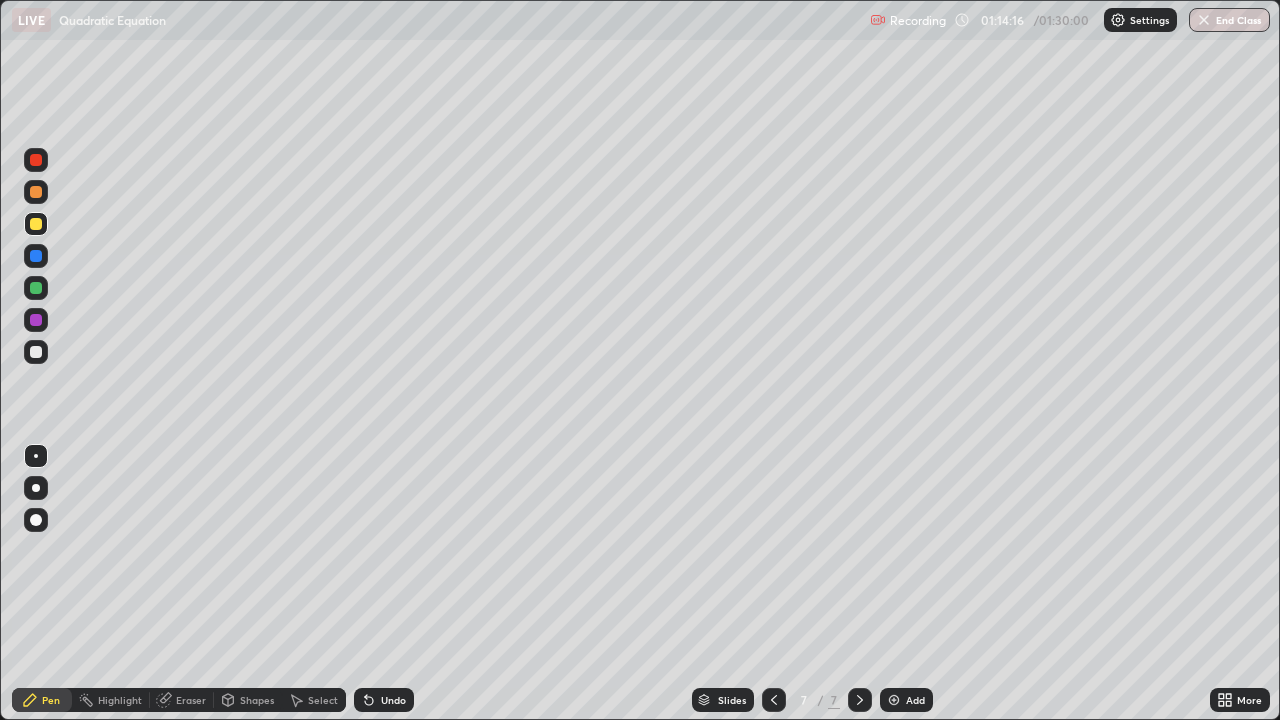 click at bounding box center (36, 288) 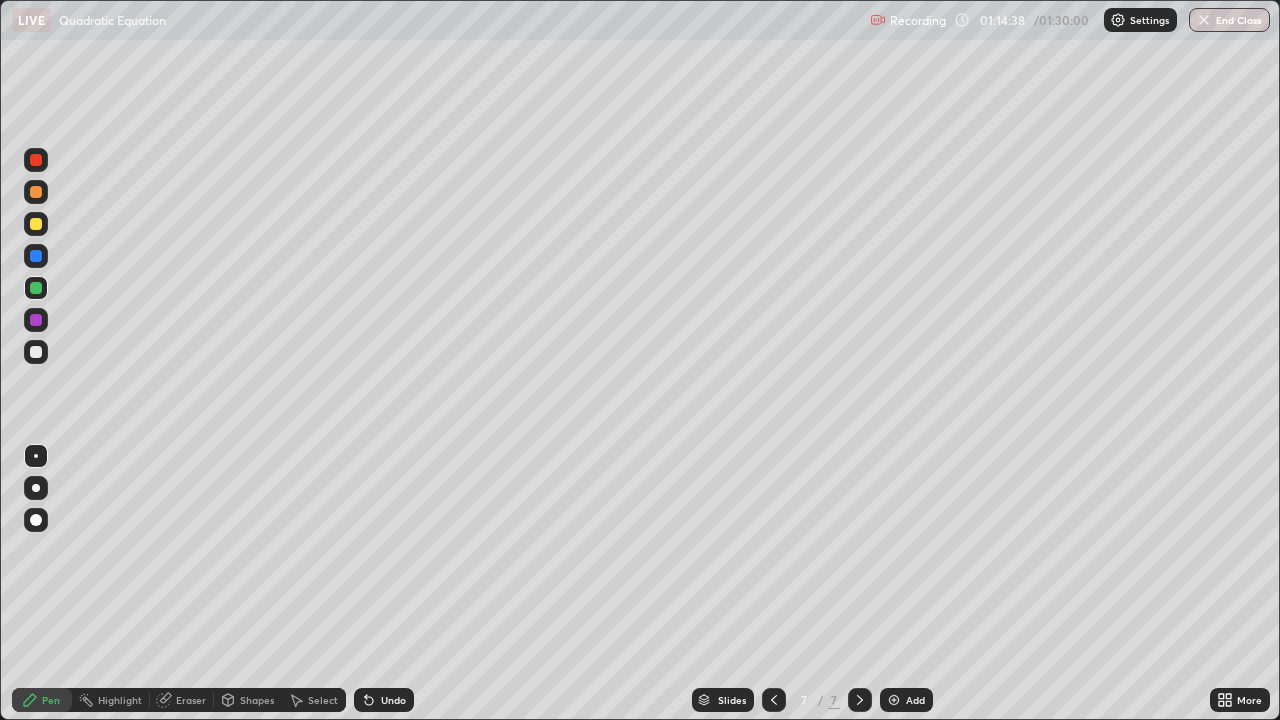 click at bounding box center [36, 352] 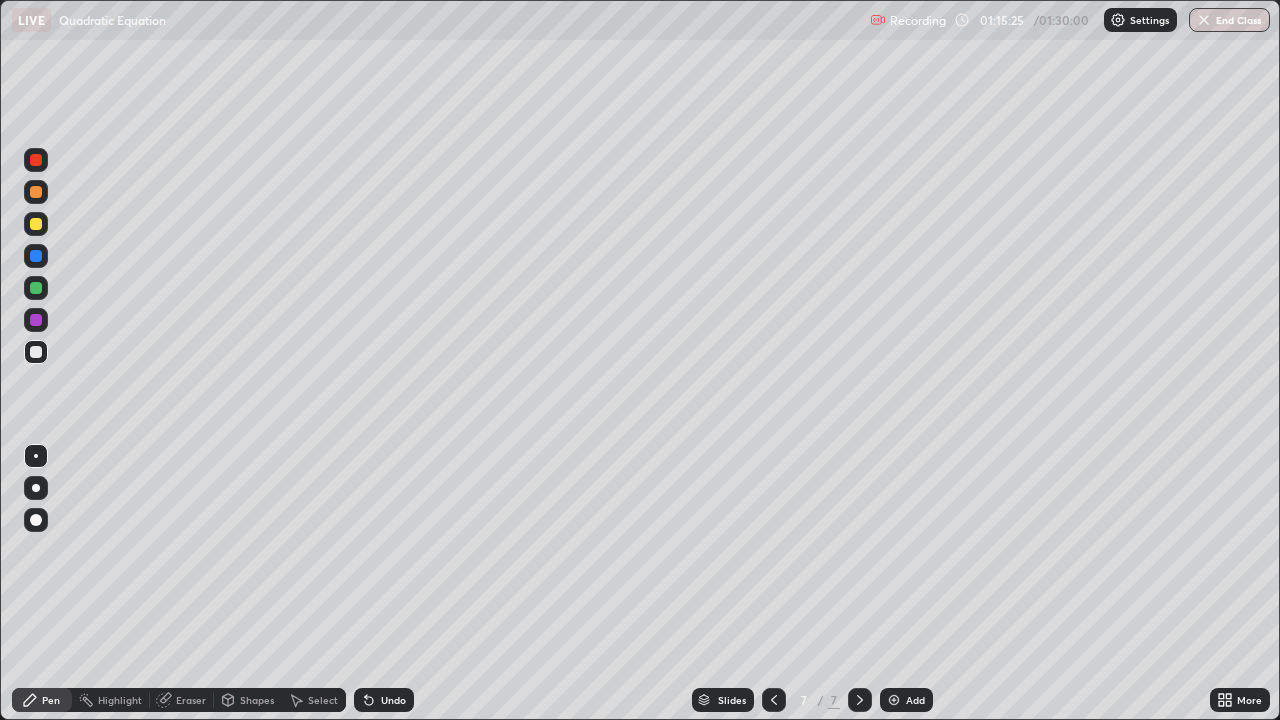 click at bounding box center (36, 192) 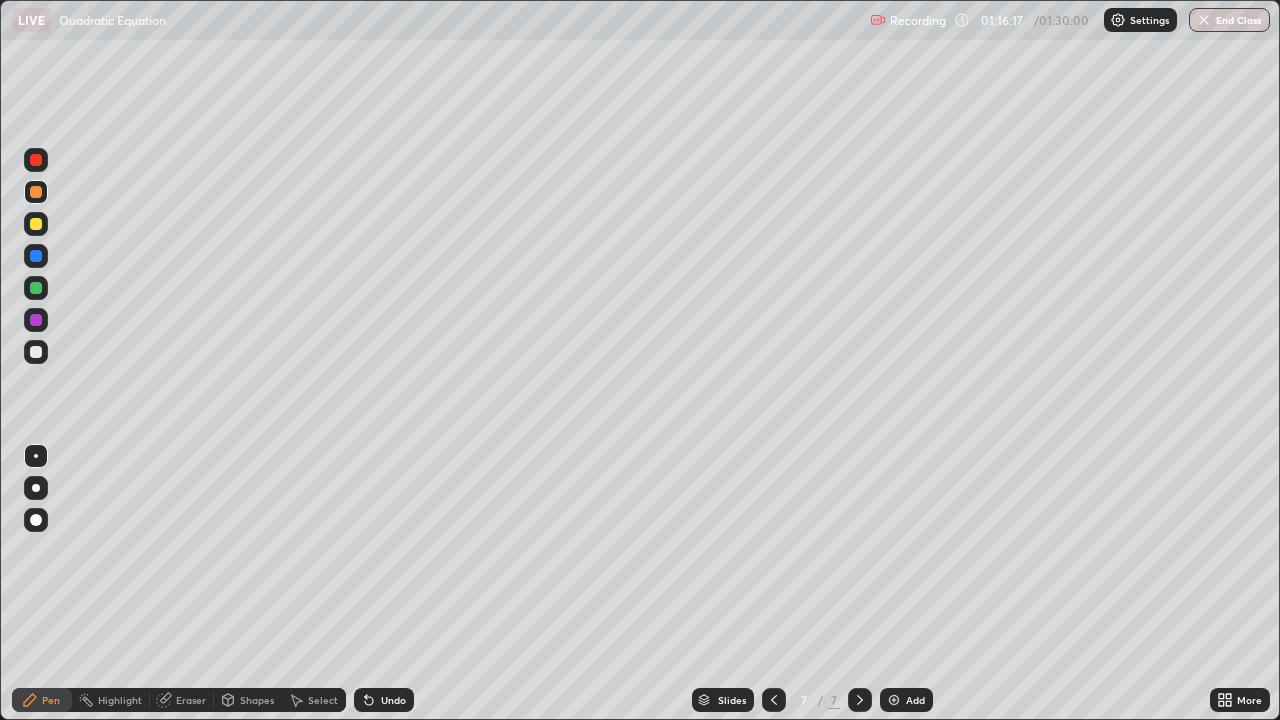 click at bounding box center (894, 700) 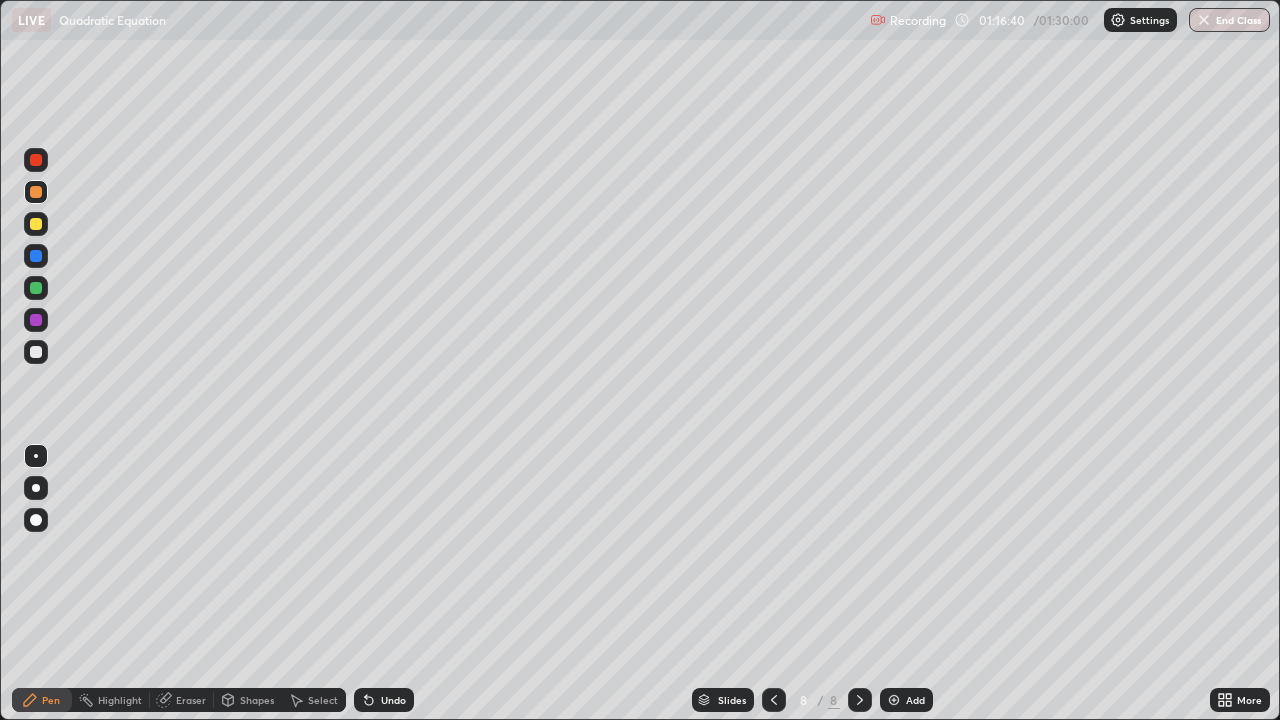 click at bounding box center (36, 352) 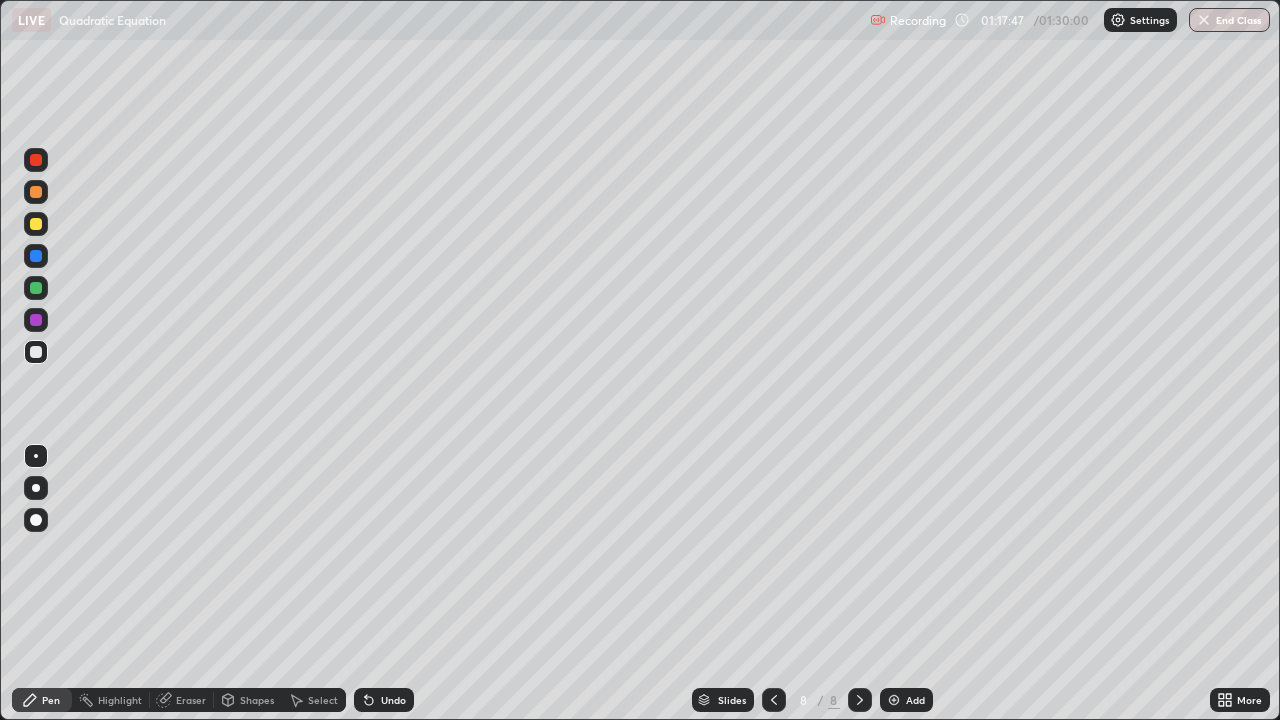 click at bounding box center [36, 224] 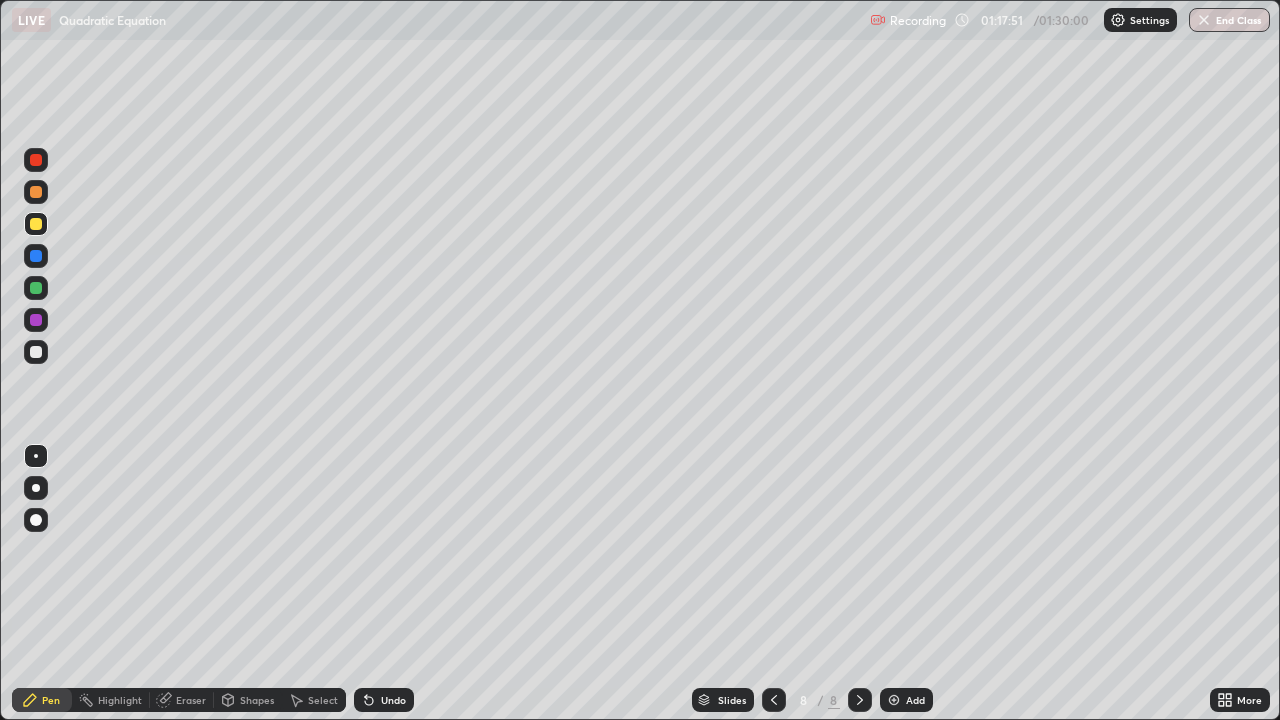 click on "Undo" at bounding box center [393, 700] 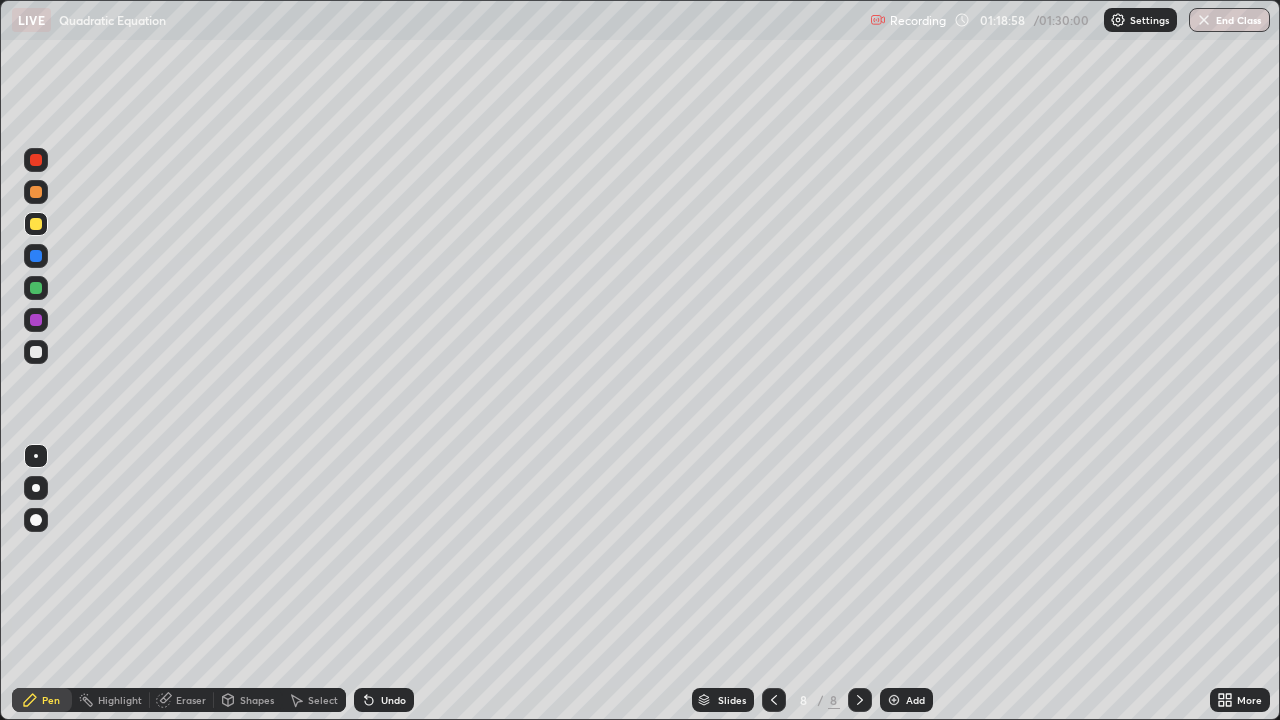 click 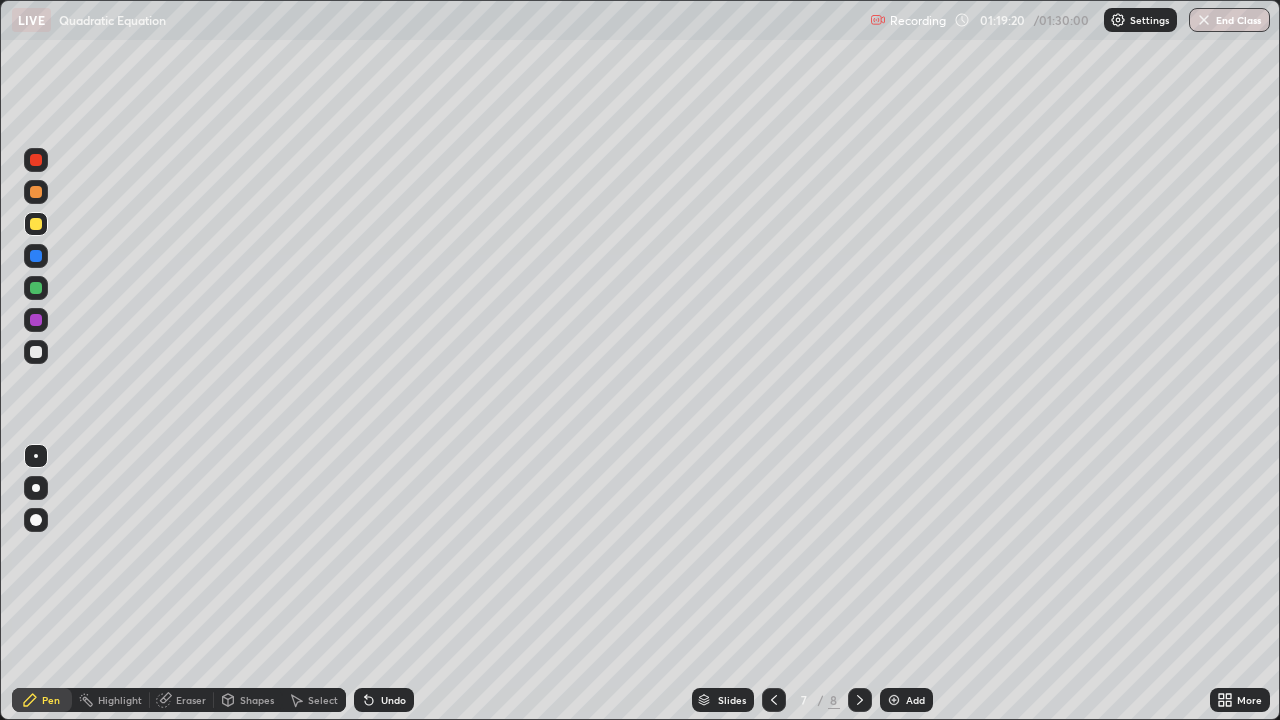 click 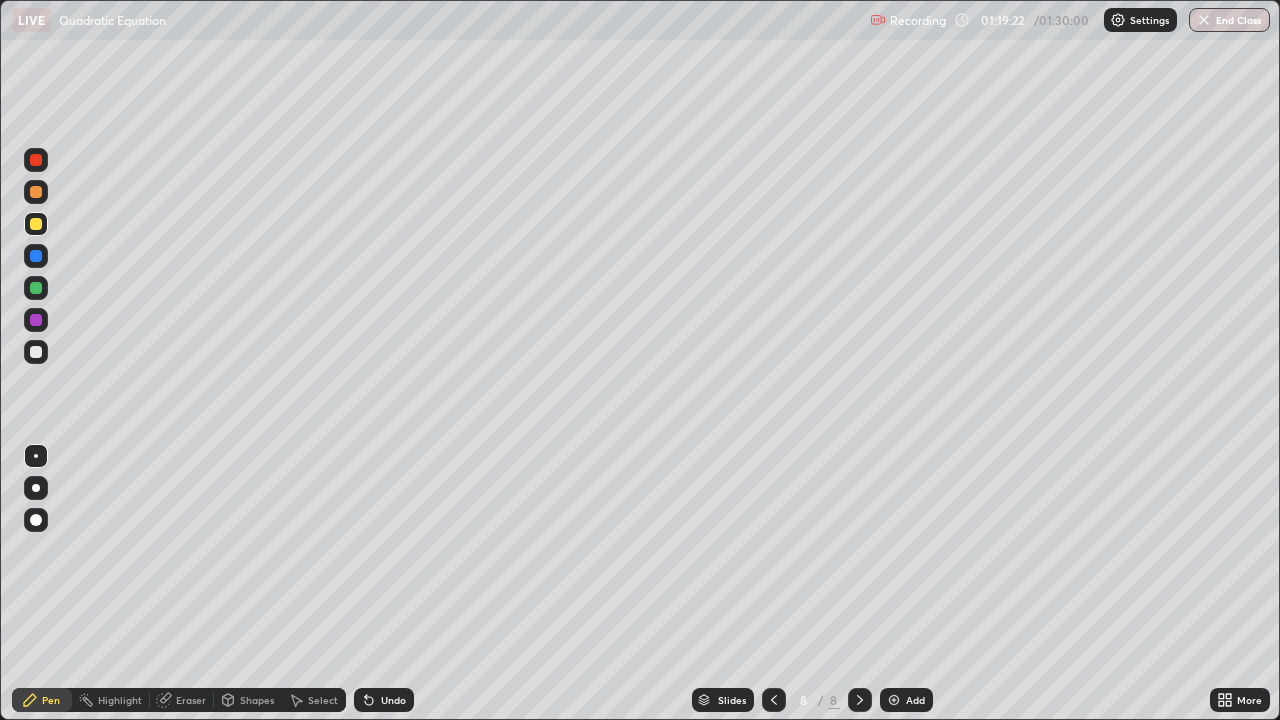 click at bounding box center [36, 320] 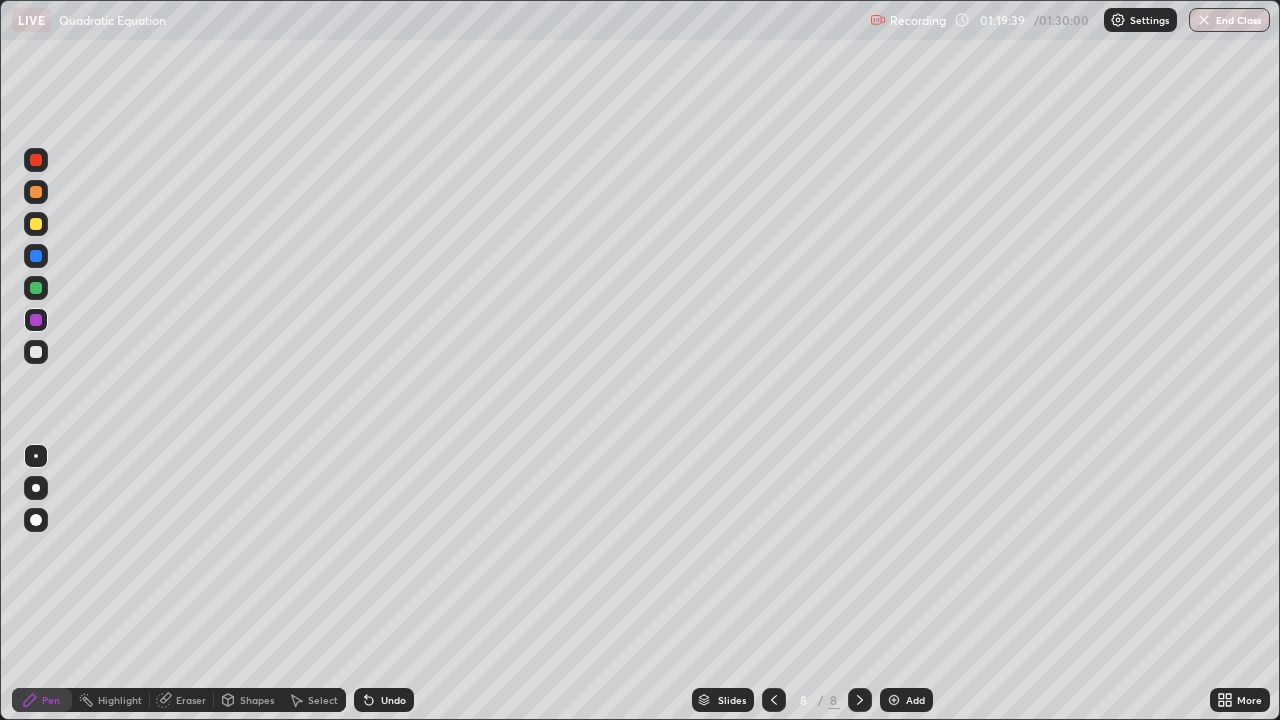 click at bounding box center [36, 352] 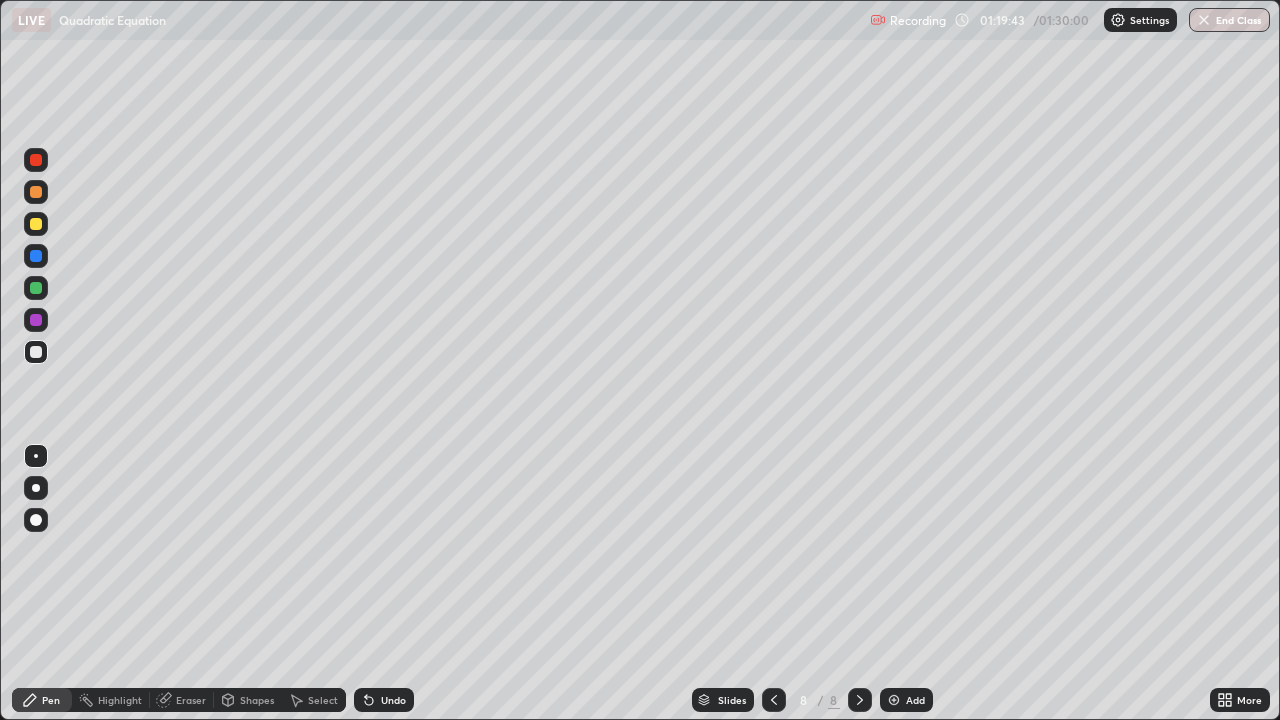 click at bounding box center (36, 352) 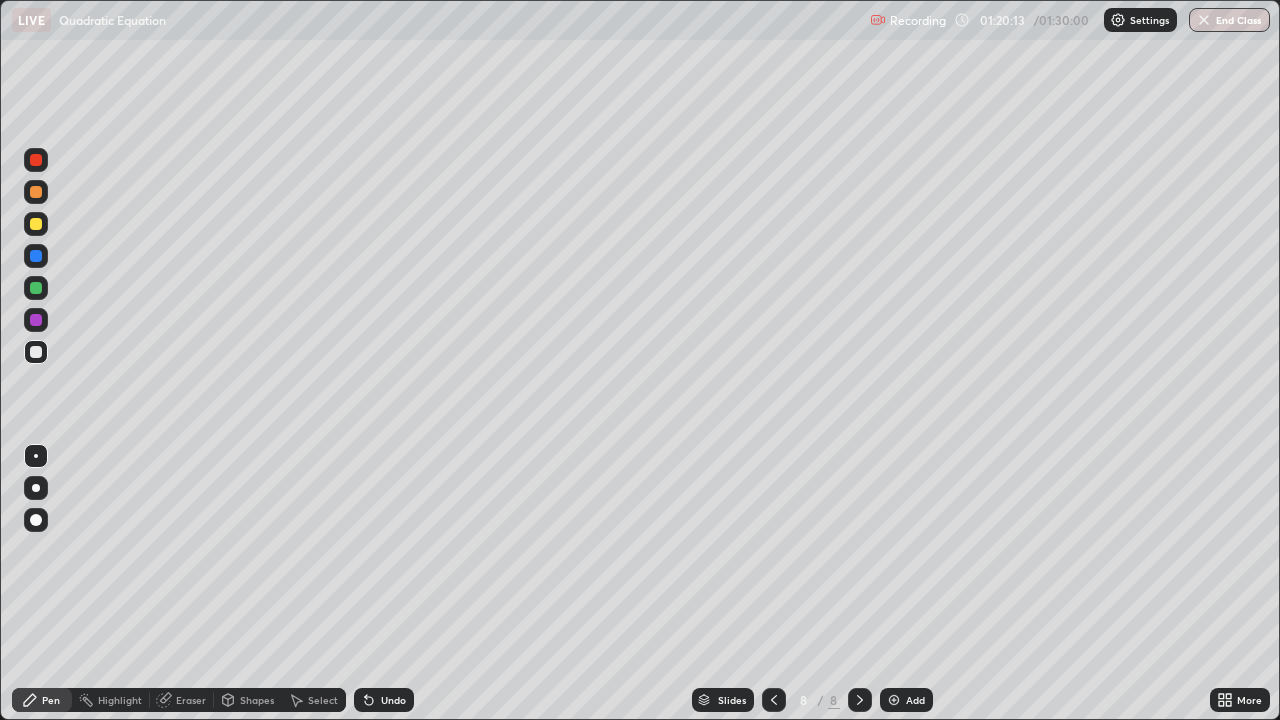 click on "Undo" at bounding box center (393, 700) 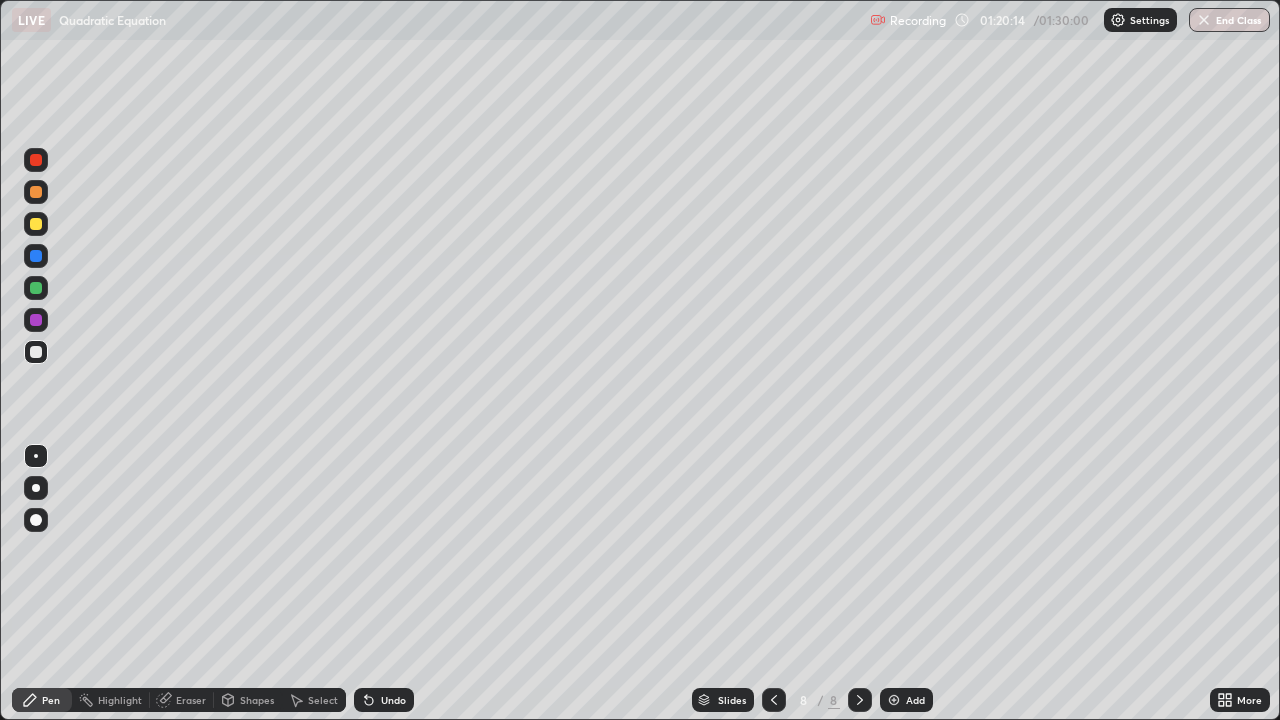 click on "Undo" at bounding box center [393, 700] 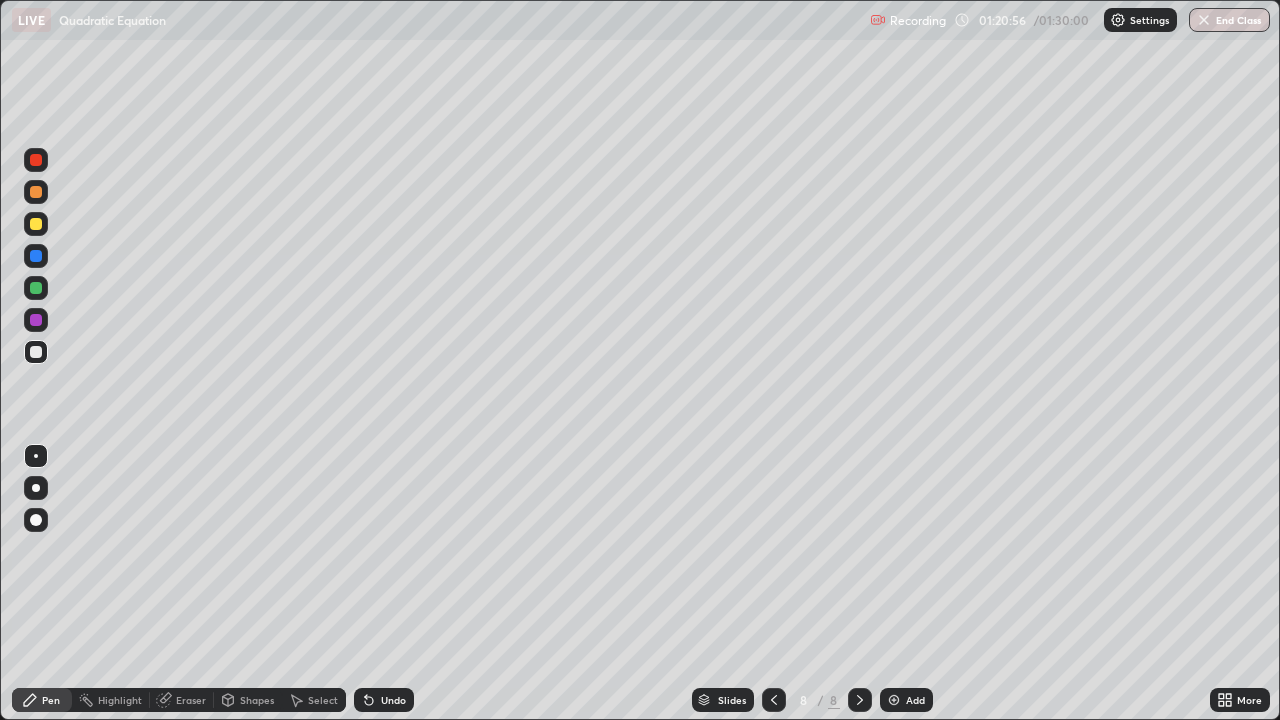 click on "Eraser" at bounding box center (191, 700) 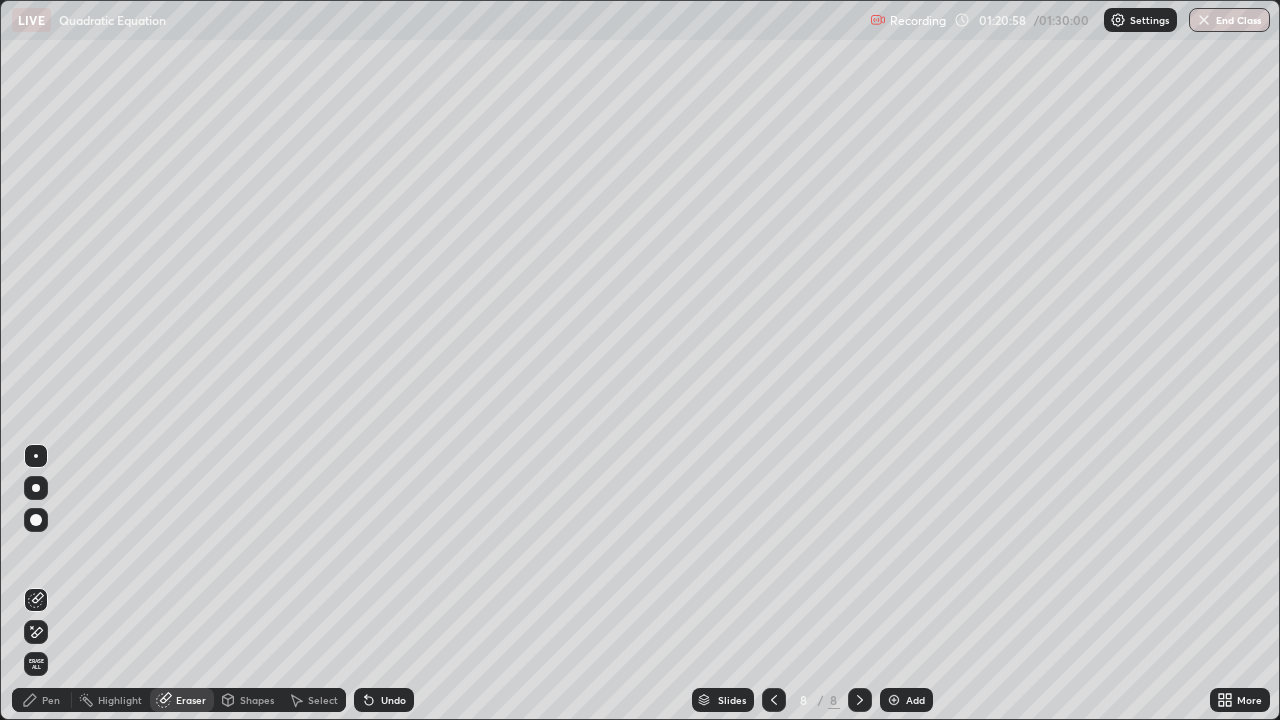 click on "Pen" at bounding box center (51, 700) 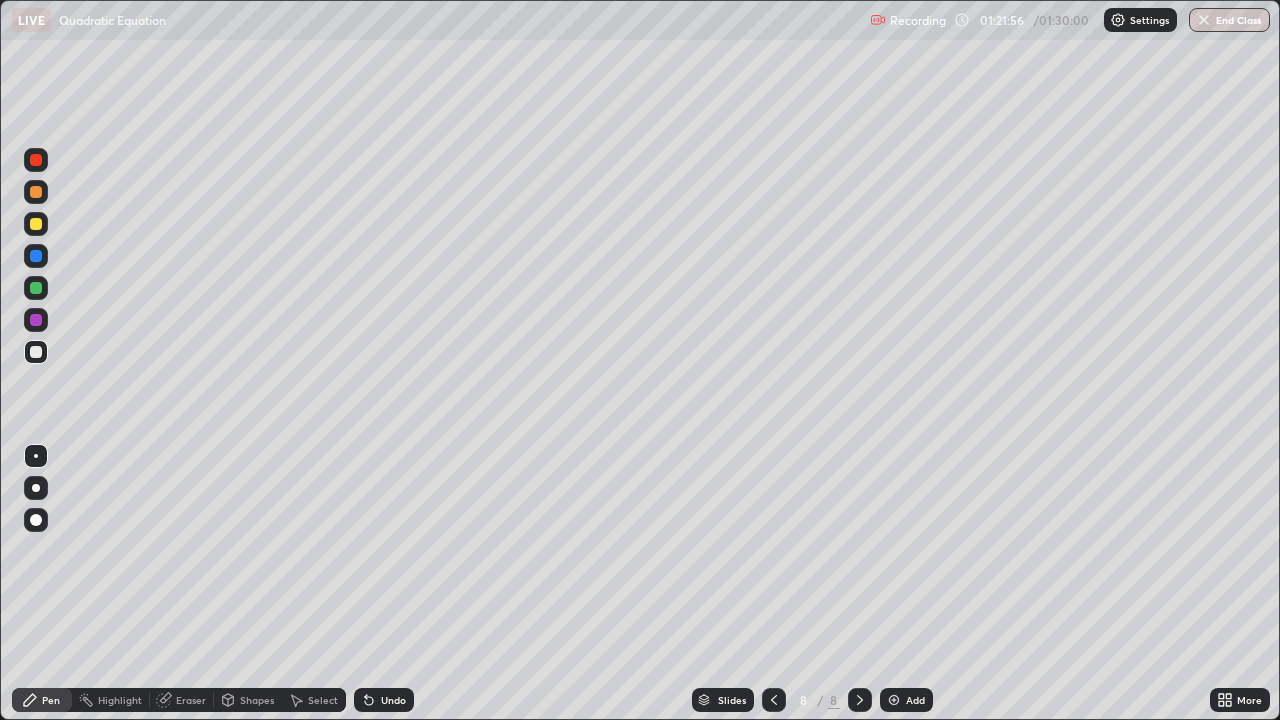 click on "Eraser" at bounding box center (191, 700) 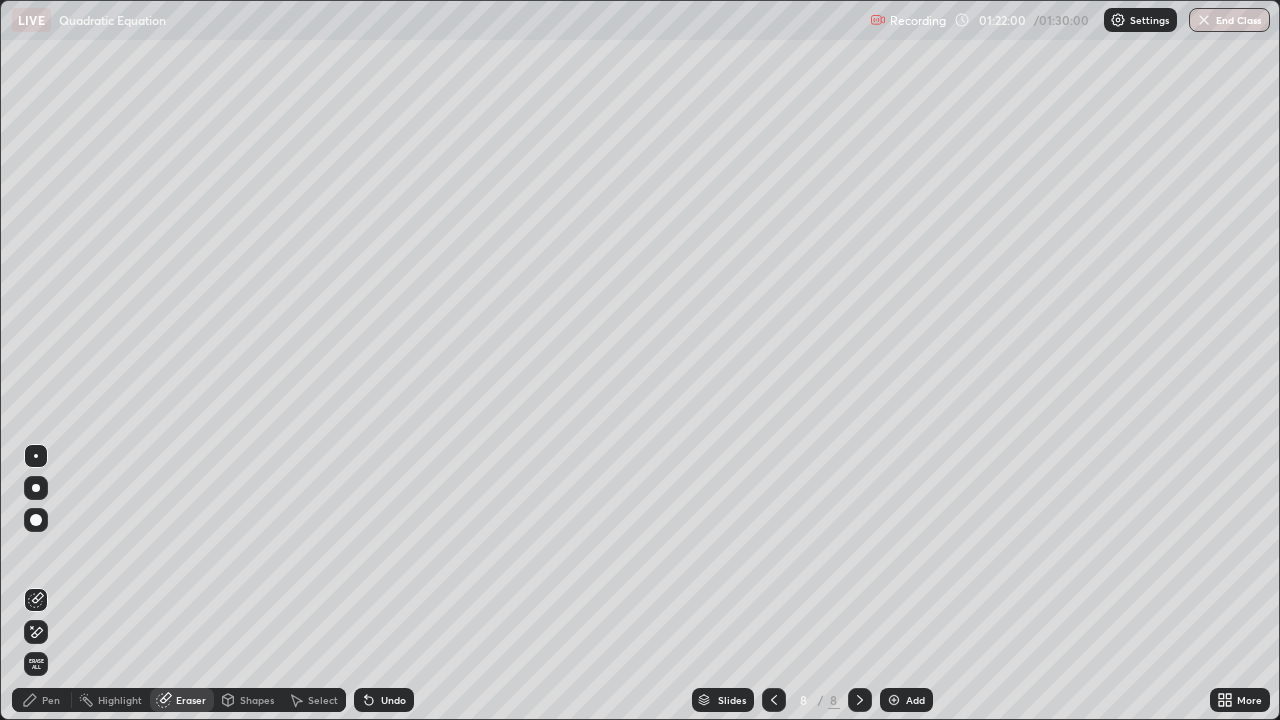 click on "Pen" at bounding box center (51, 700) 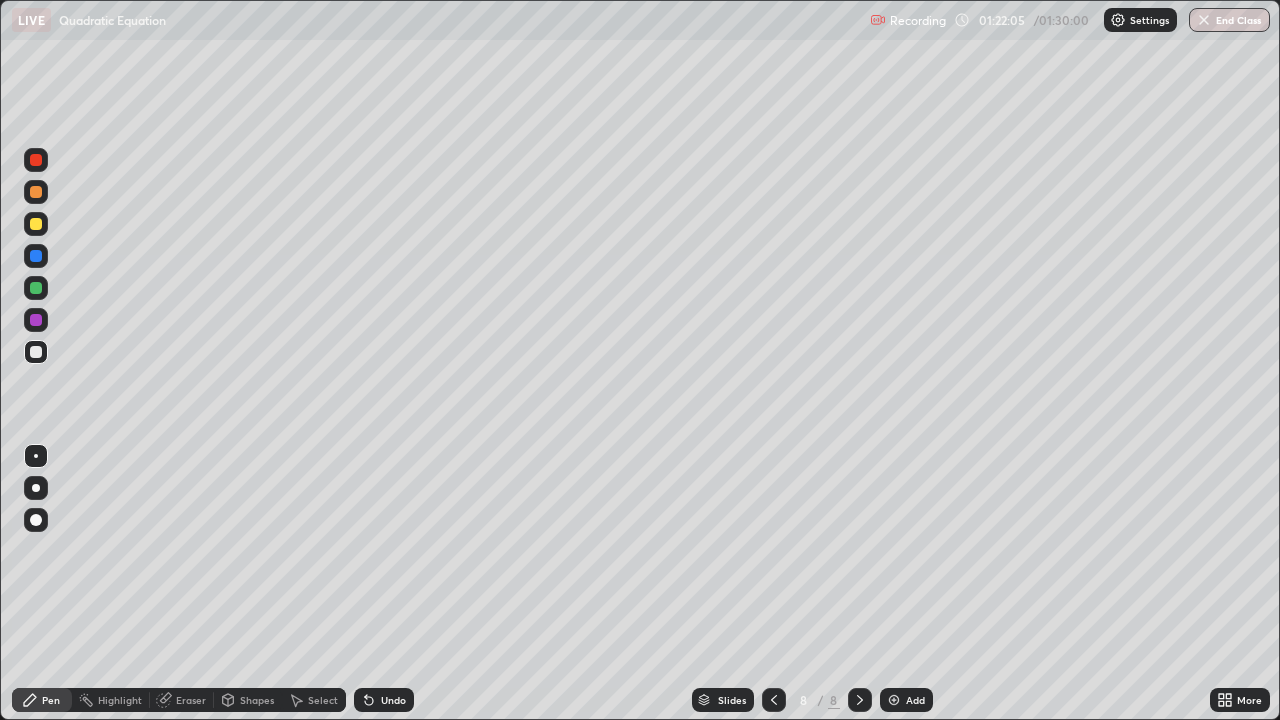 click at bounding box center [36, 288] 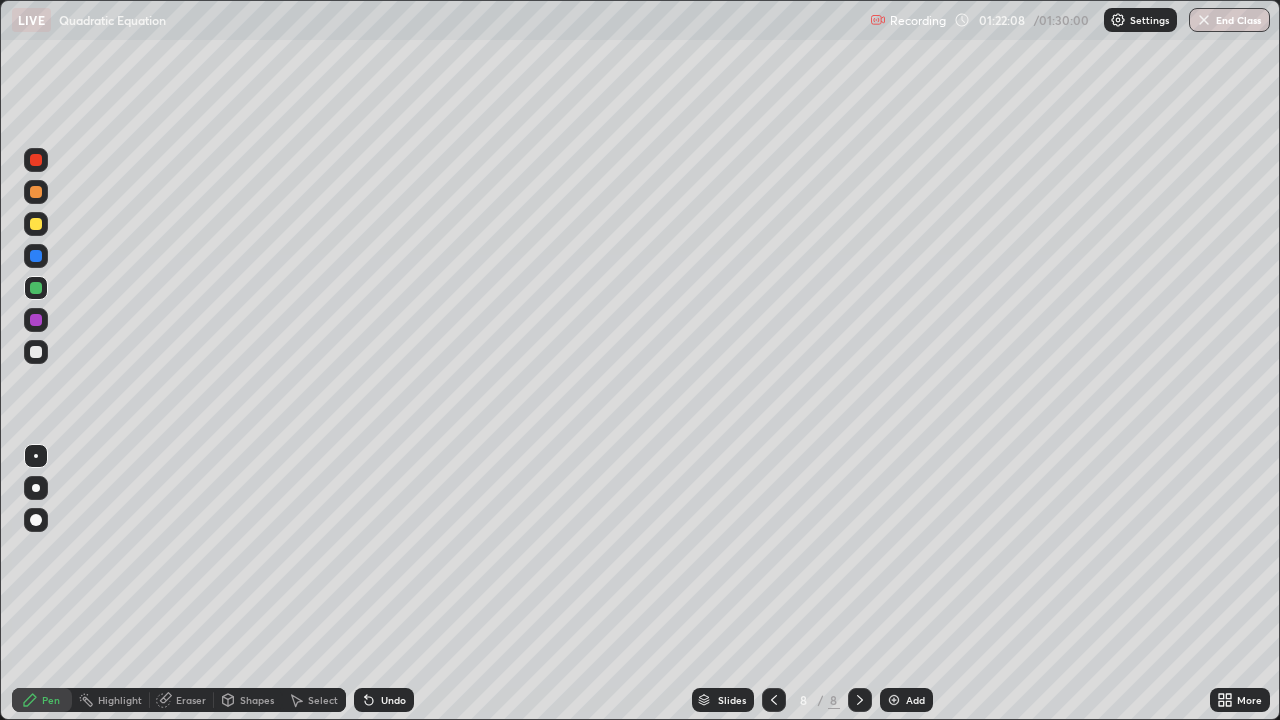 click at bounding box center [36, 224] 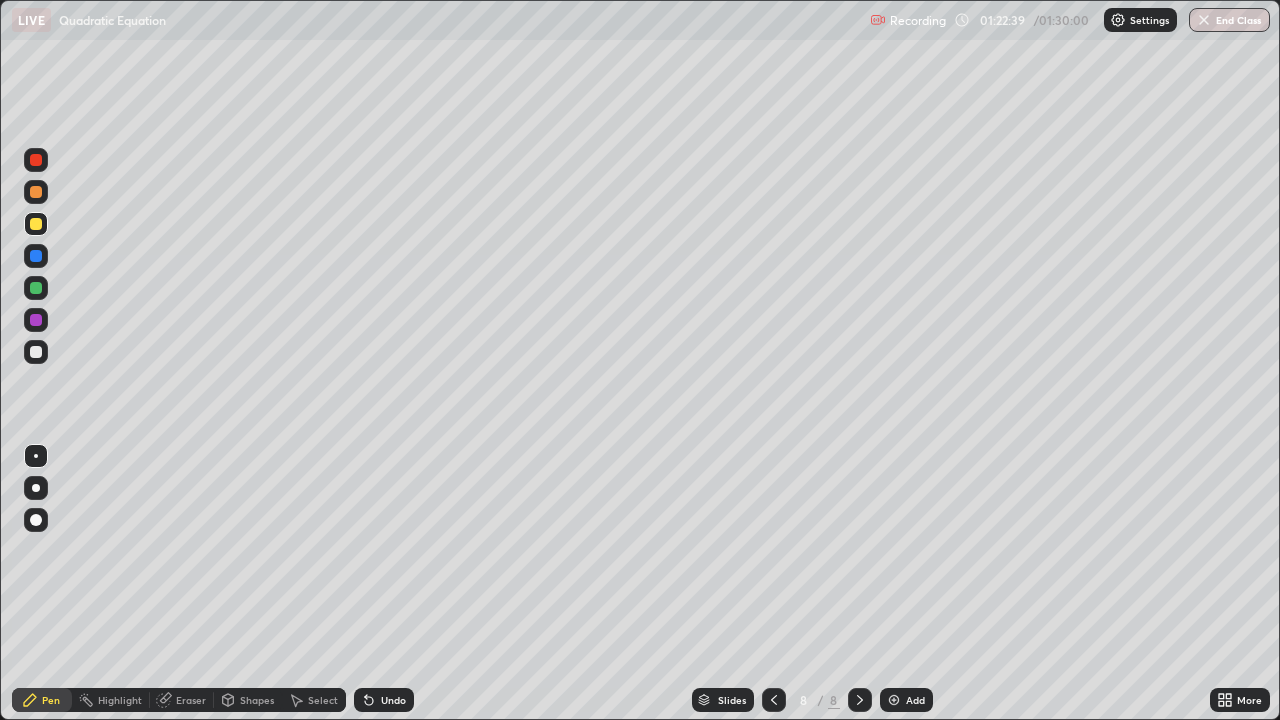 click at bounding box center (36, 352) 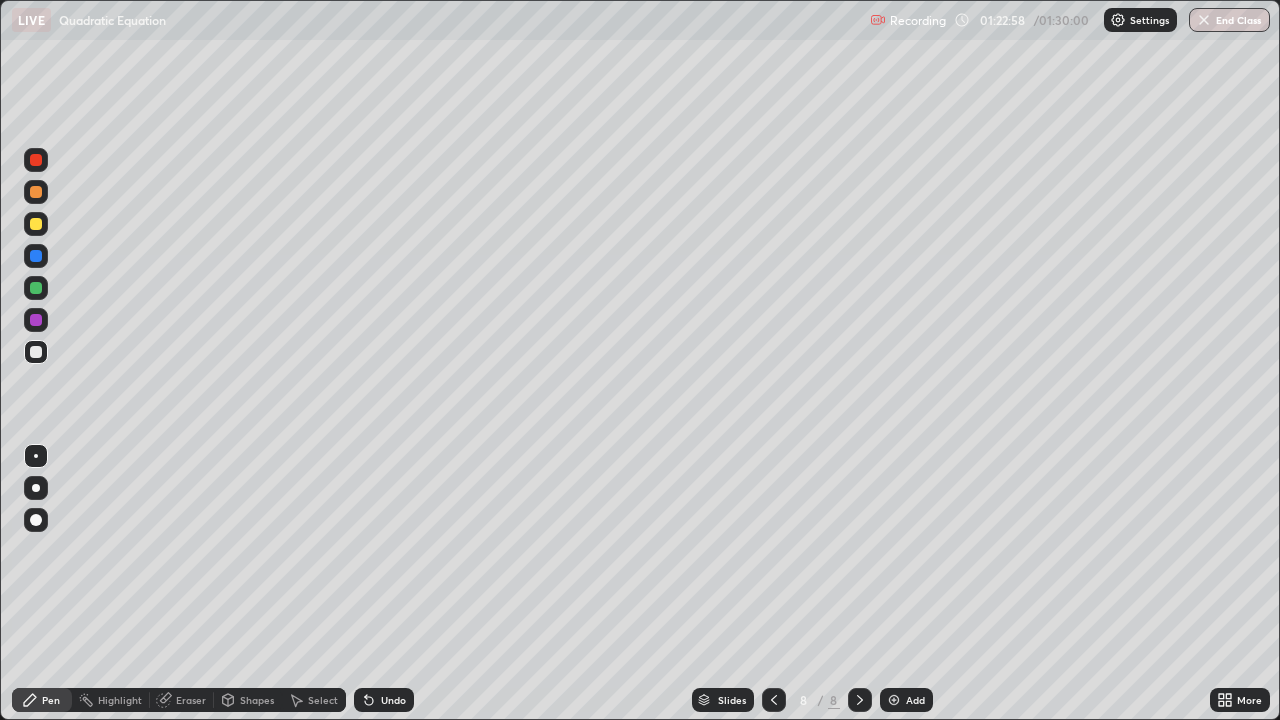 click on "Undo" at bounding box center (384, 700) 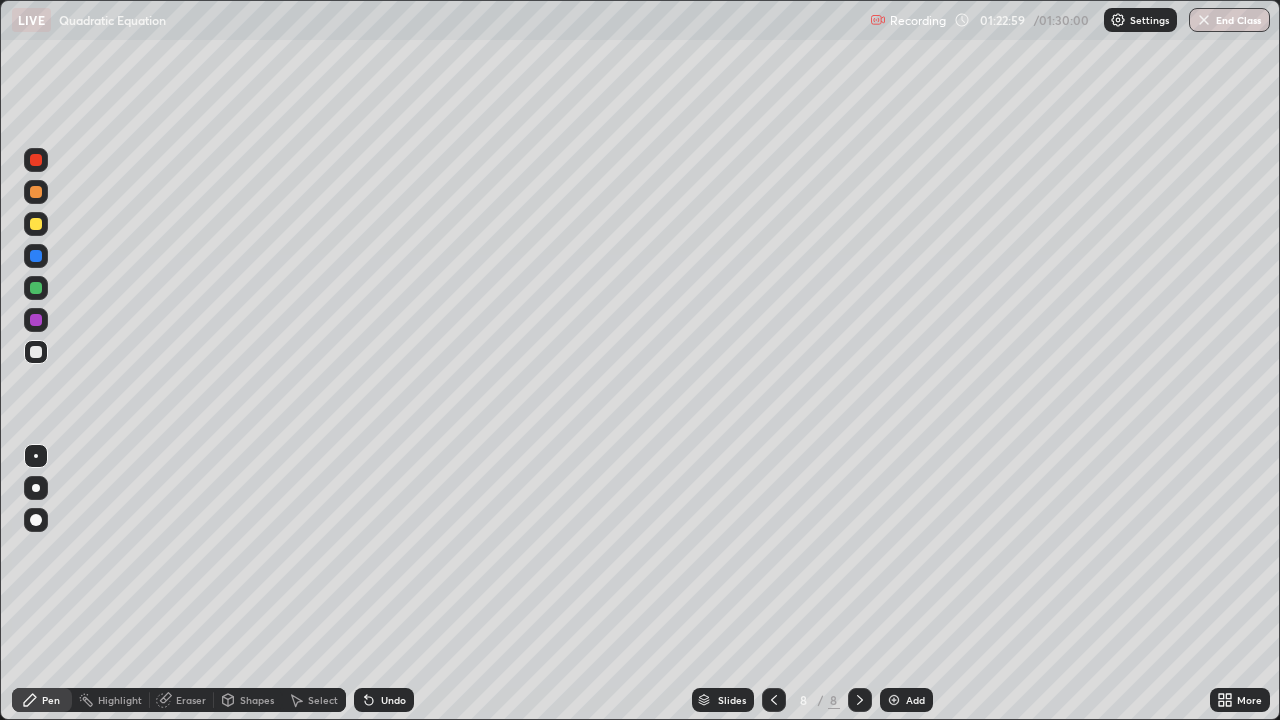 click on "Undo" at bounding box center [384, 700] 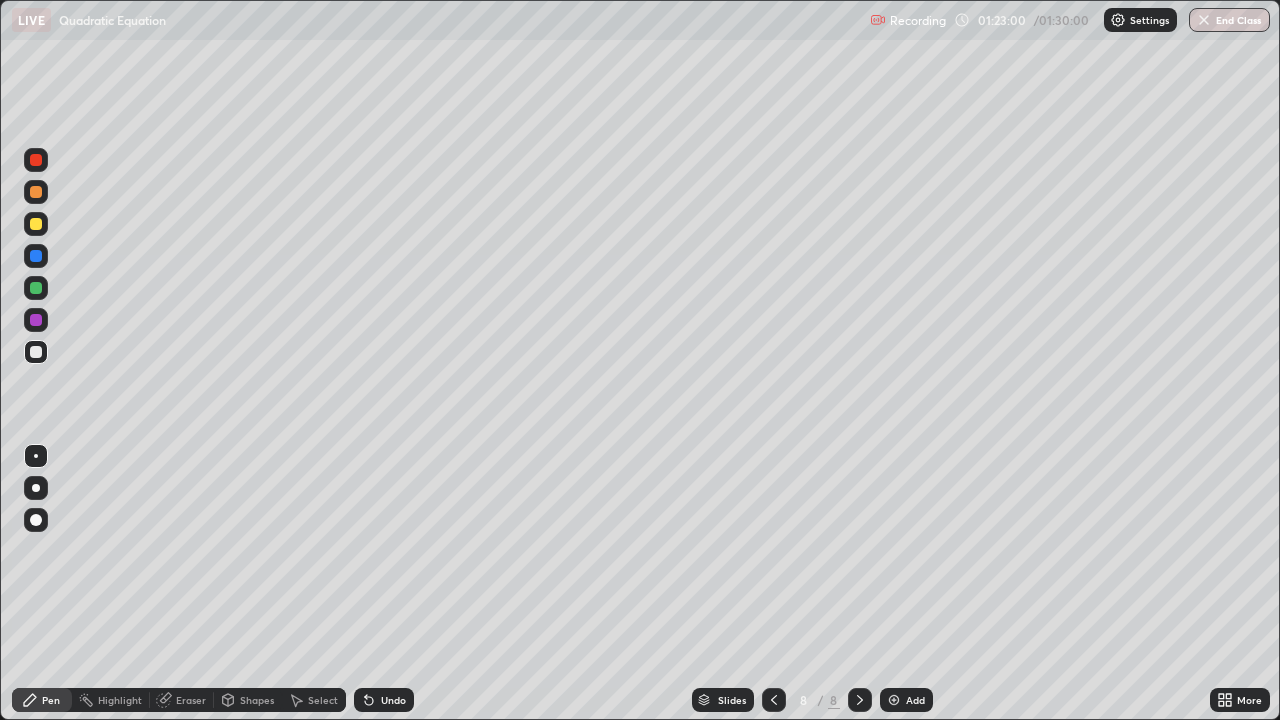 click 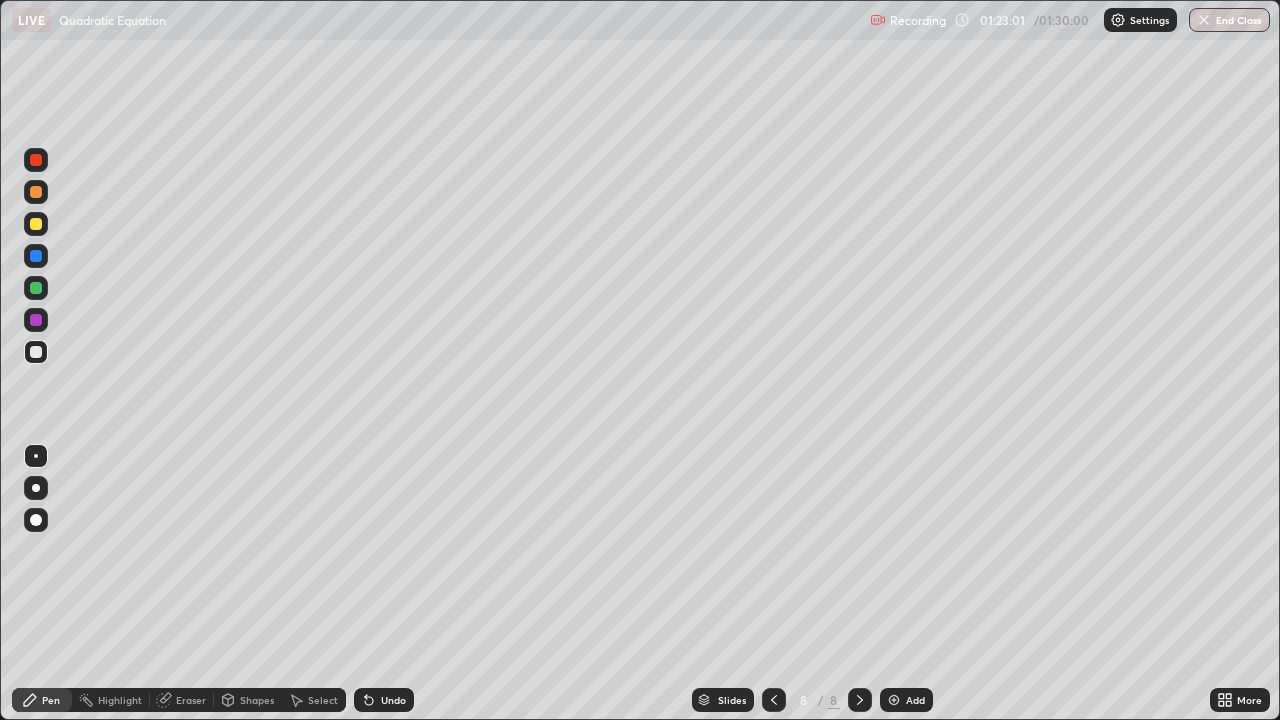 click on "Undo" at bounding box center [384, 700] 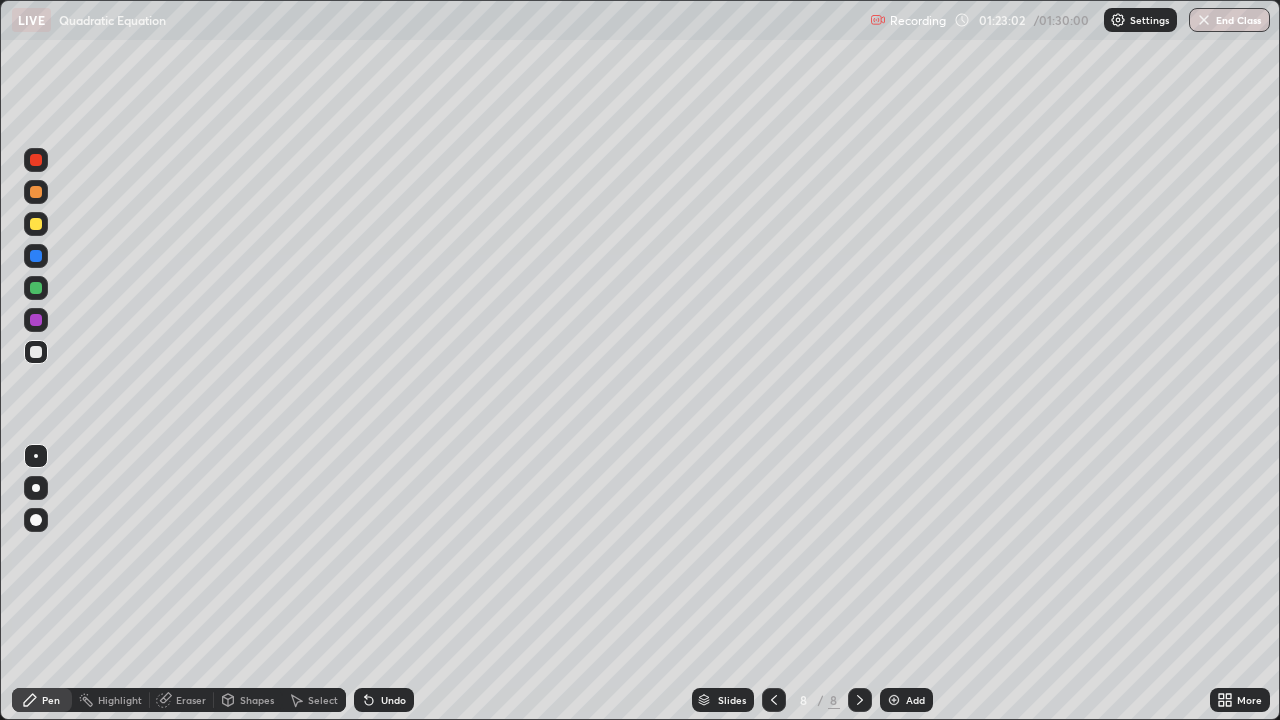 click on "Undo" at bounding box center [384, 700] 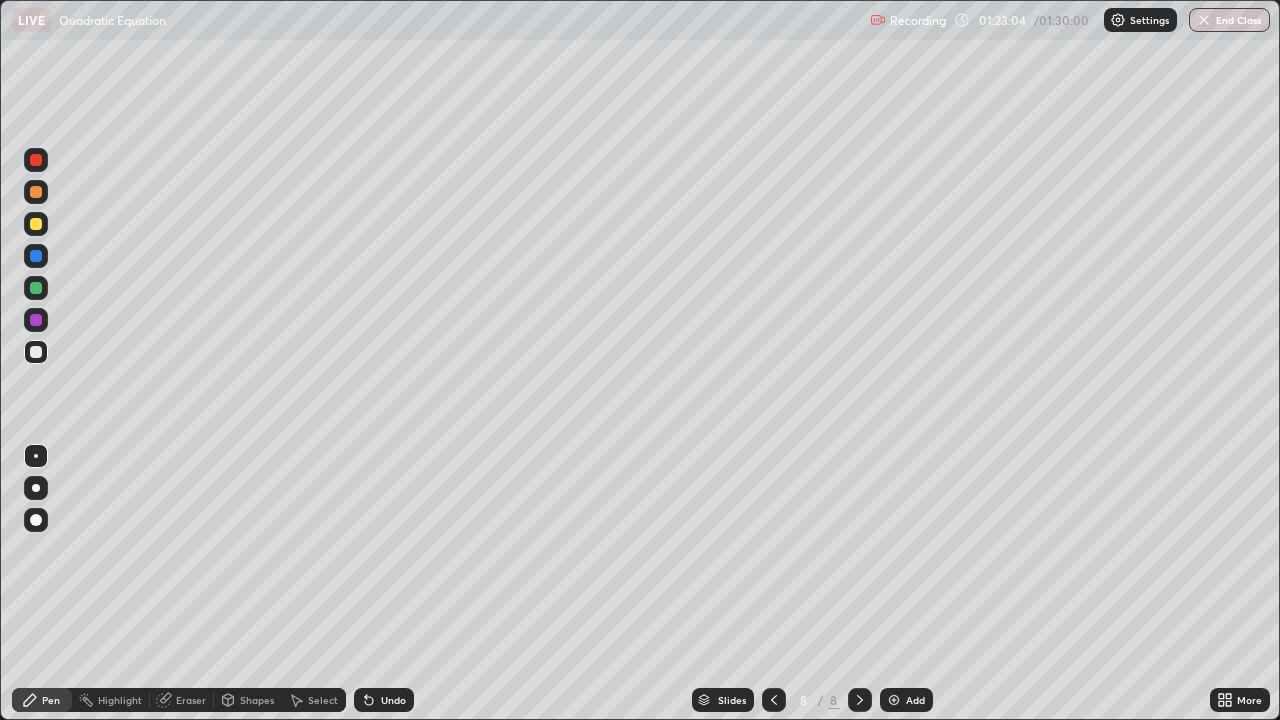 click at bounding box center [36, 224] 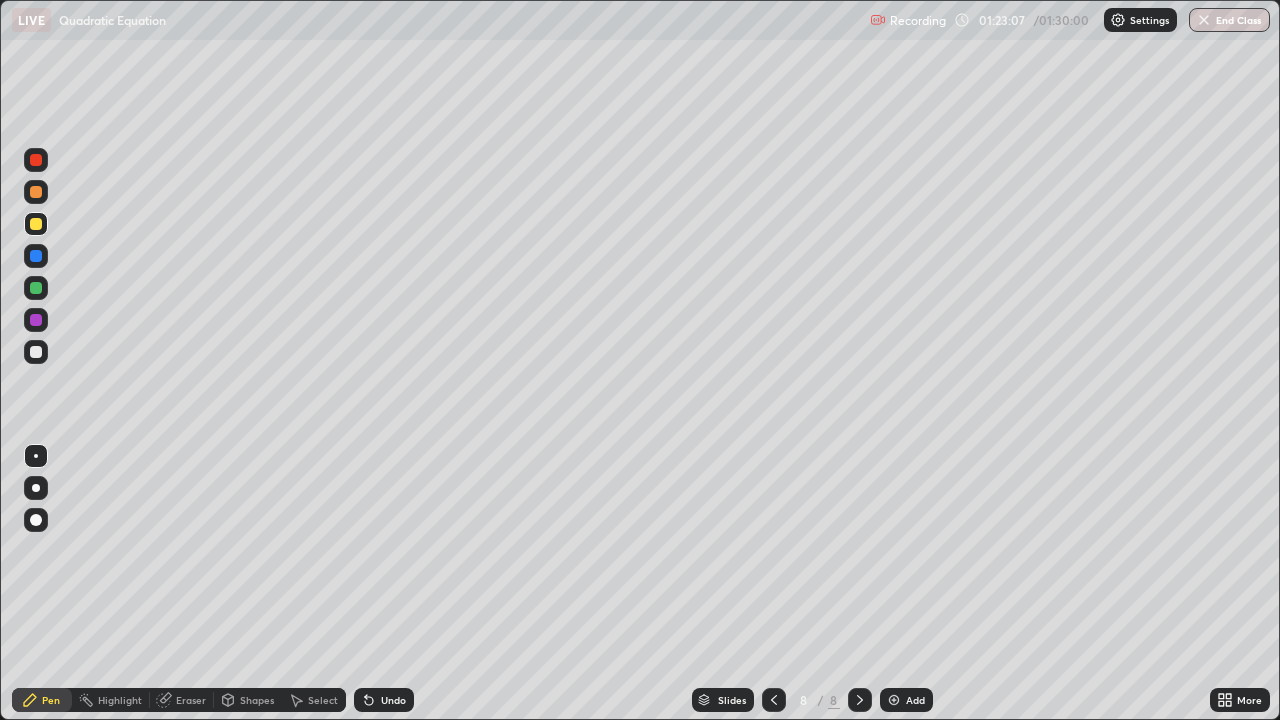 click at bounding box center (36, 192) 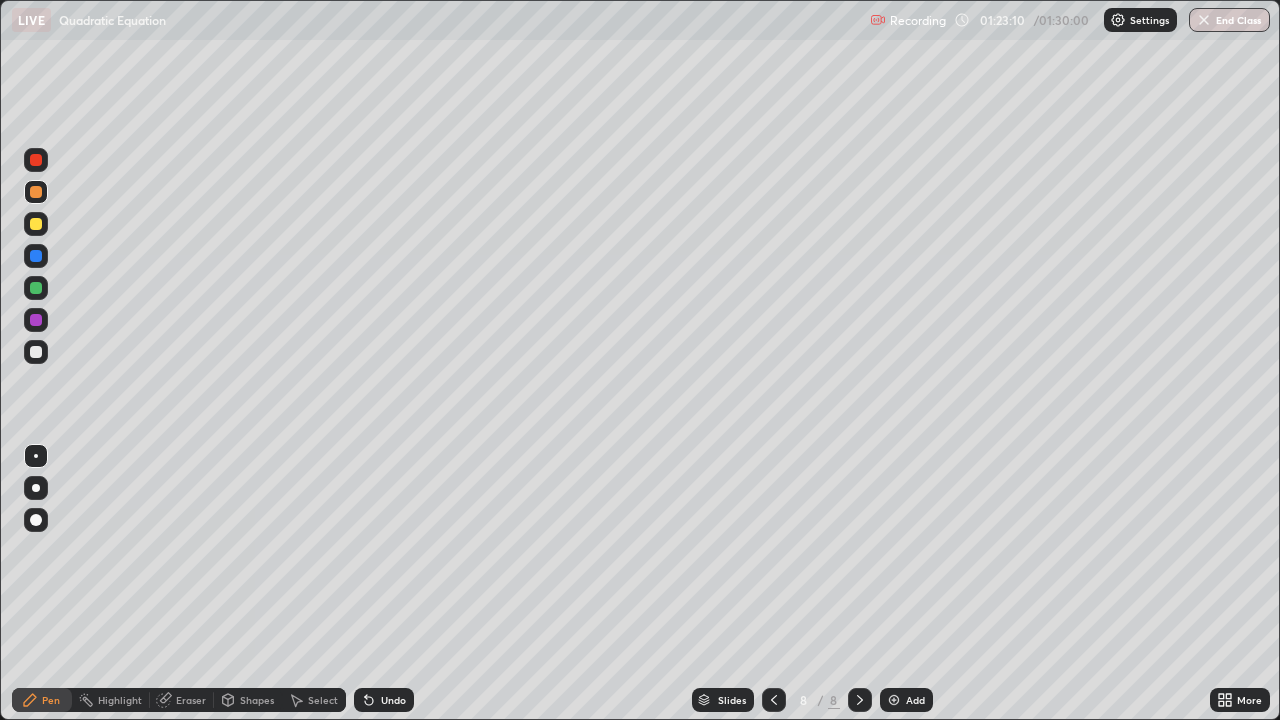 click on "Undo" at bounding box center (393, 700) 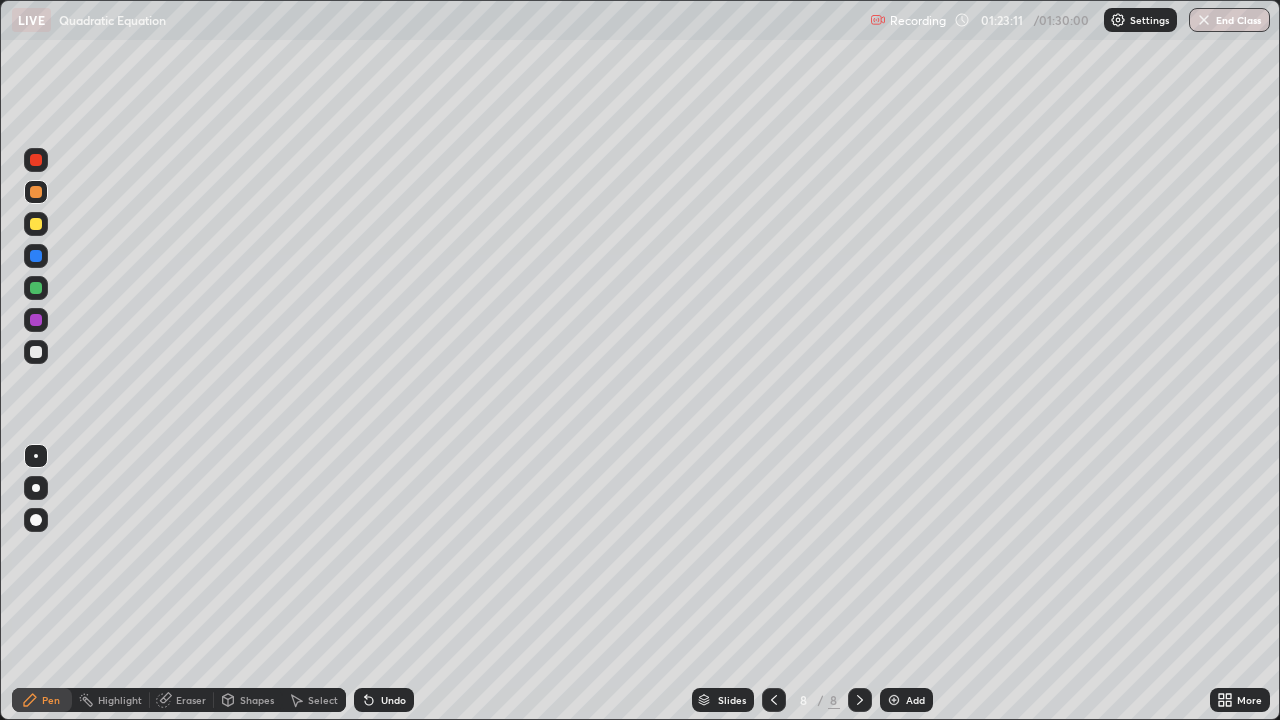 click on "Undo" at bounding box center (393, 700) 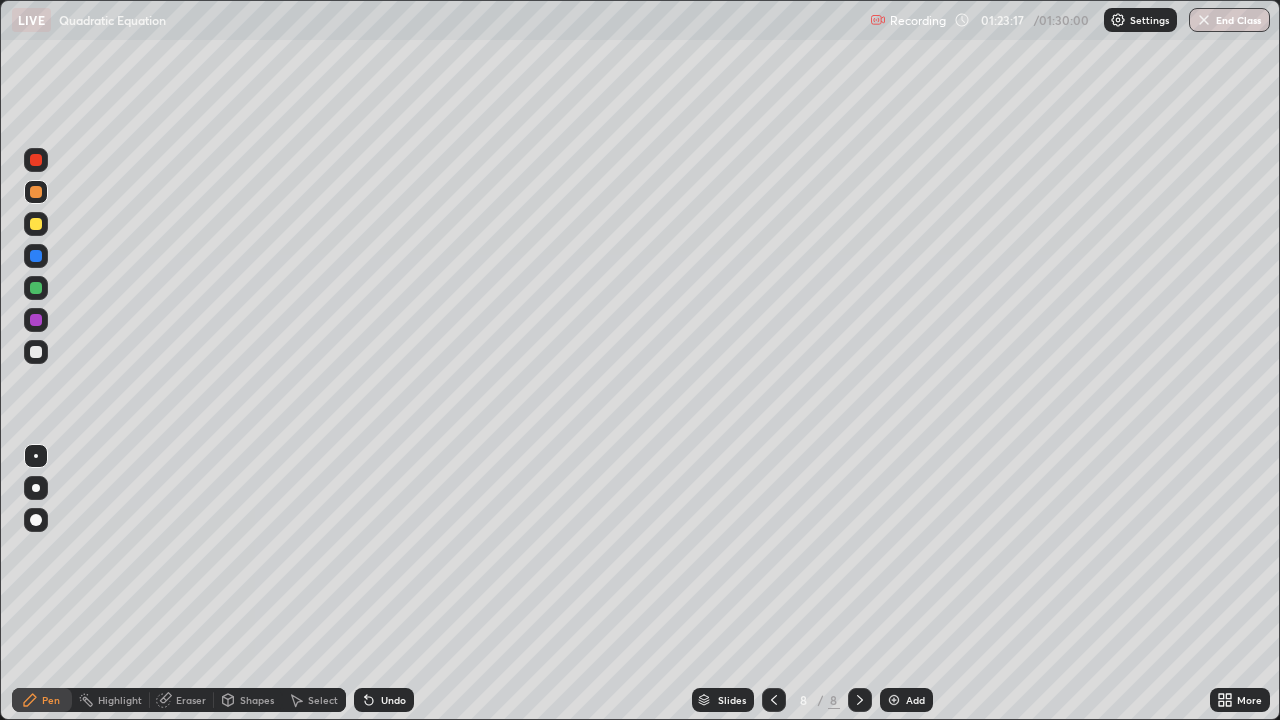 click on "Erase all" at bounding box center [36, 360] 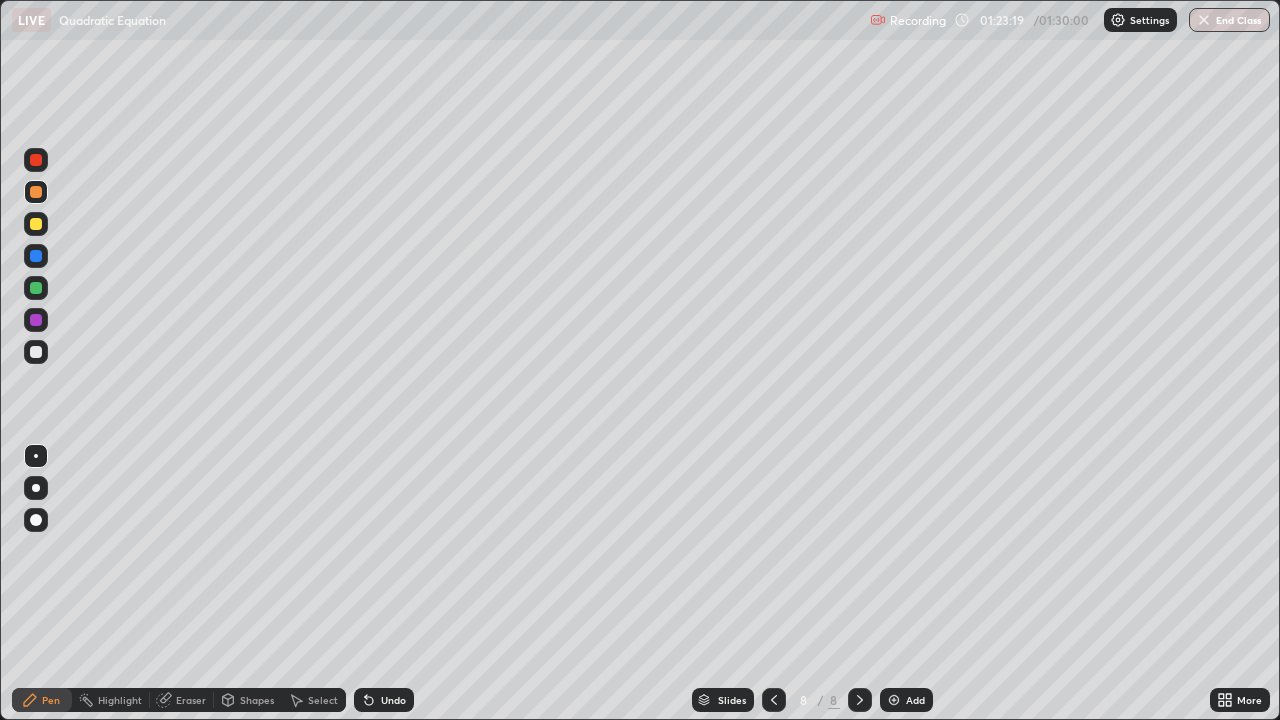 click on "Erase all" at bounding box center (36, 360) 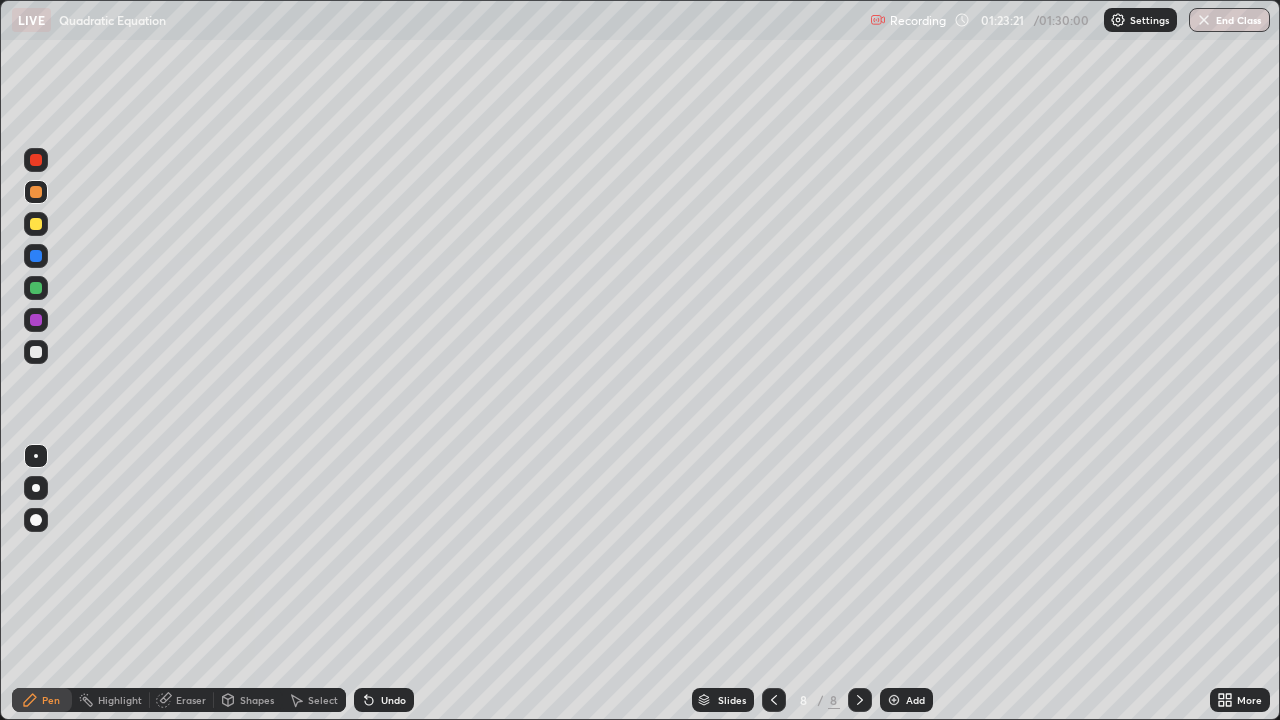 click on "Eraser" at bounding box center (182, 700) 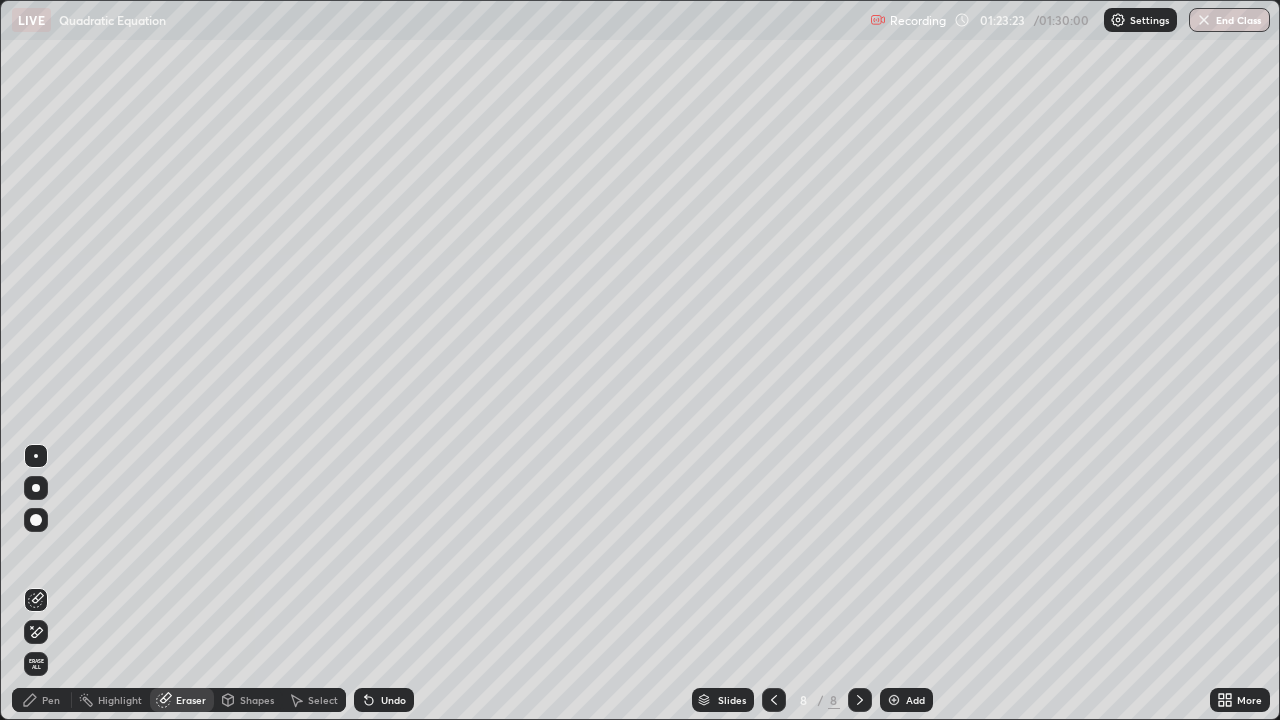 click on "Pen" at bounding box center (42, 700) 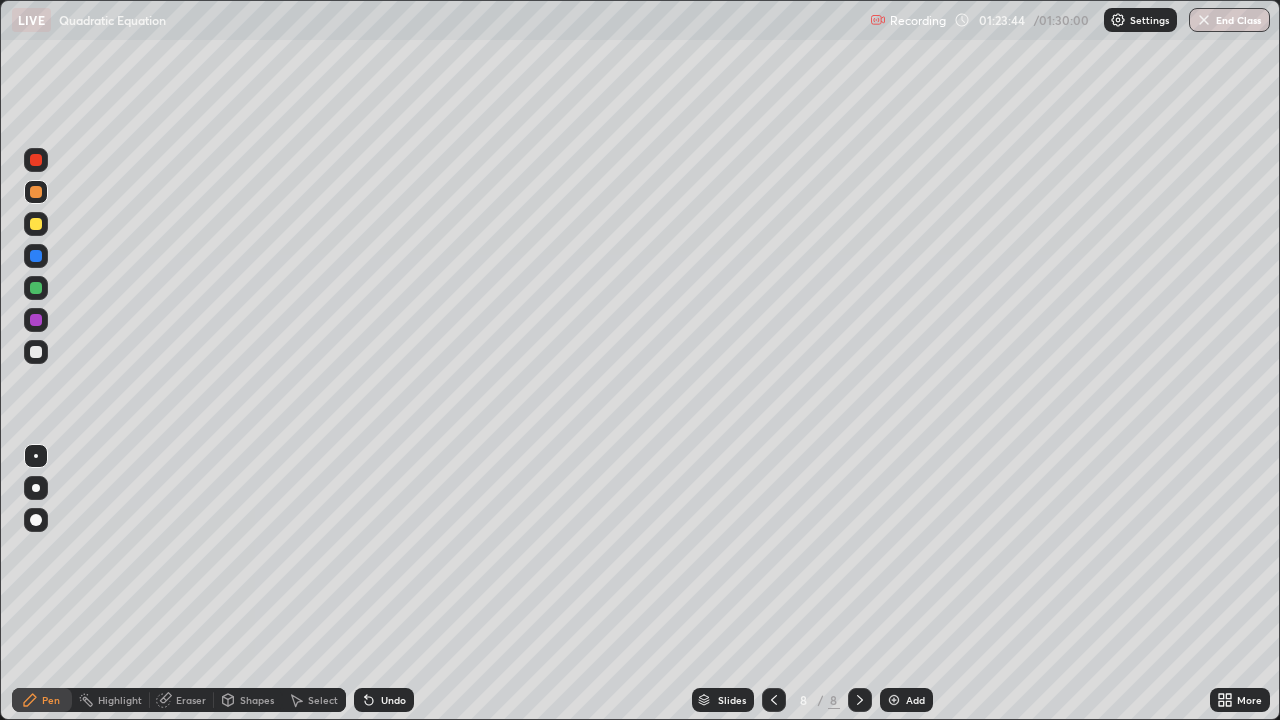 click on "Eraser" at bounding box center (191, 700) 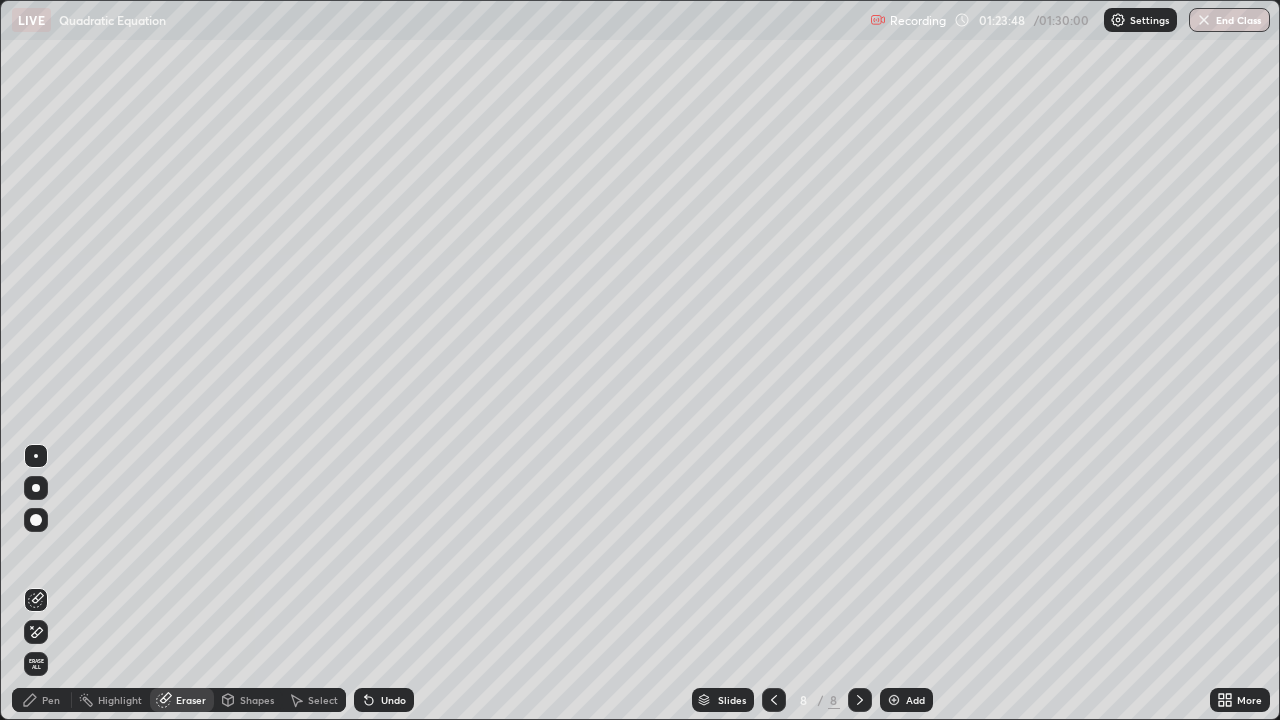 click on "Pen" at bounding box center [51, 700] 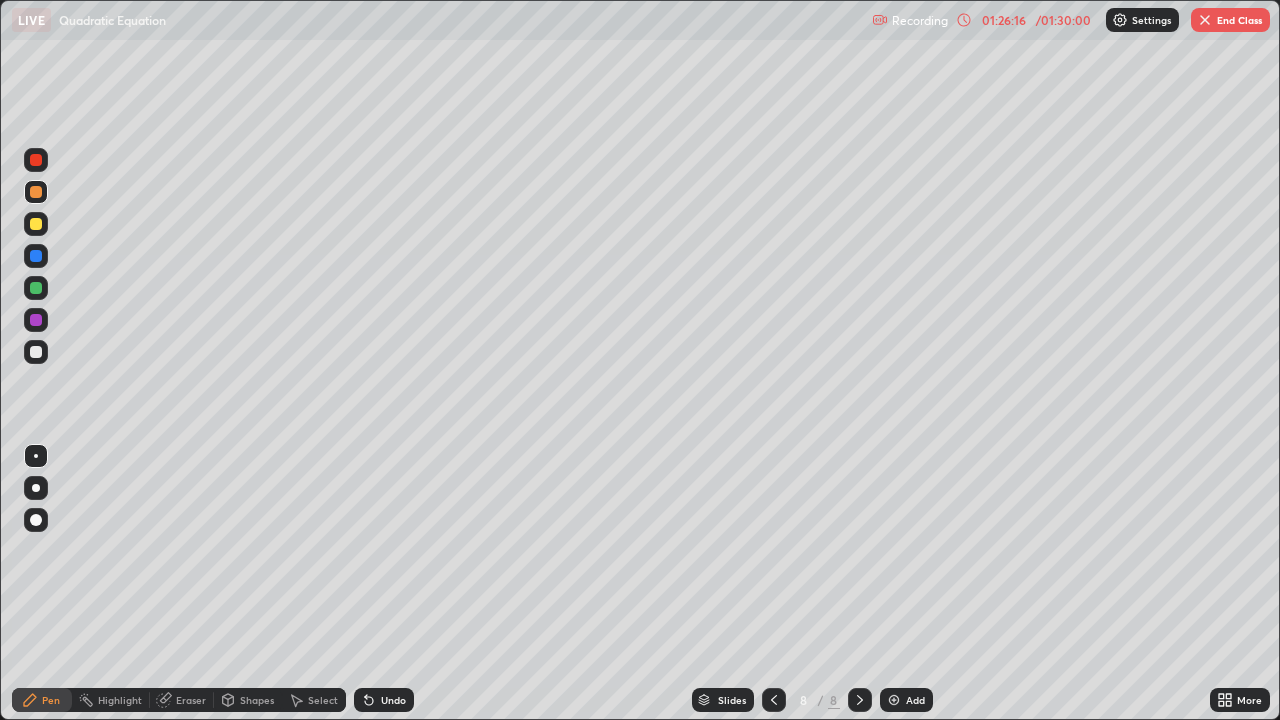 click 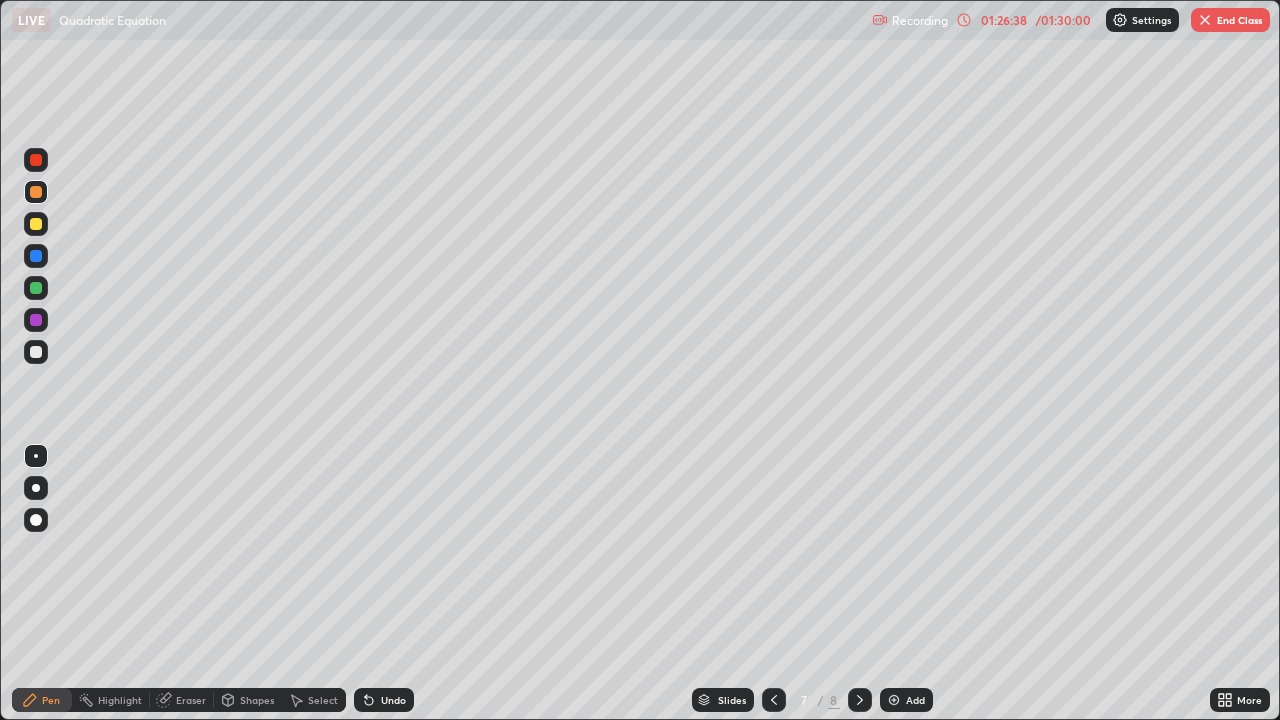click on "End Class" at bounding box center (1230, 20) 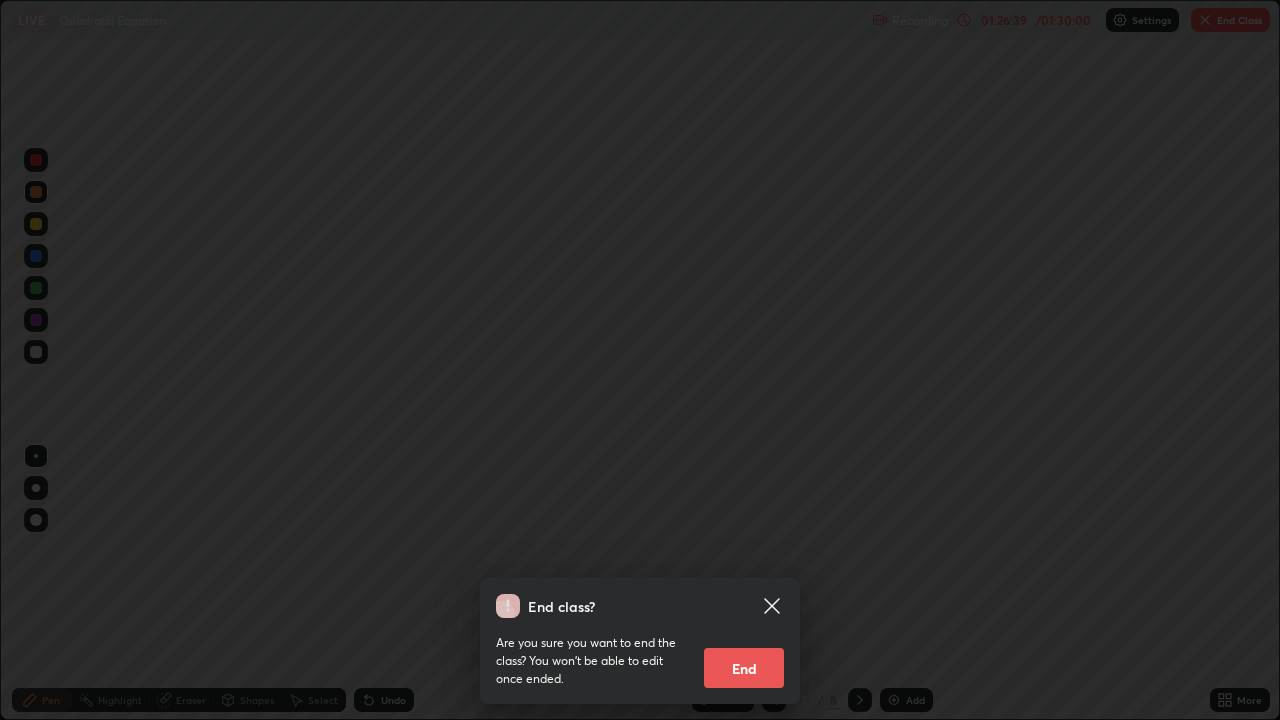 click on "End" at bounding box center (744, 668) 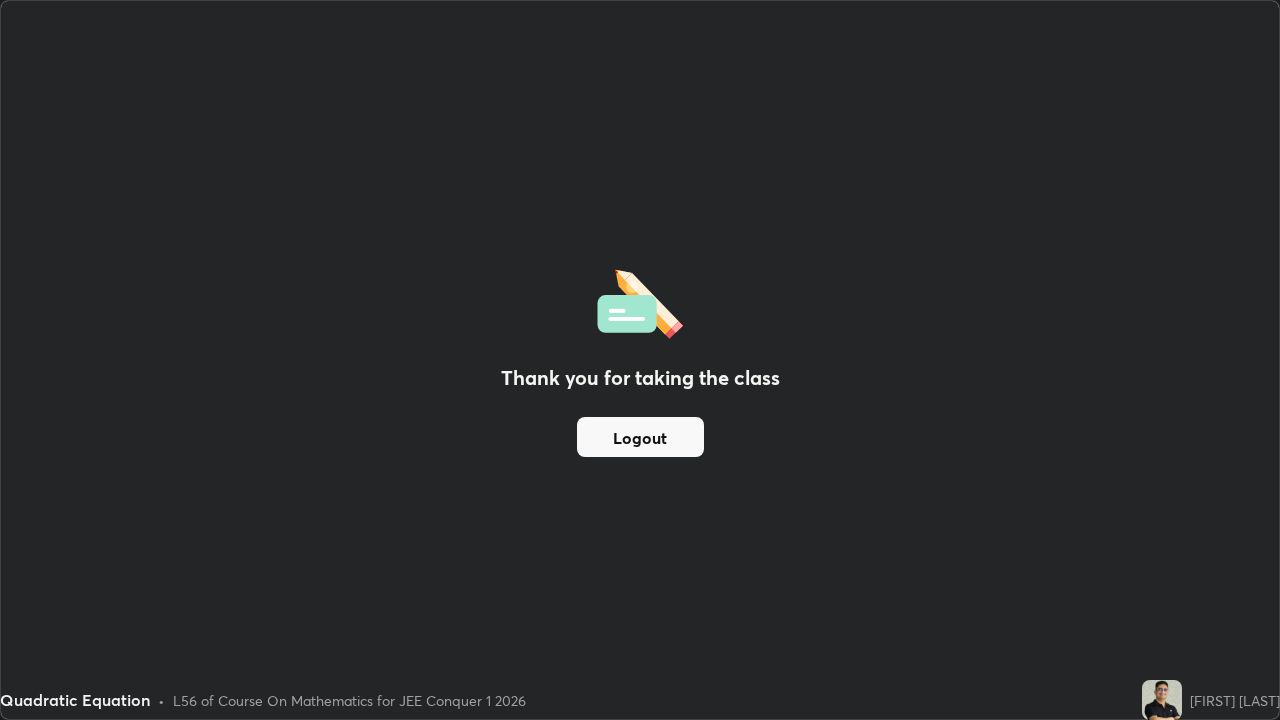 click on "Logout" at bounding box center [640, 437] 